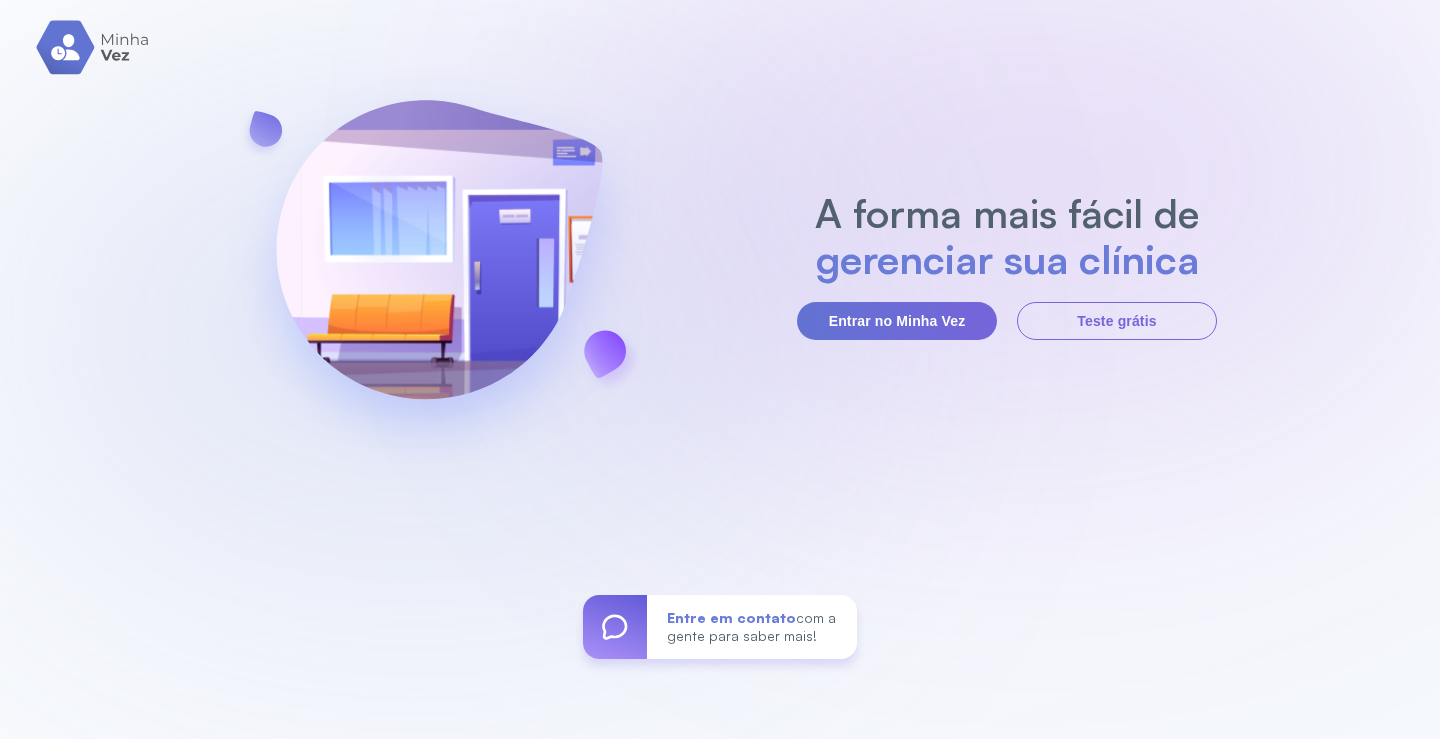 scroll, scrollTop: 0, scrollLeft: 0, axis: both 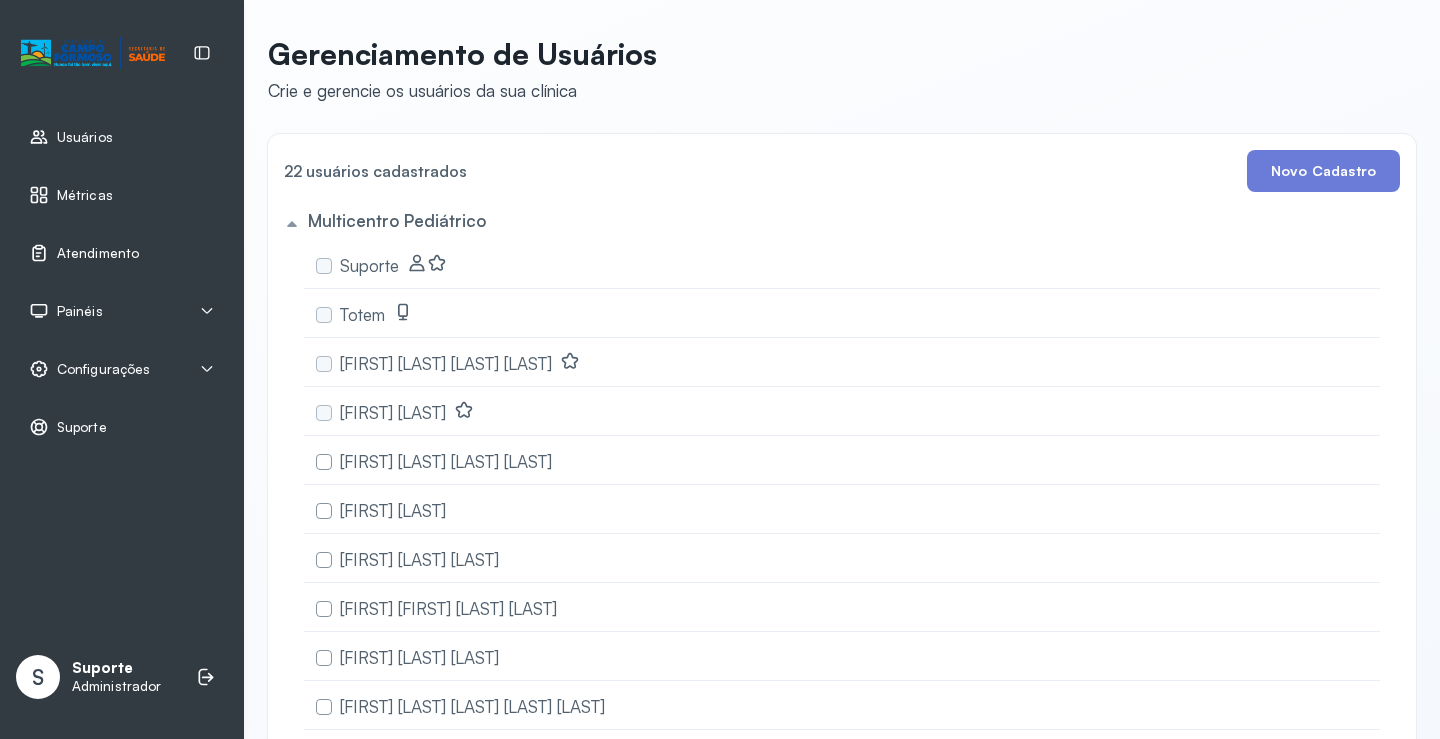 click on "Atendimento" at bounding box center [98, 253] 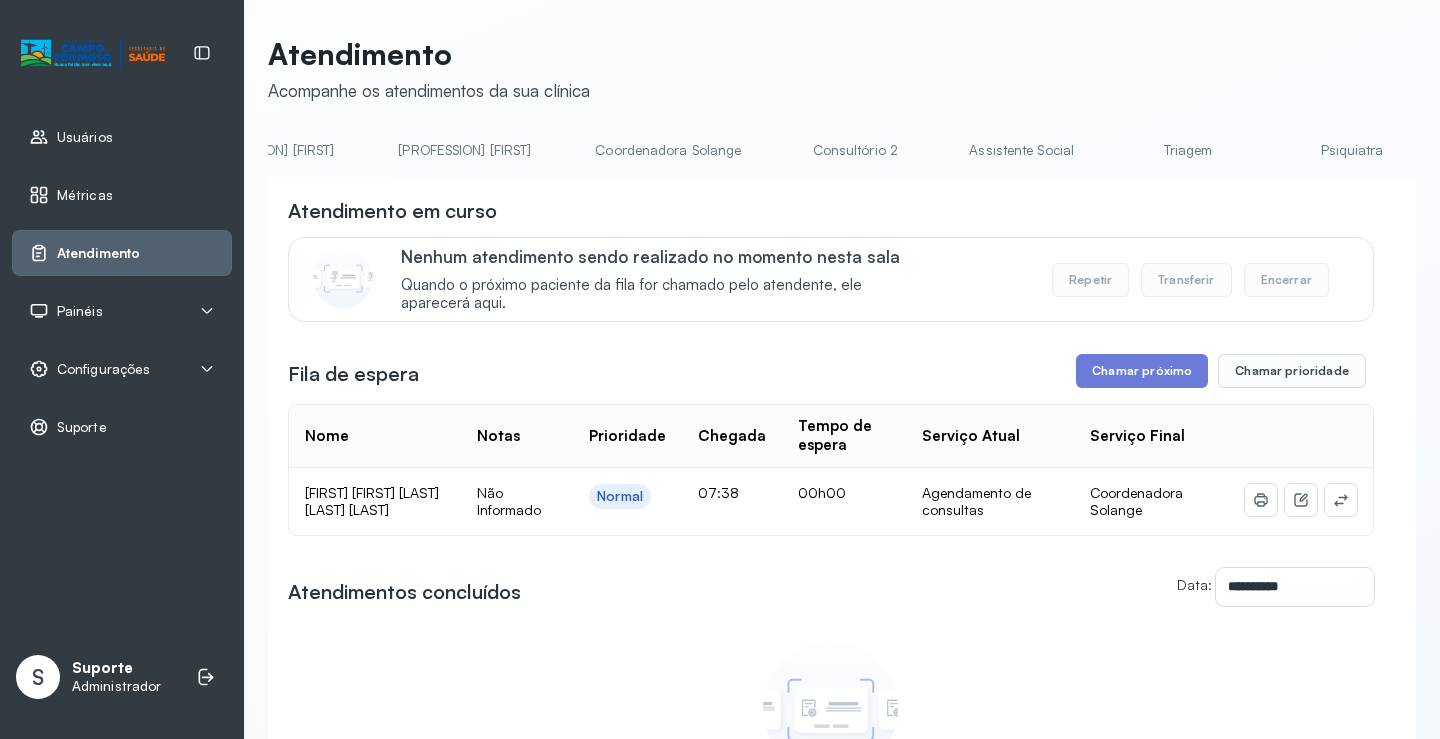 scroll, scrollTop: 0, scrollLeft: 1050, axis: horizontal 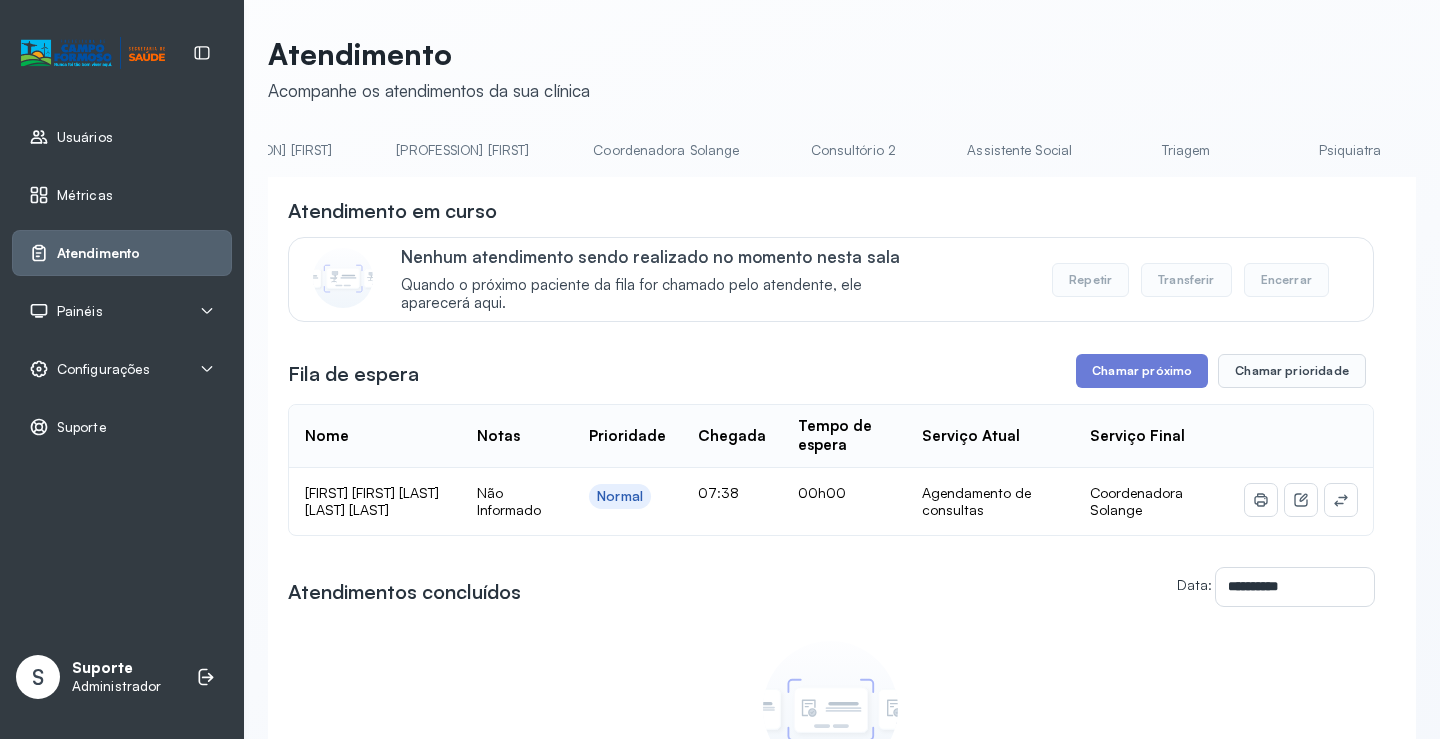 click on "Triagem" at bounding box center (1186, 150) 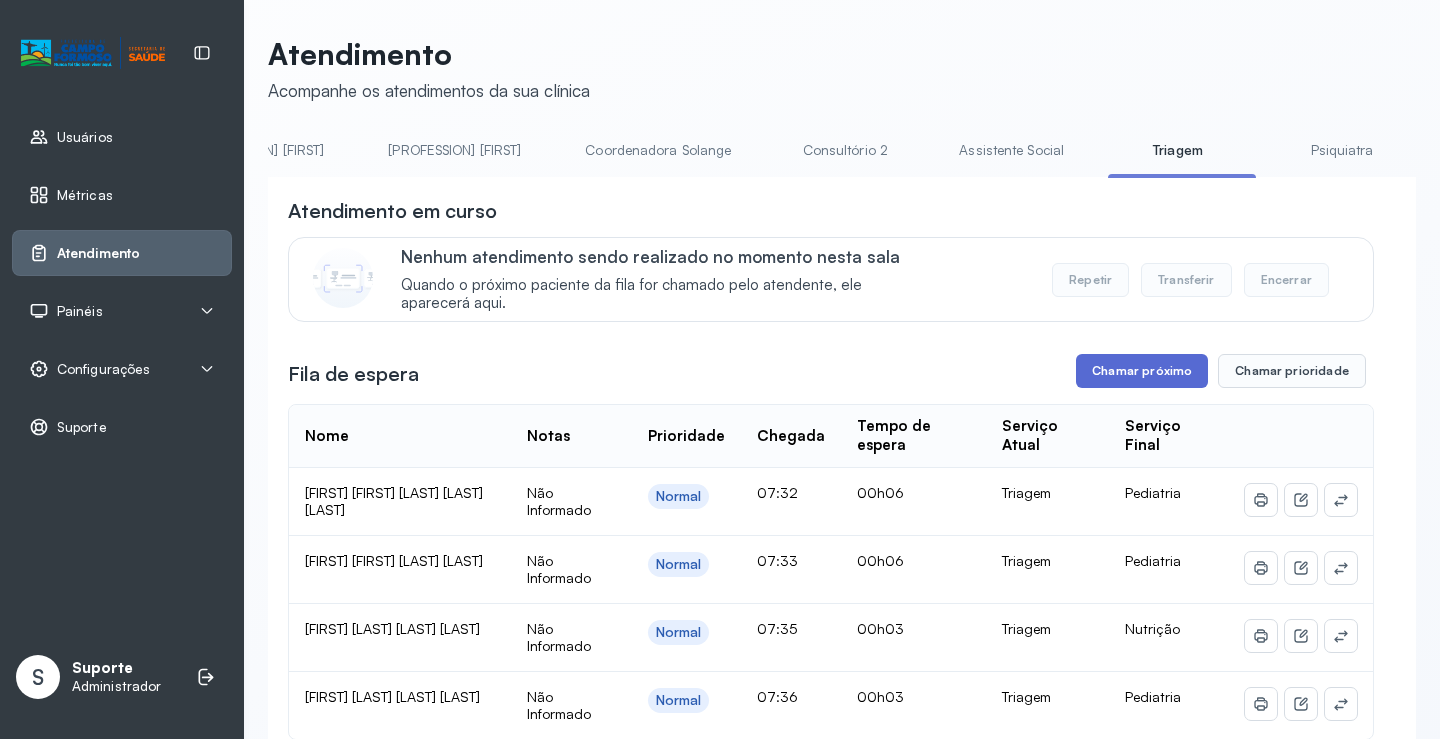 click on "Chamar próximo" at bounding box center (1142, 371) 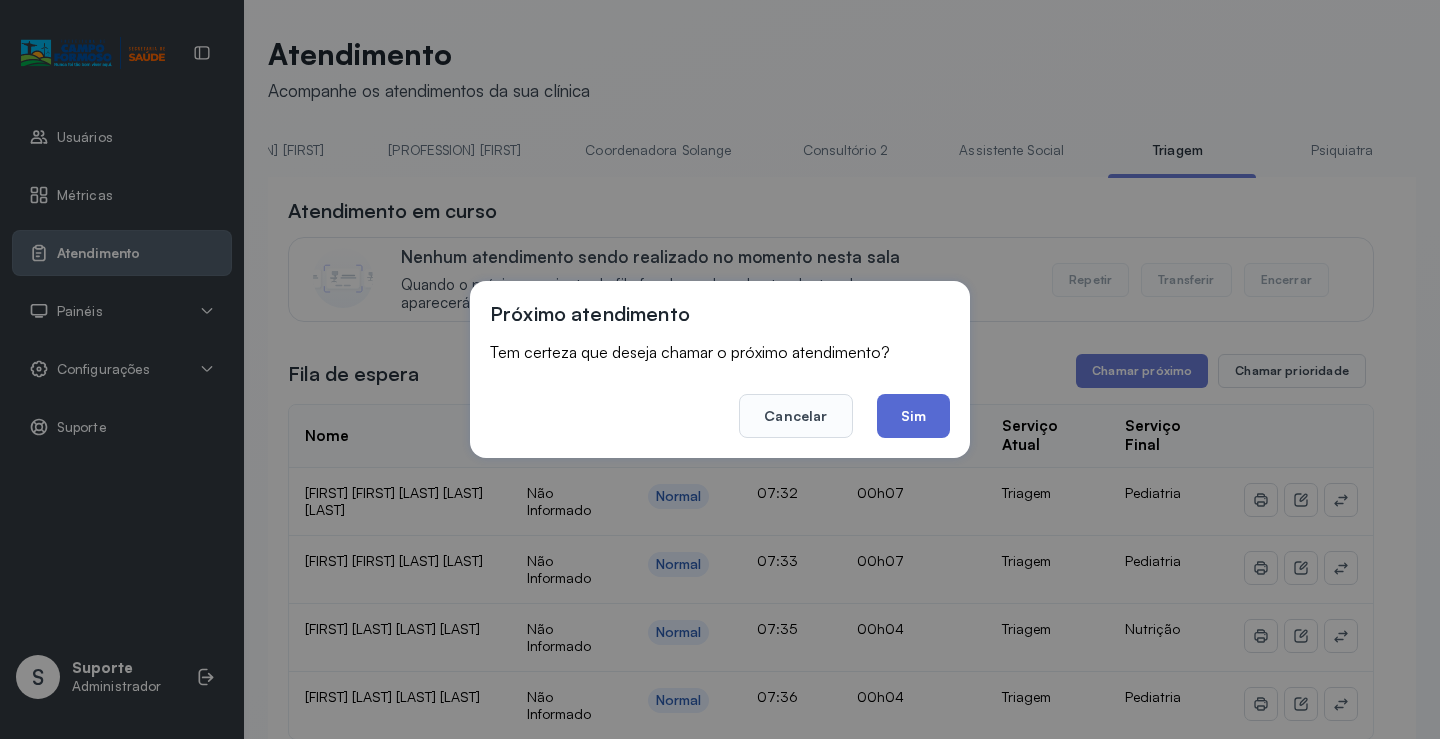 click on "Sim" 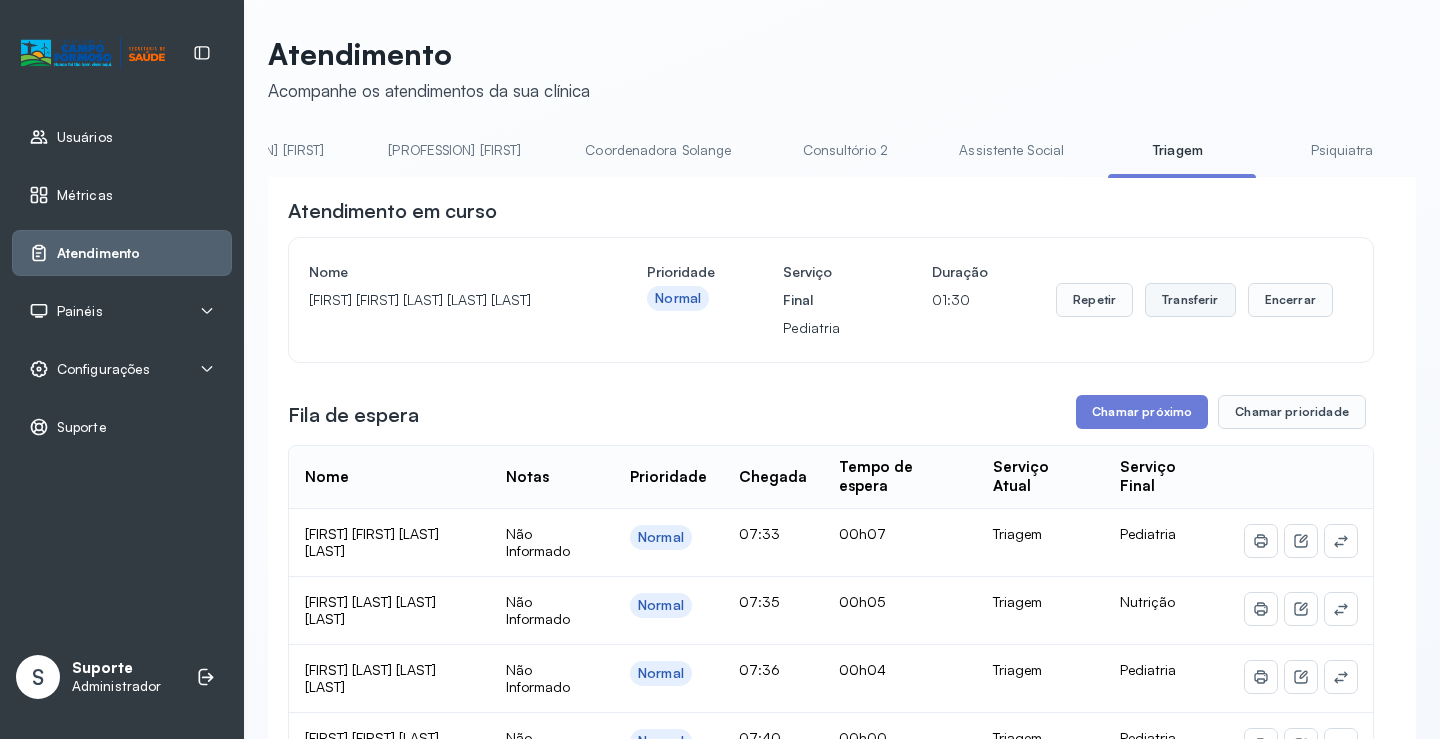 click on "Transferir" at bounding box center (1190, 300) 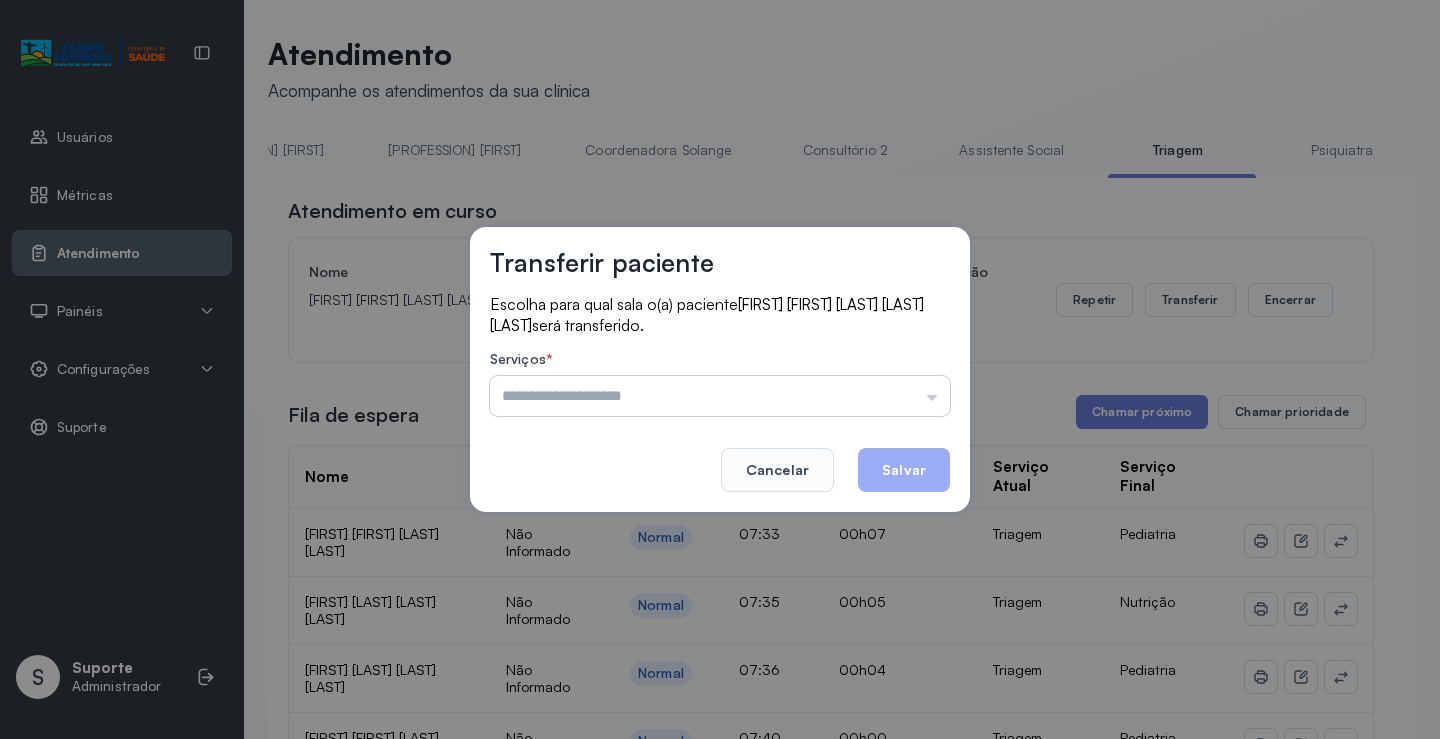 click at bounding box center [720, 396] 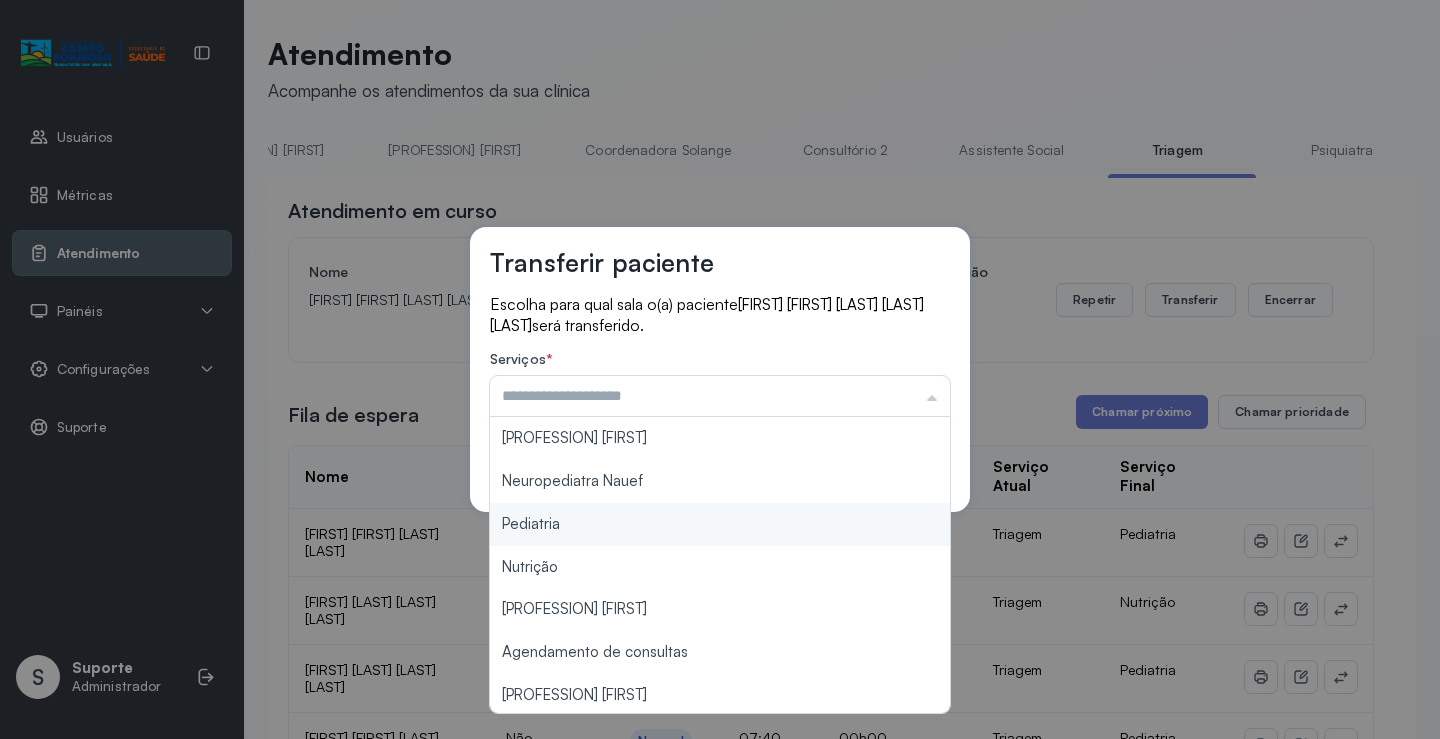 type on "*********" 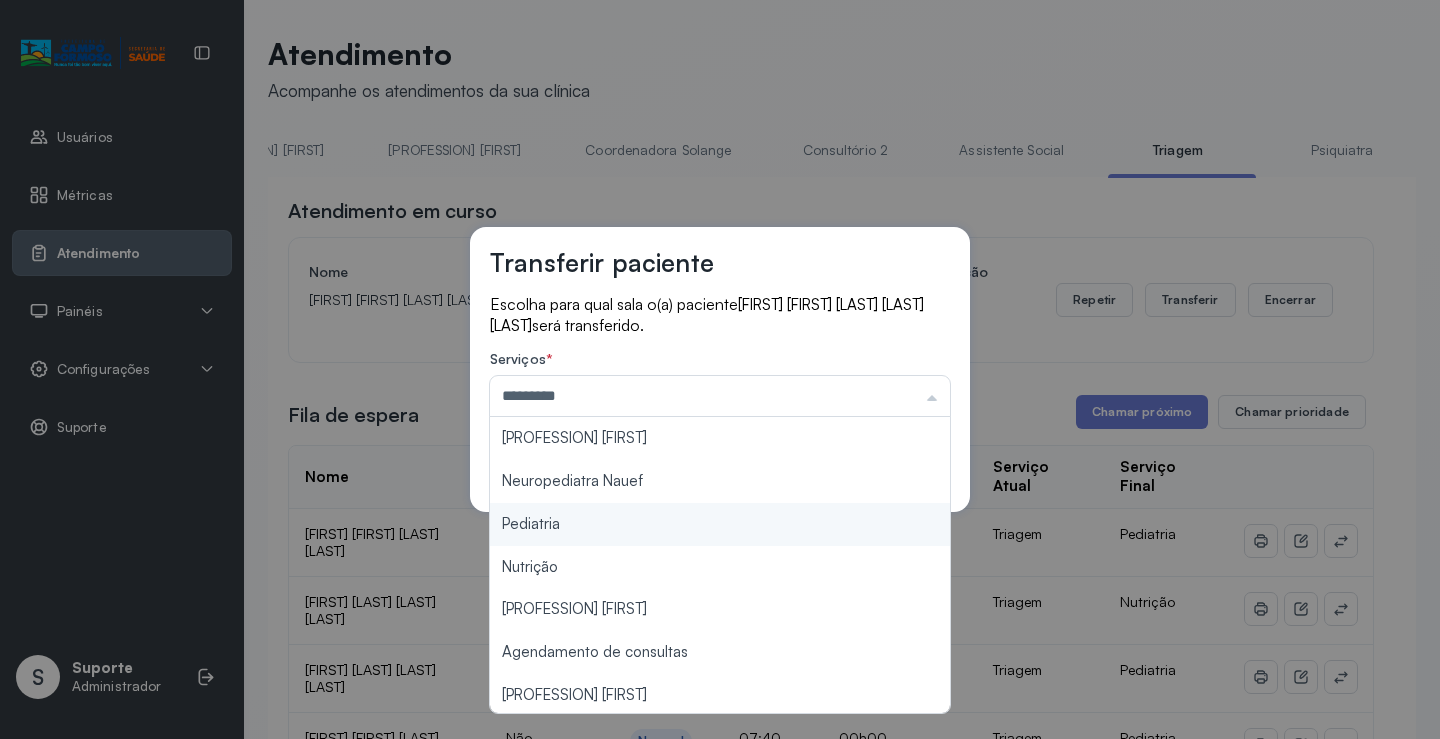 click on "Transferir paciente Escolha para qual sala o(a) paciente  [FIRST] [FIRST] [LAST] [LAST] [LAST]  será transferido.  Serviços  *  ********* Psicologo [NAME] Neuropediatra Nauef Pediatria Nutrição Psicologa [NAME] Agendamento de consultas Fisioterapeuta [NAME] Coordenadora [NAME] Consultório 2 Assistente Social Psiquiatra Fisioterapeuta [NAME] Fisioterapeuta [NAME] Neuropediatra [NAME] Cancelar Salvar" at bounding box center (720, 369) 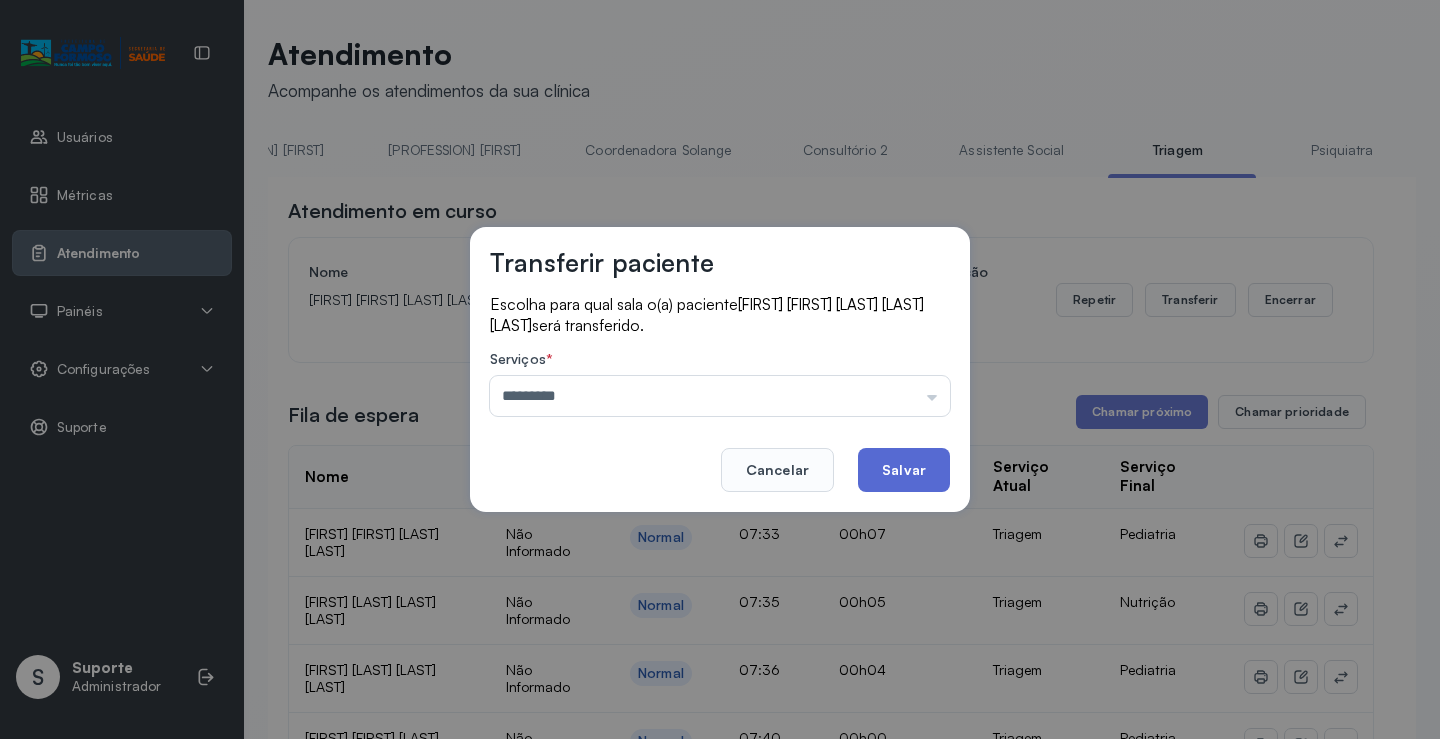 click on "Salvar" 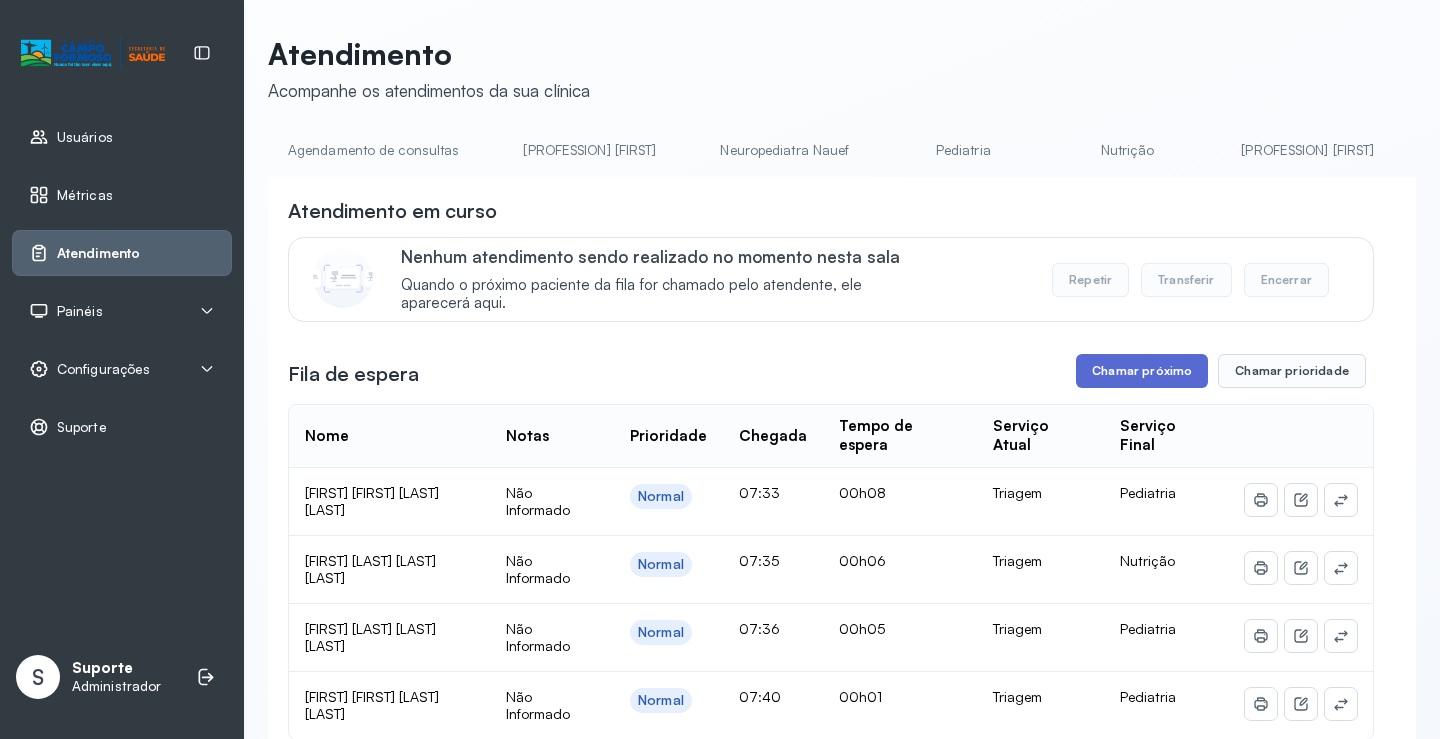 click on "Chamar próximo" at bounding box center [1142, 371] 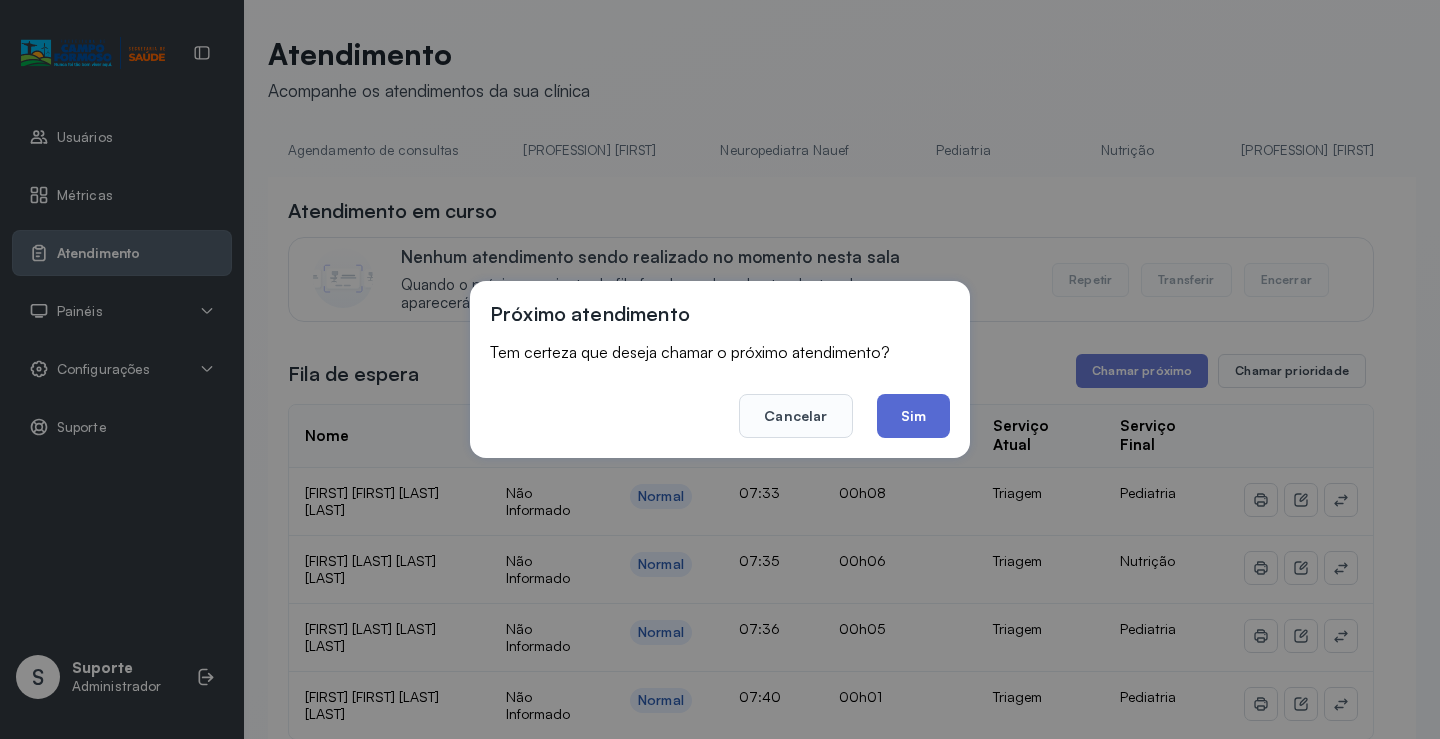 click on "Sim" 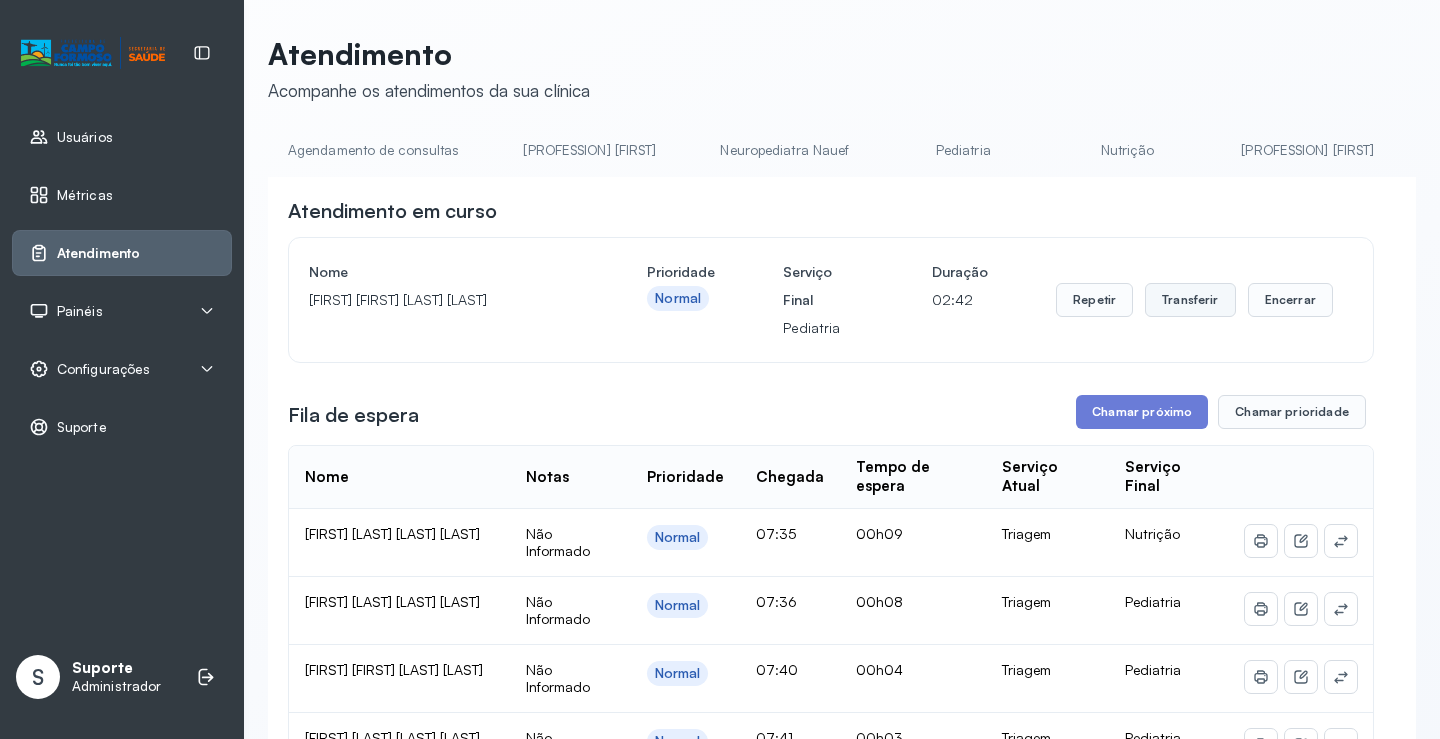 click on "Transferir" at bounding box center [1190, 300] 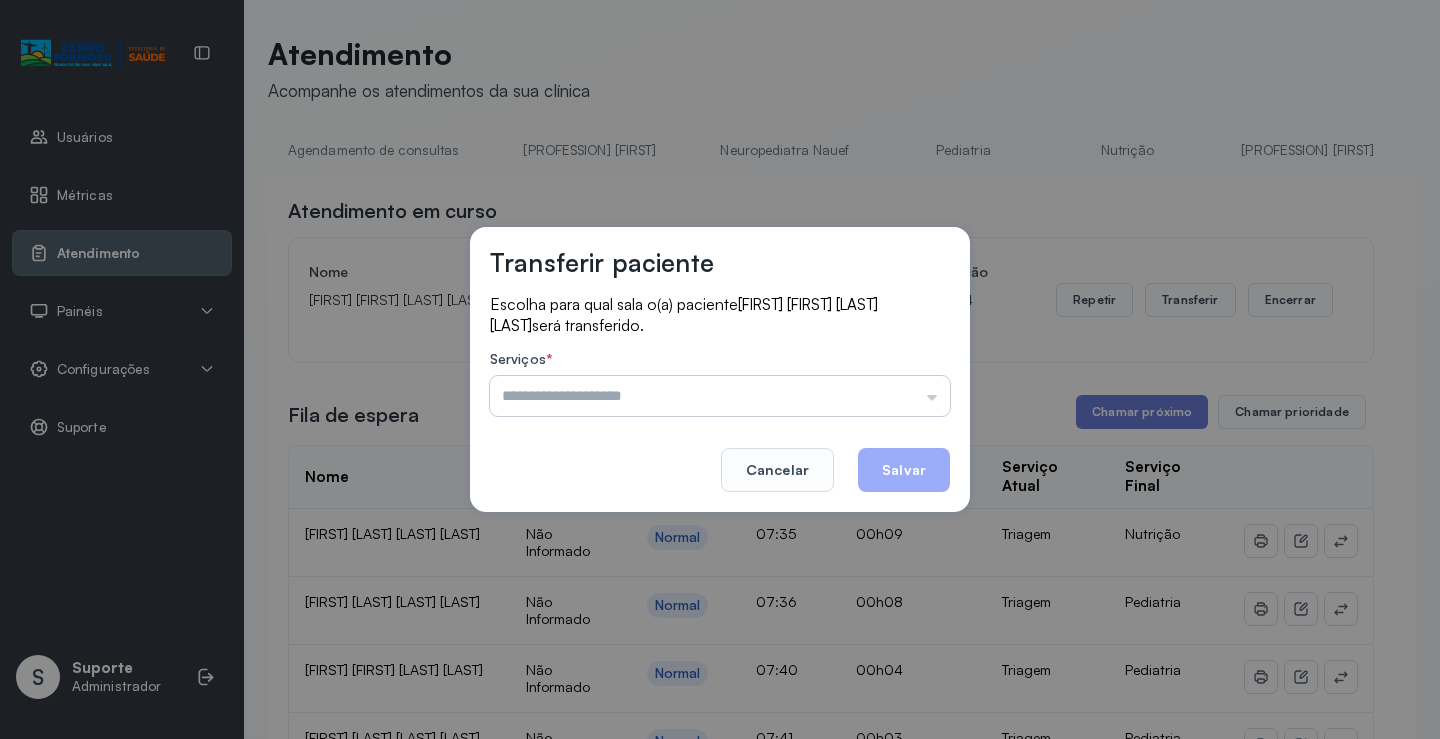click at bounding box center (720, 396) 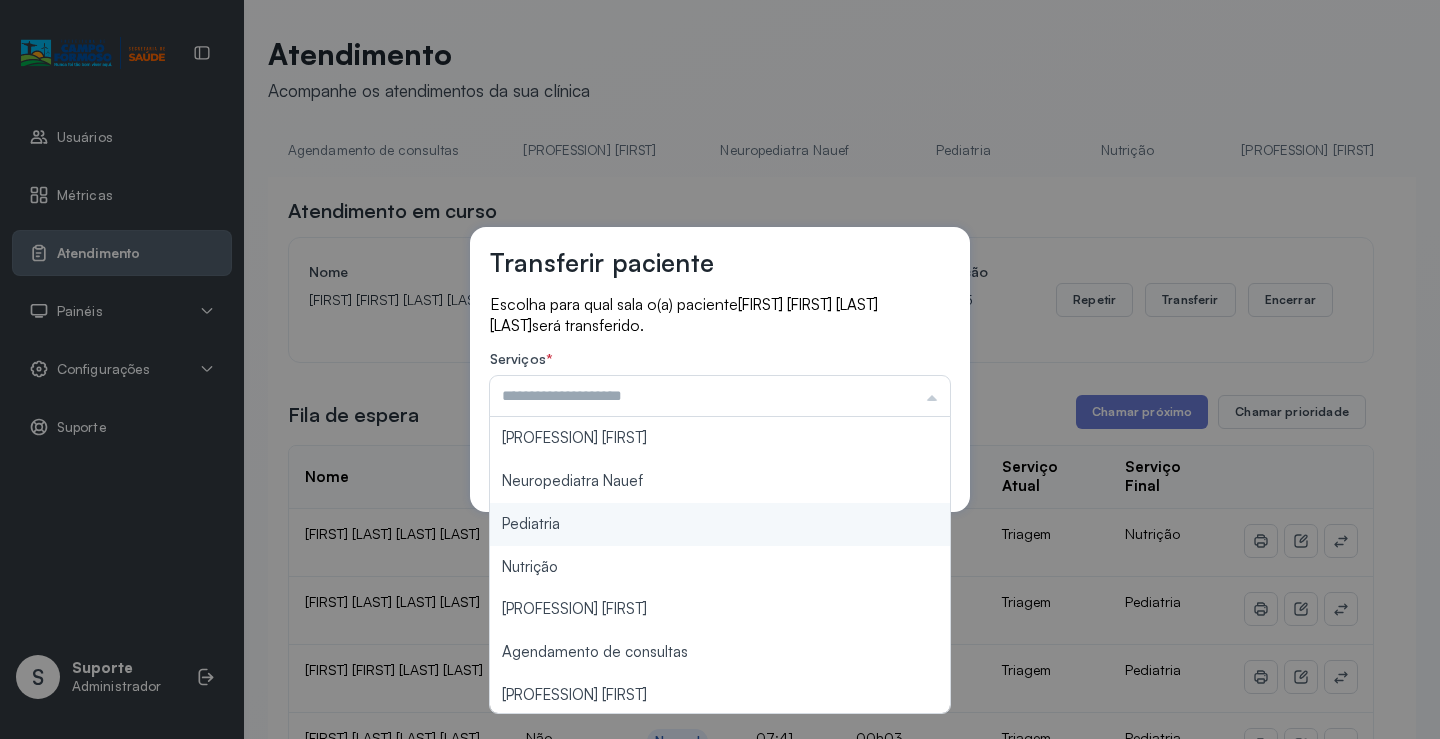 type on "*********" 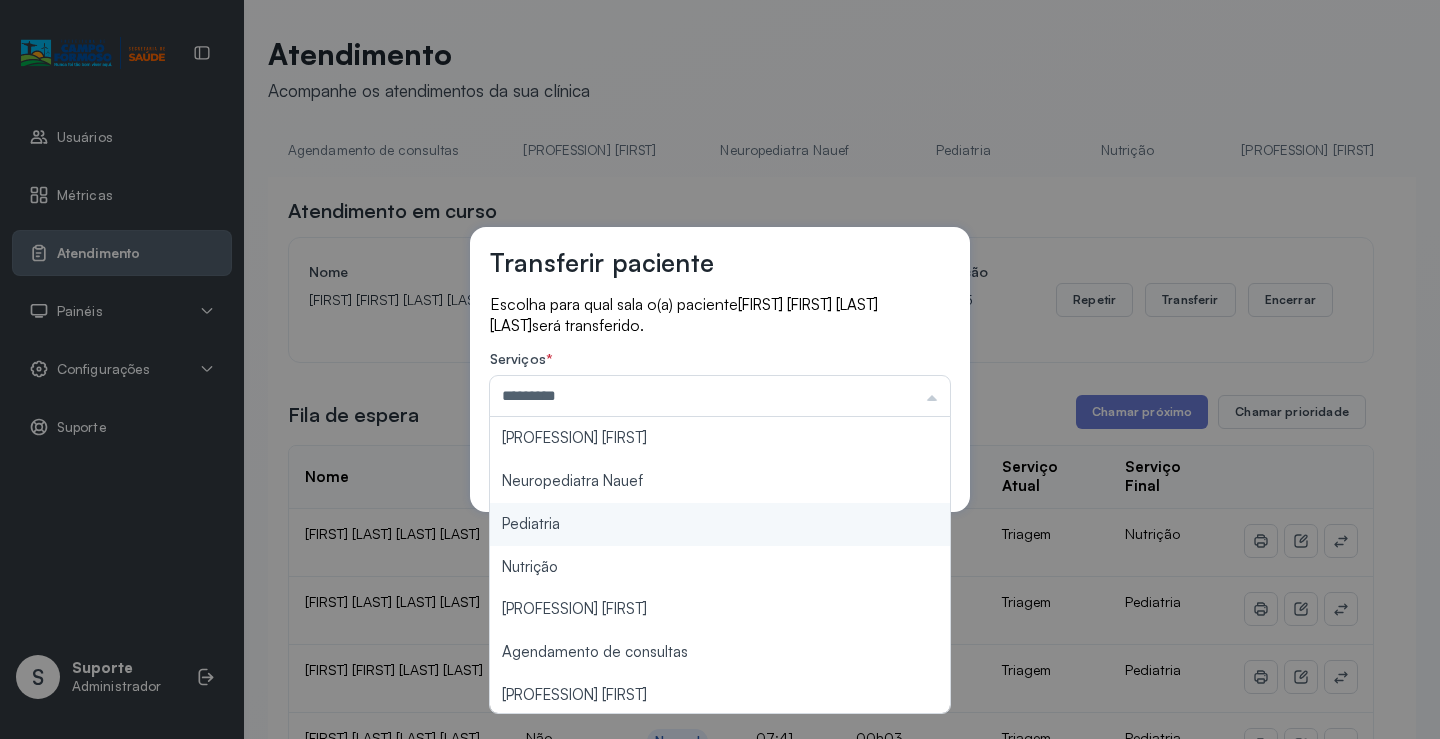 click on "Transferir paciente Escolha para qual sala o(a) paciente  [FIRST] [FIRST] [LAST] [LAST] [LAST]  será transferido.  Serviços  *  ********* Psicologo [NAME] Neuropediatra Nauef Pediatria Nutrição Psicologa [NAME] Agendamento de consultas Fisioterapeuta [NAME] Coordenadora [NAME] Consultório 2 Assistente Social Psiquiatra Fisioterapeuta [NAME] Fisioterapeuta [NAME] Neuropediatra [NAME] Cancelar Salvar" at bounding box center (720, 369) 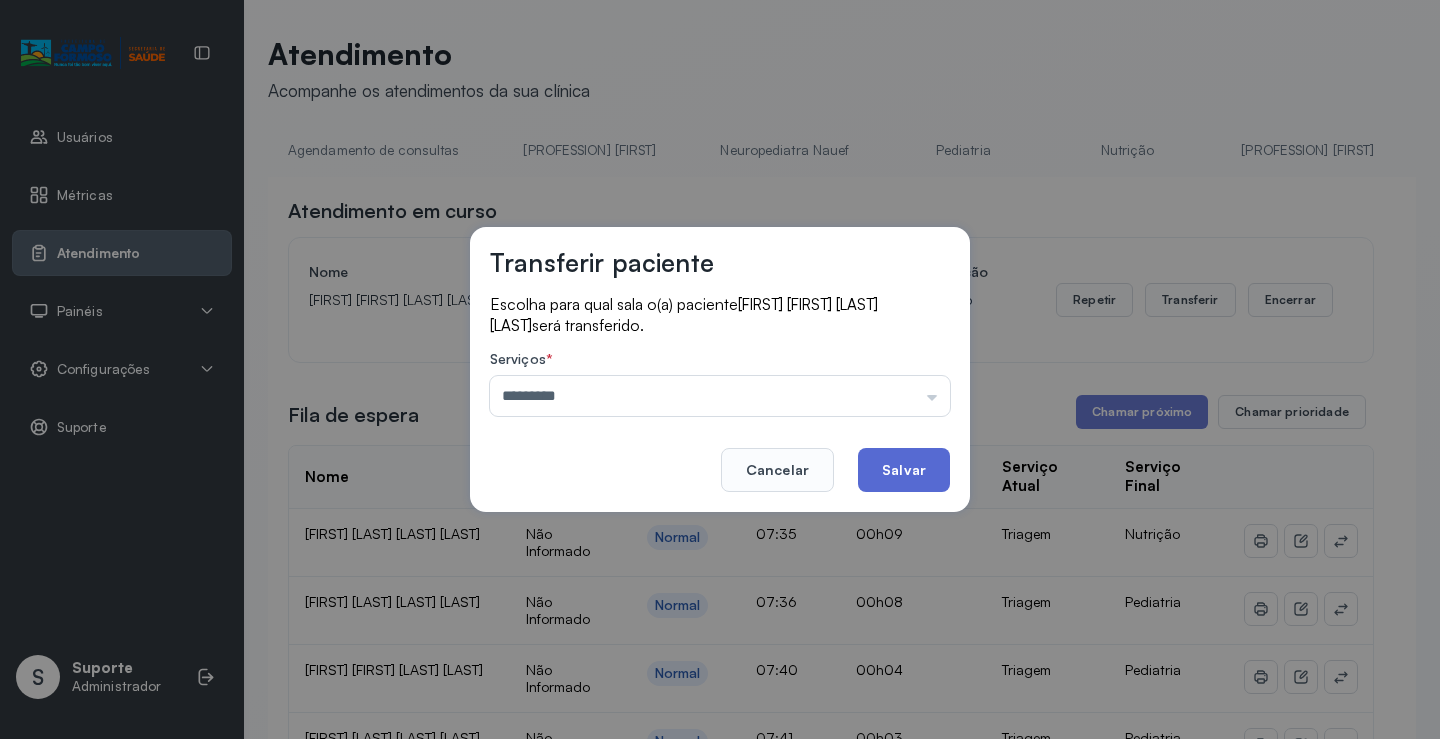 click on "Salvar" 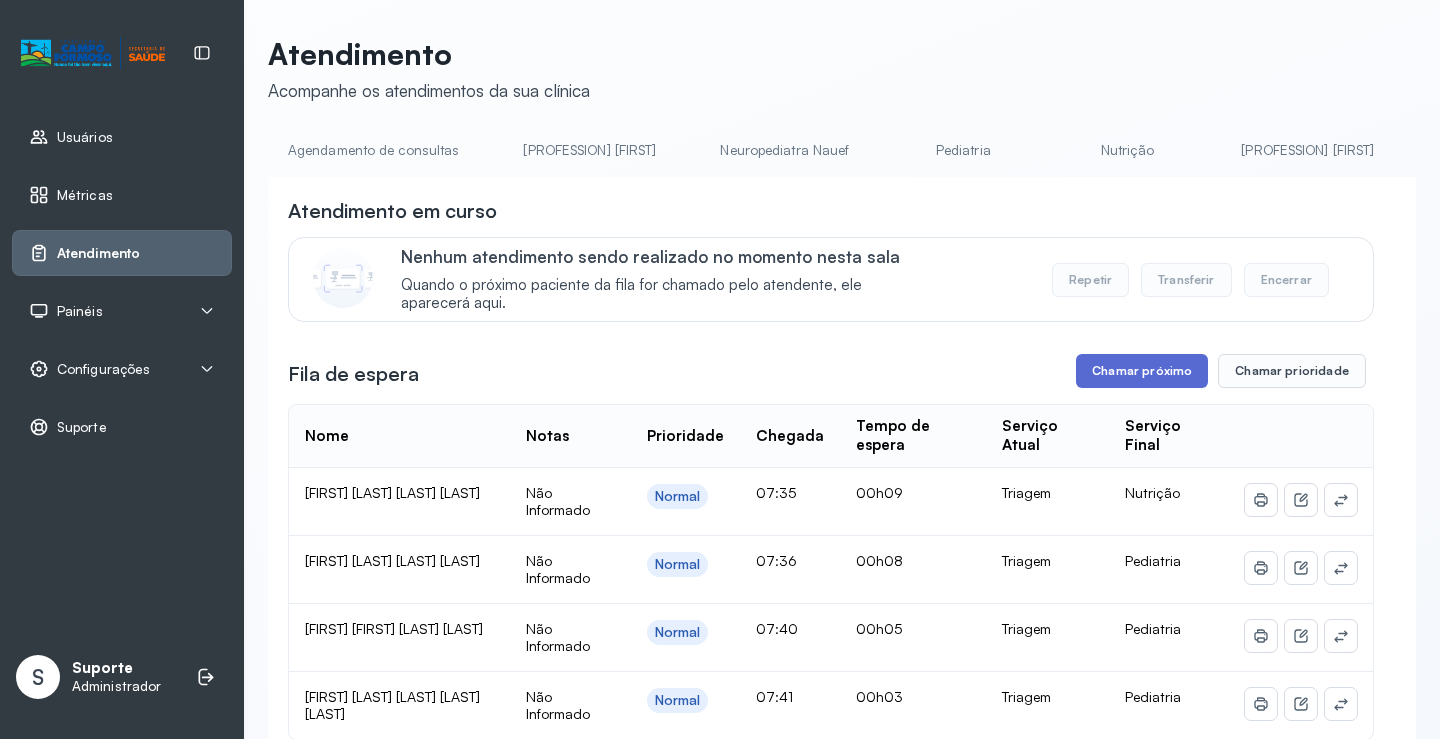 click on "Chamar próximo" at bounding box center (1142, 371) 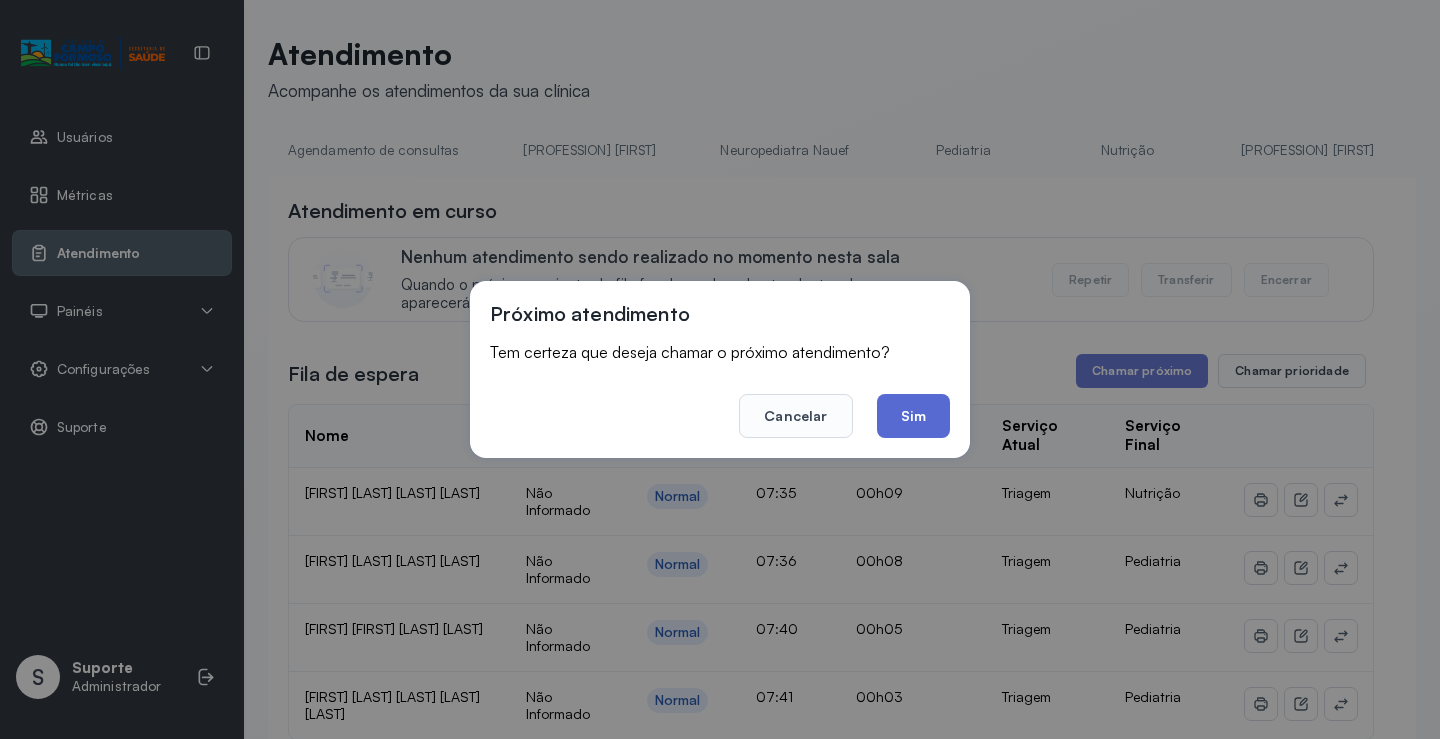 click on "Sim" 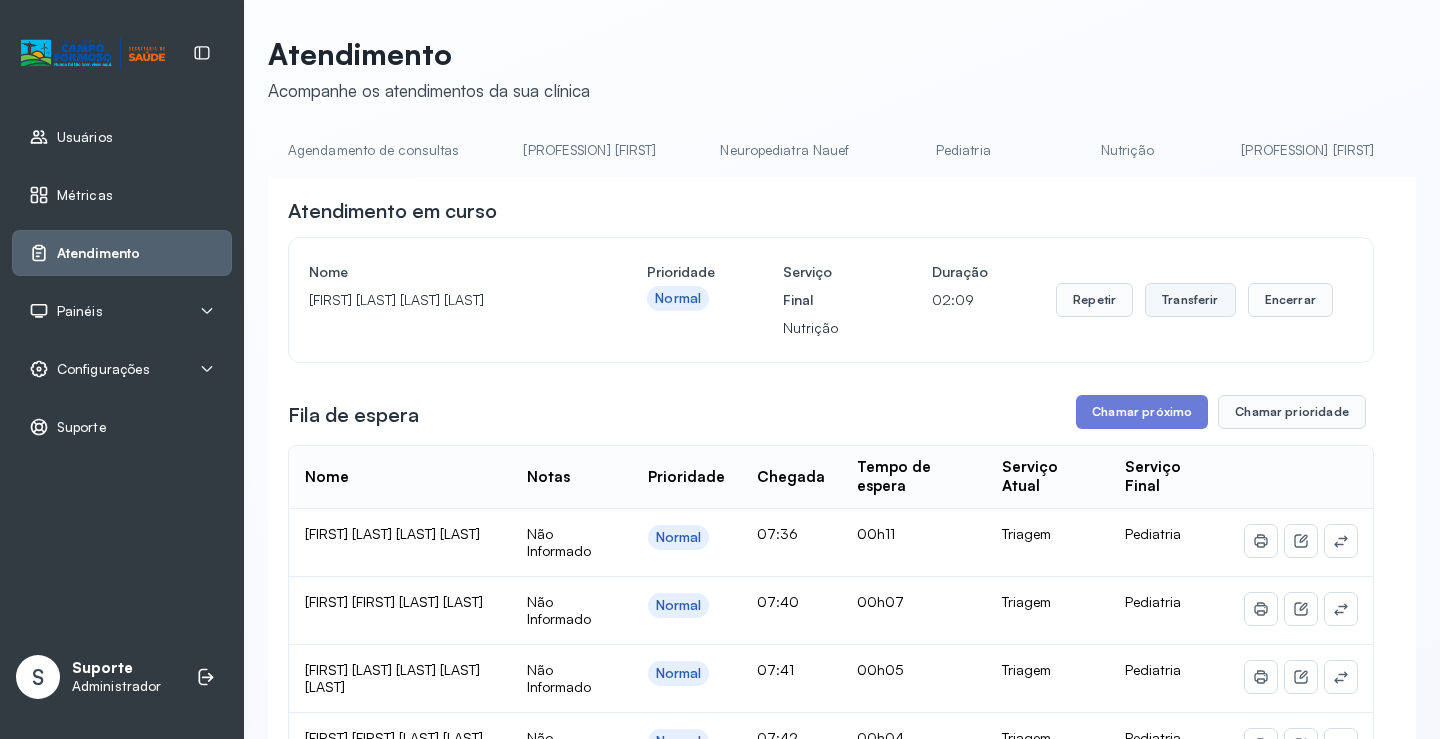 click on "Transferir" at bounding box center [1190, 300] 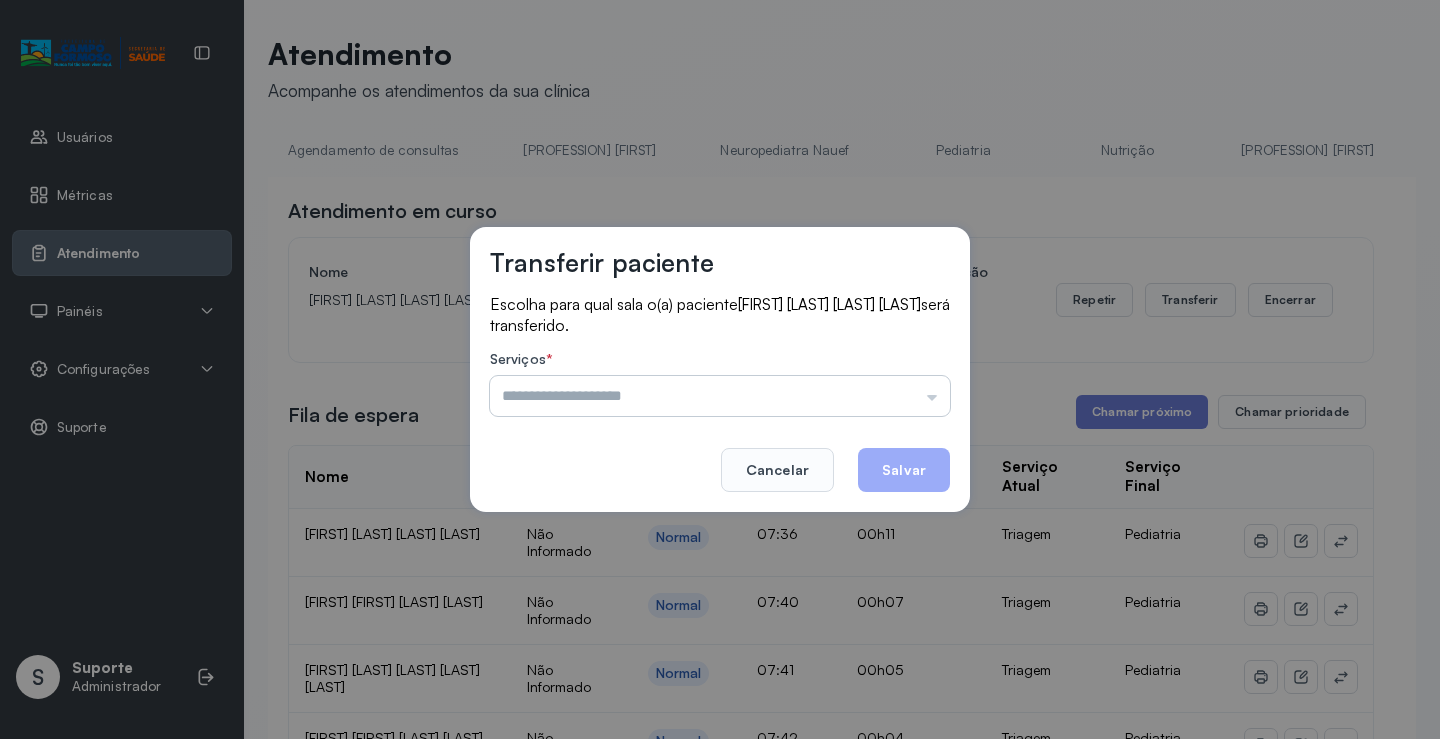click at bounding box center [720, 396] 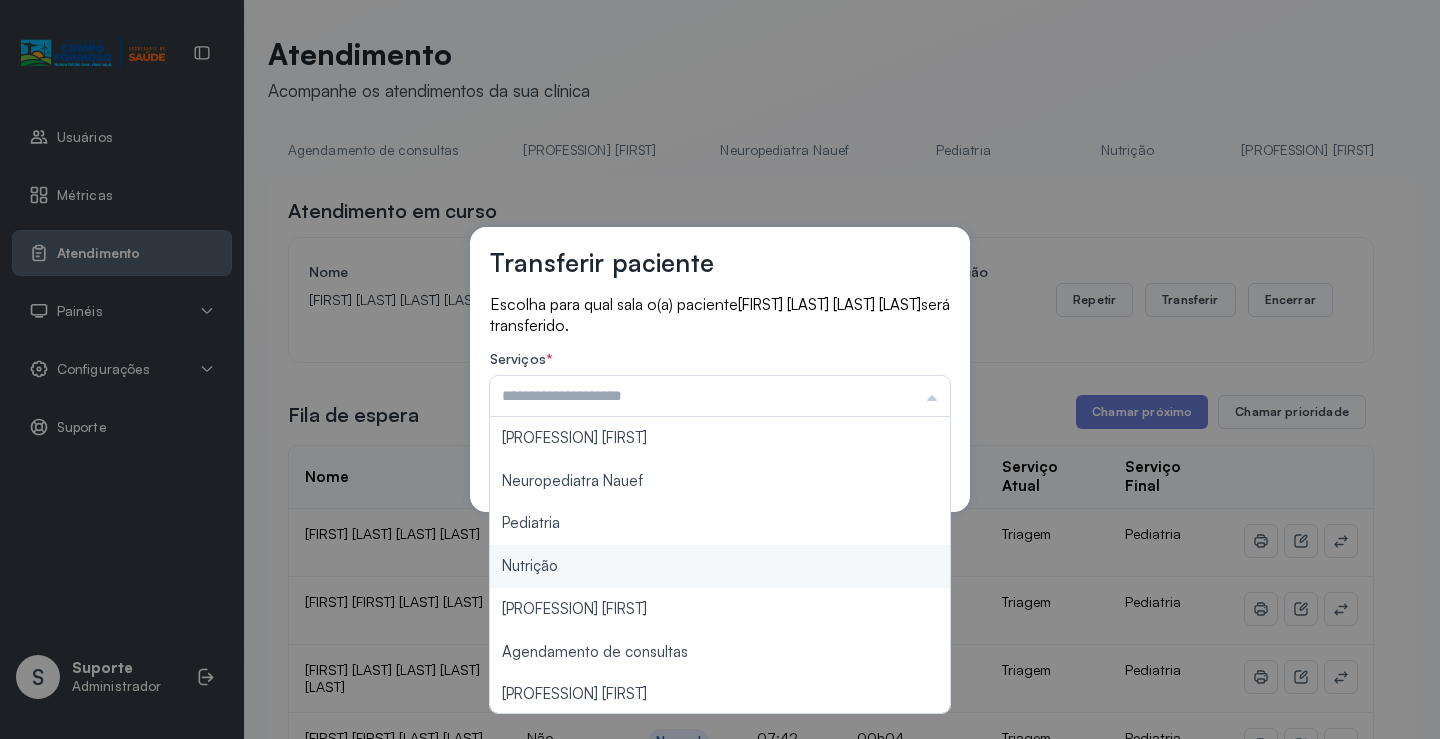 type on "********" 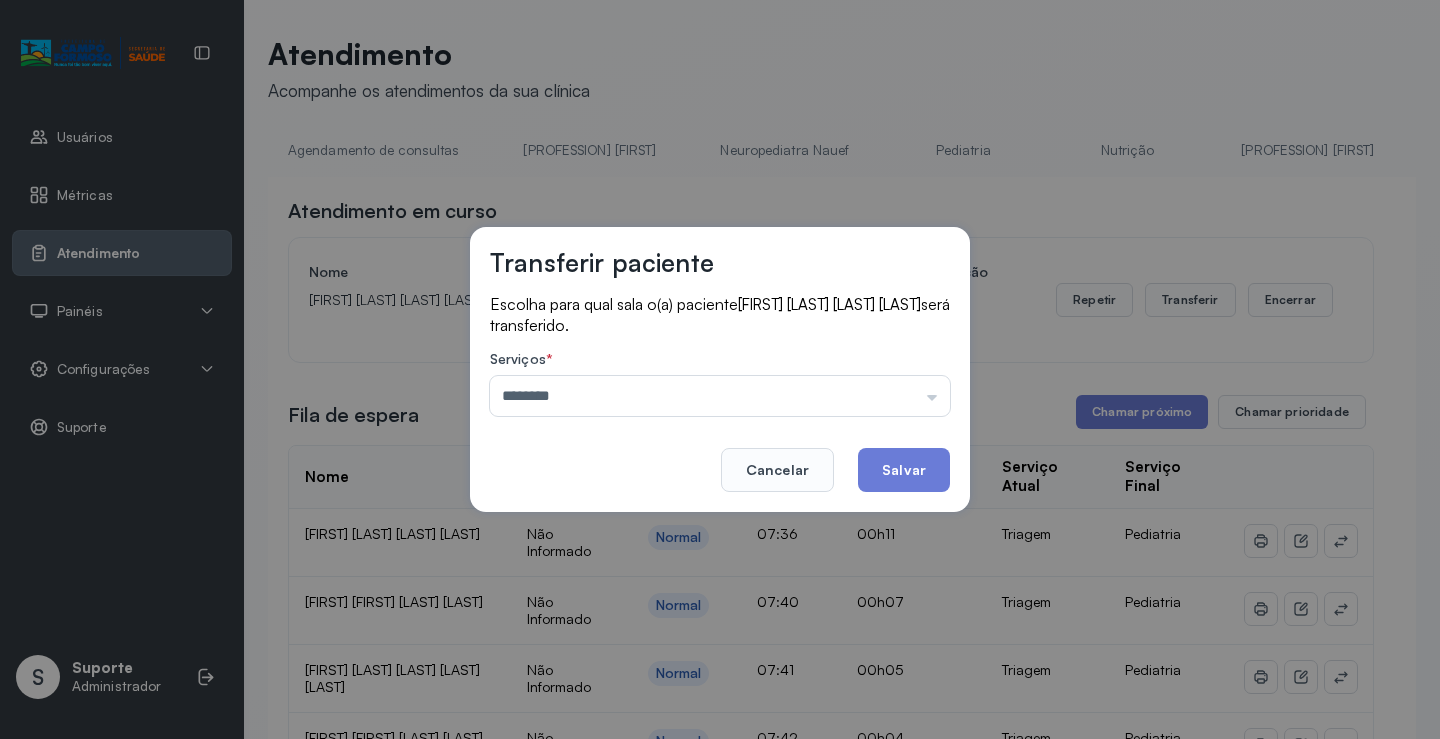 click on "Transferir paciente Escolha para qual sala o(a) paciente  [FIRST] [LAST] [LAST] [LAST]  será transferido.  Serviços  *  ******** Psicologo [NAME] Neuropediatra Nauef Pediatria Nutrição Psicologa [NAME] Agendamento de consultas Fisioterapeuta [NAME] Coordenadora [NAME] Consultório 2 Assistente Social Psiquiatra Fisioterapeuta [NAME] Fisioterapeuta [NAME] Neuropediatra [NAME] Cancelar Salvar" at bounding box center [720, 369] 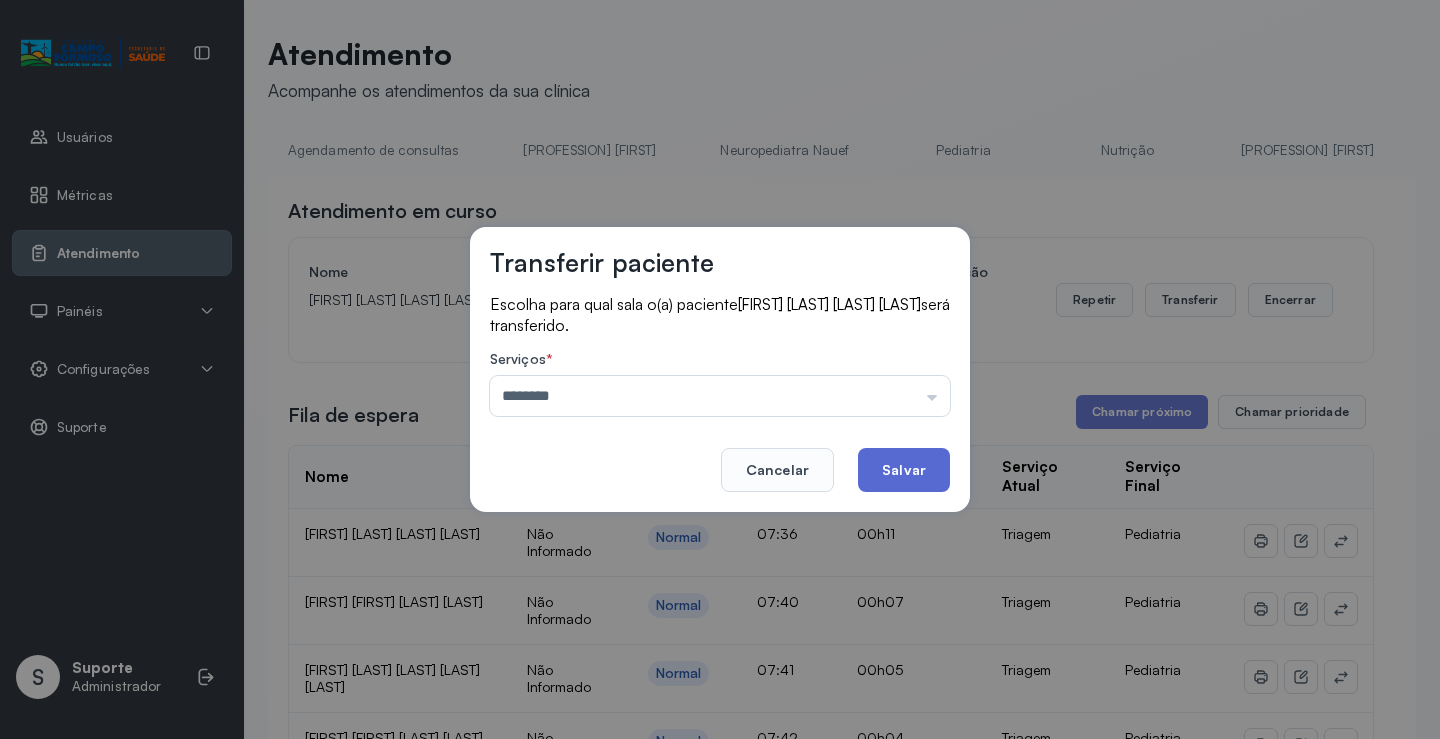 click on "Salvar" 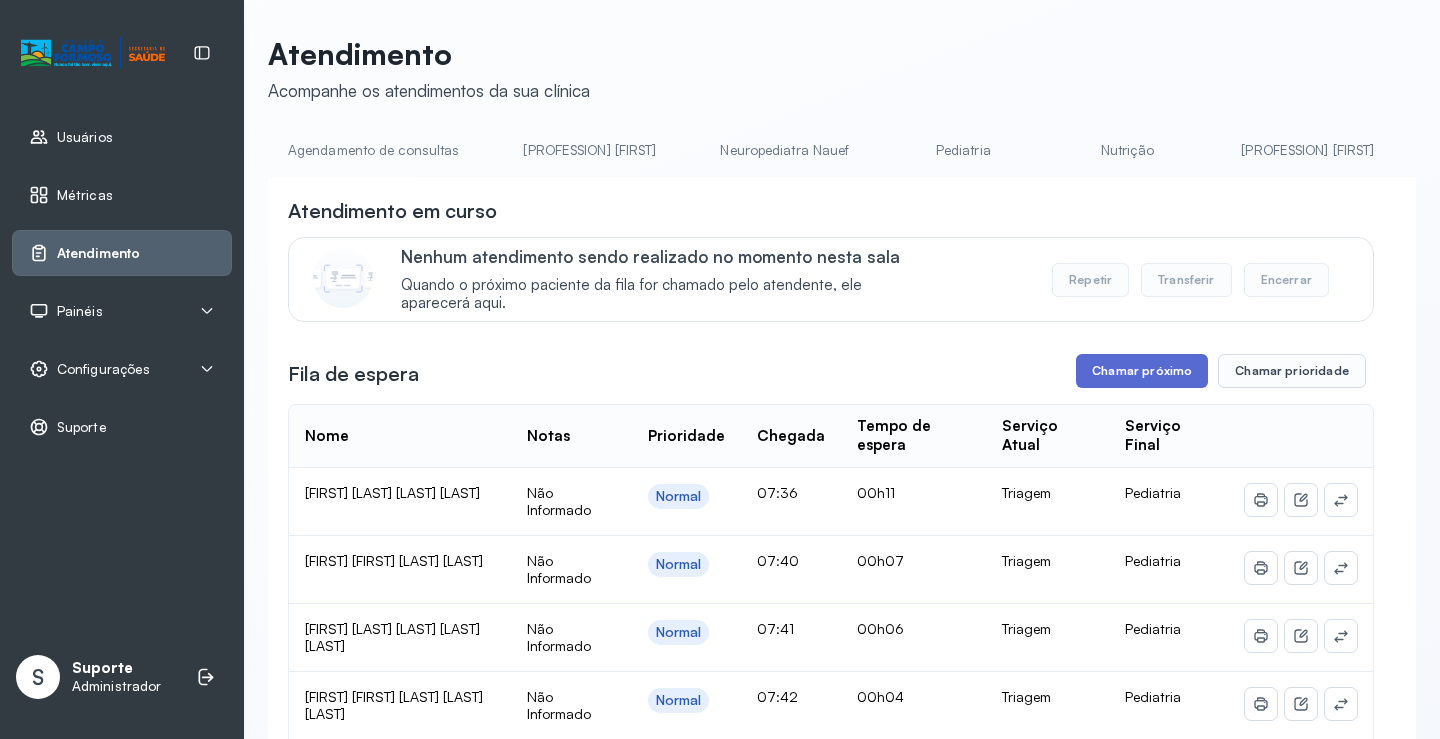 click on "Chamar próximo" at bounding box center [1142, 371] 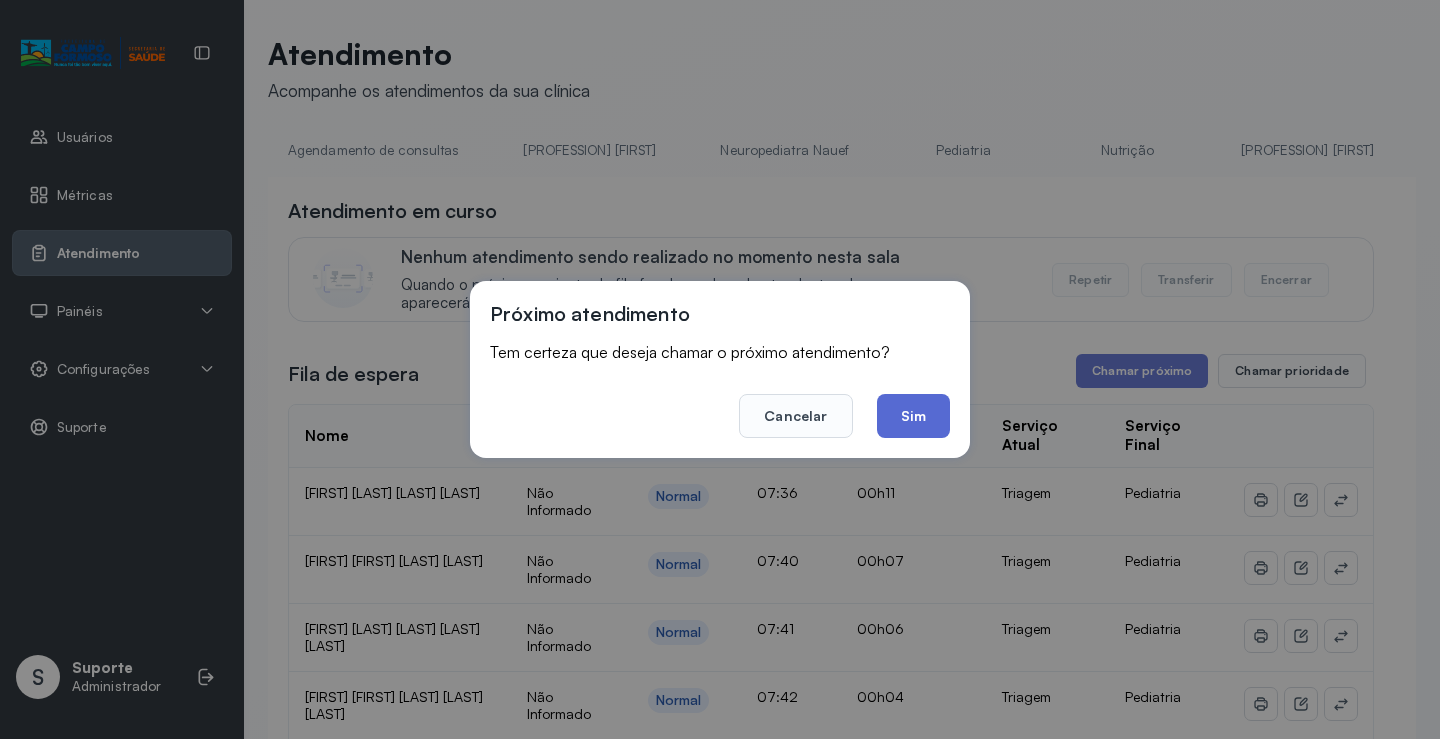 click on "Sim" 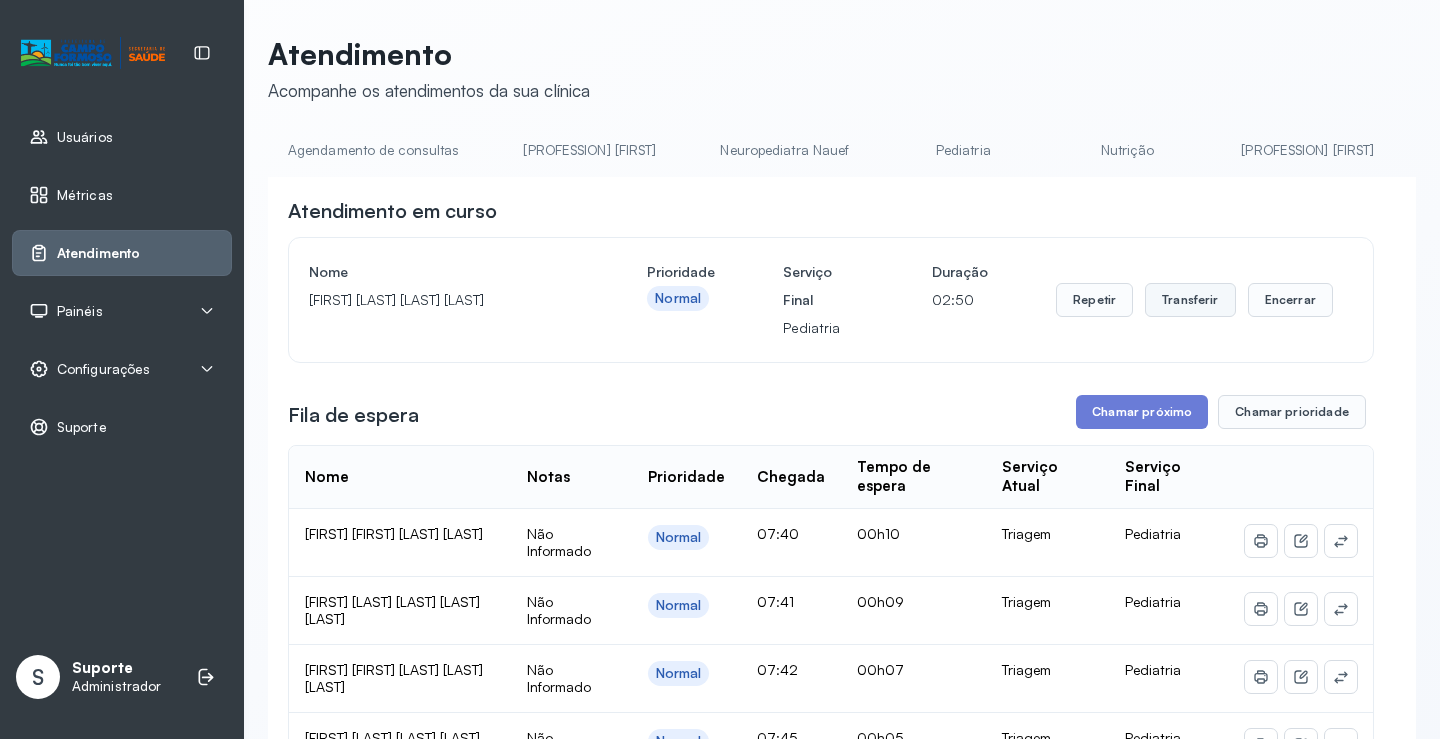 click on "Transferir" at bounding box center [1190, 300] 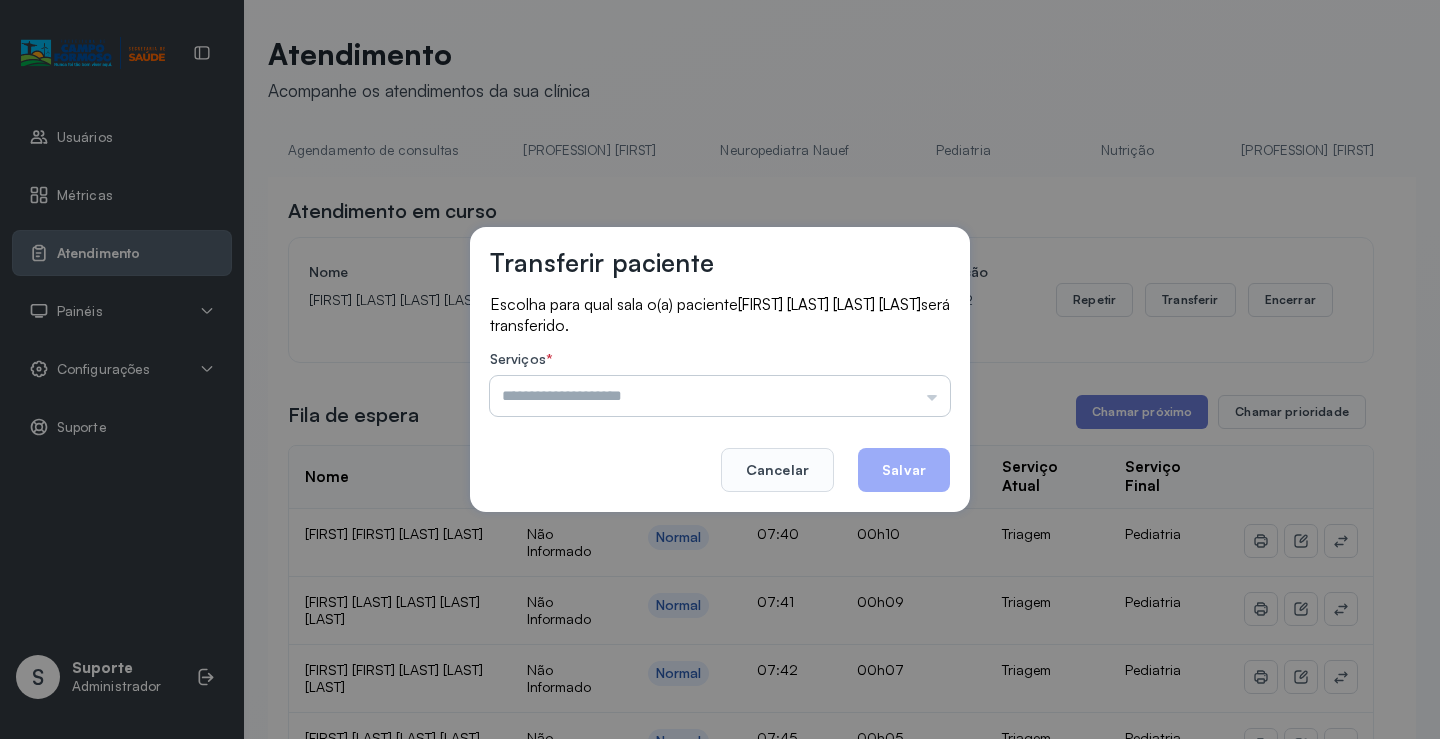 click at bounding box center [720, 396] 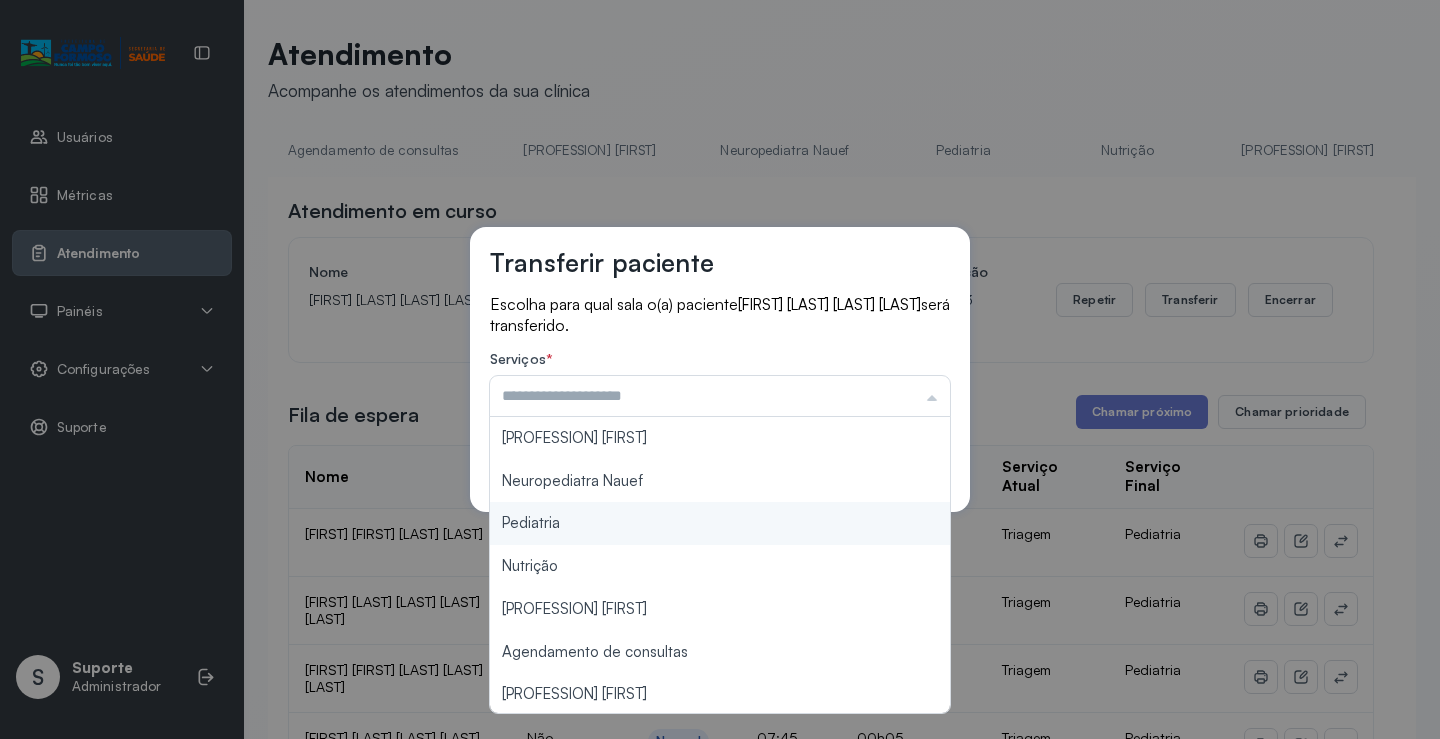type on "*********" 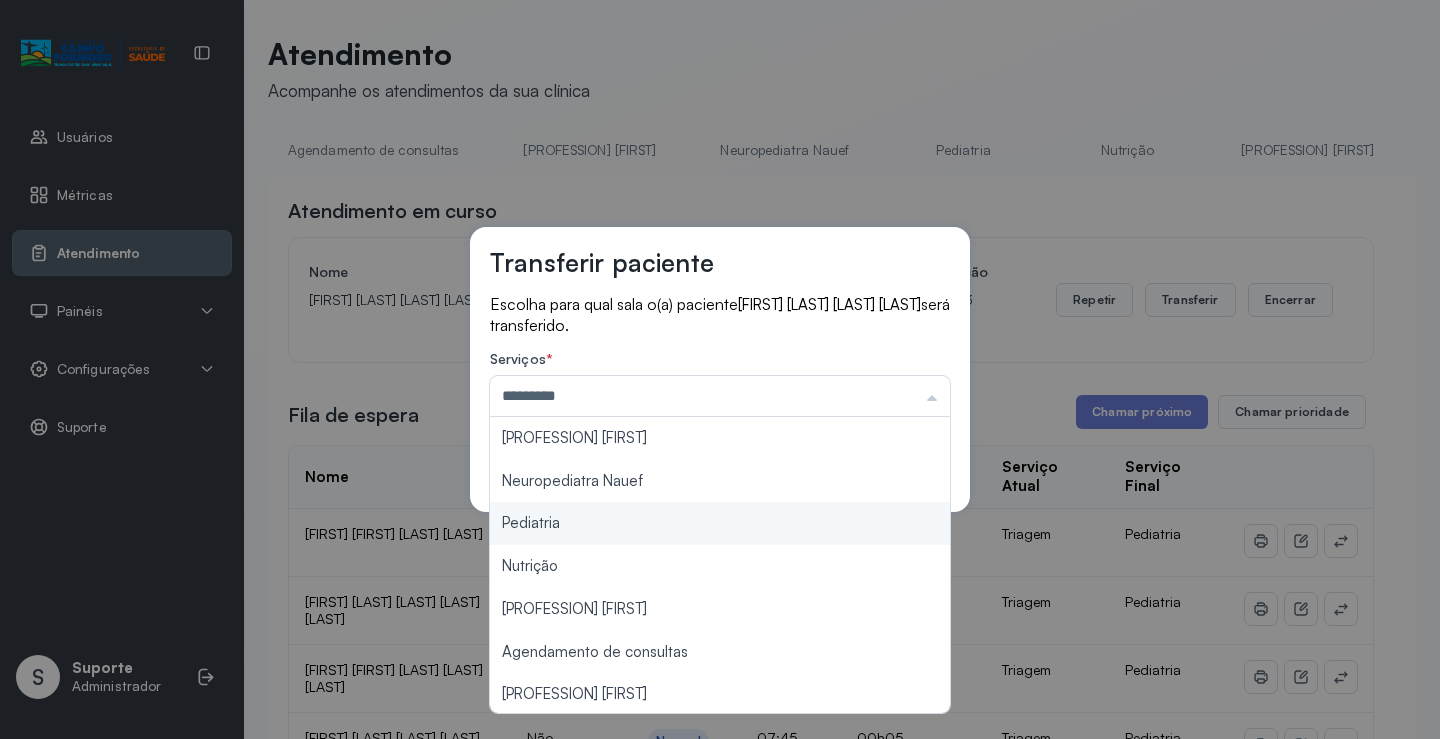 click on "Transferir paciente Escolha para qual sala o(a) paciente  [FIRST] [LAST] [LAST] [LAST]  será transferido.  Serviços  *  ********* Psicologo [NAME] Neuropediatra Nauef Pediatria Nutrição Psicologa [NAME] Agendamento de consultas Fisioterapeuta [NAME] Coordenadora [NAME] Consultório 2 Assistente Social Psiquiatra Fisioterapeuta [NAME] Fisioterapeuta [NAME] Neuropediatra [NAME] Cancelar Salvar" at bounding box center (720, 369) 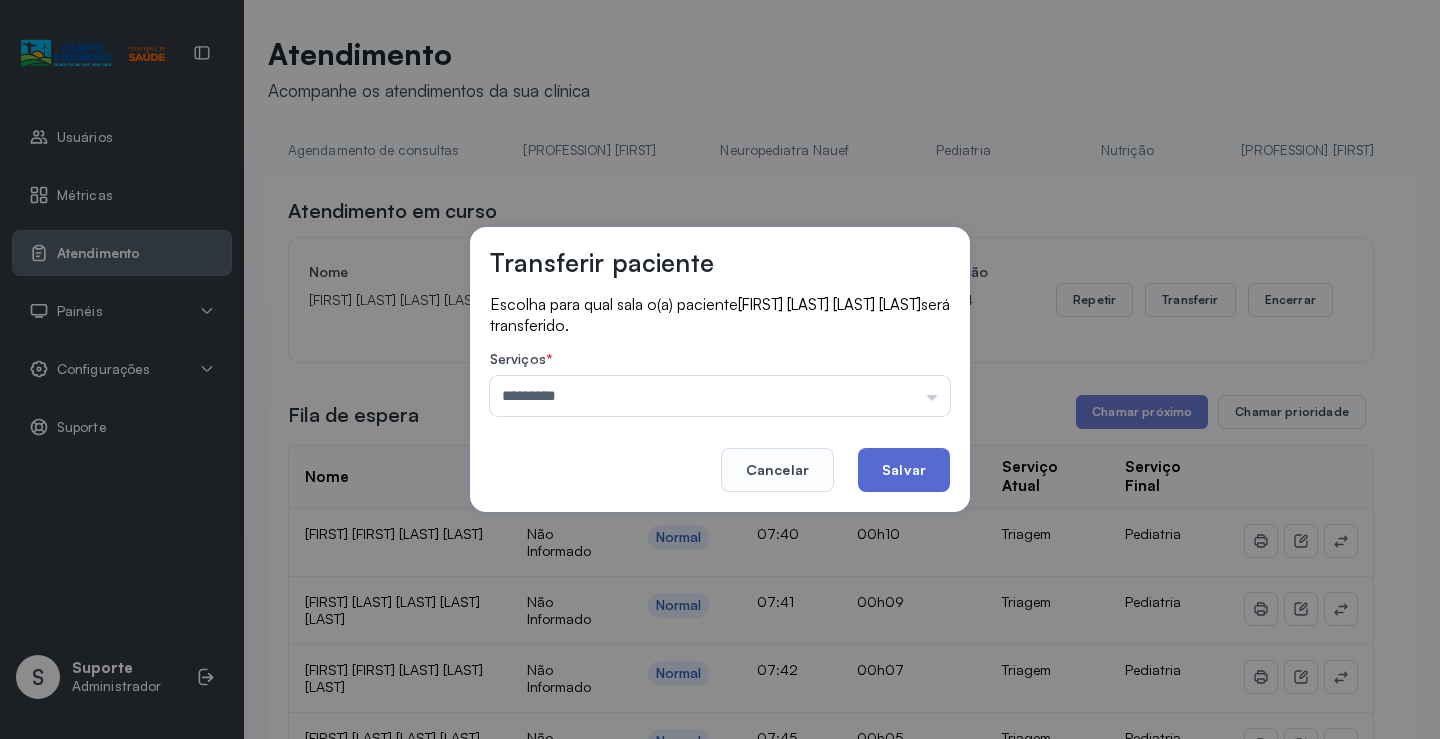 click on "Salvar" 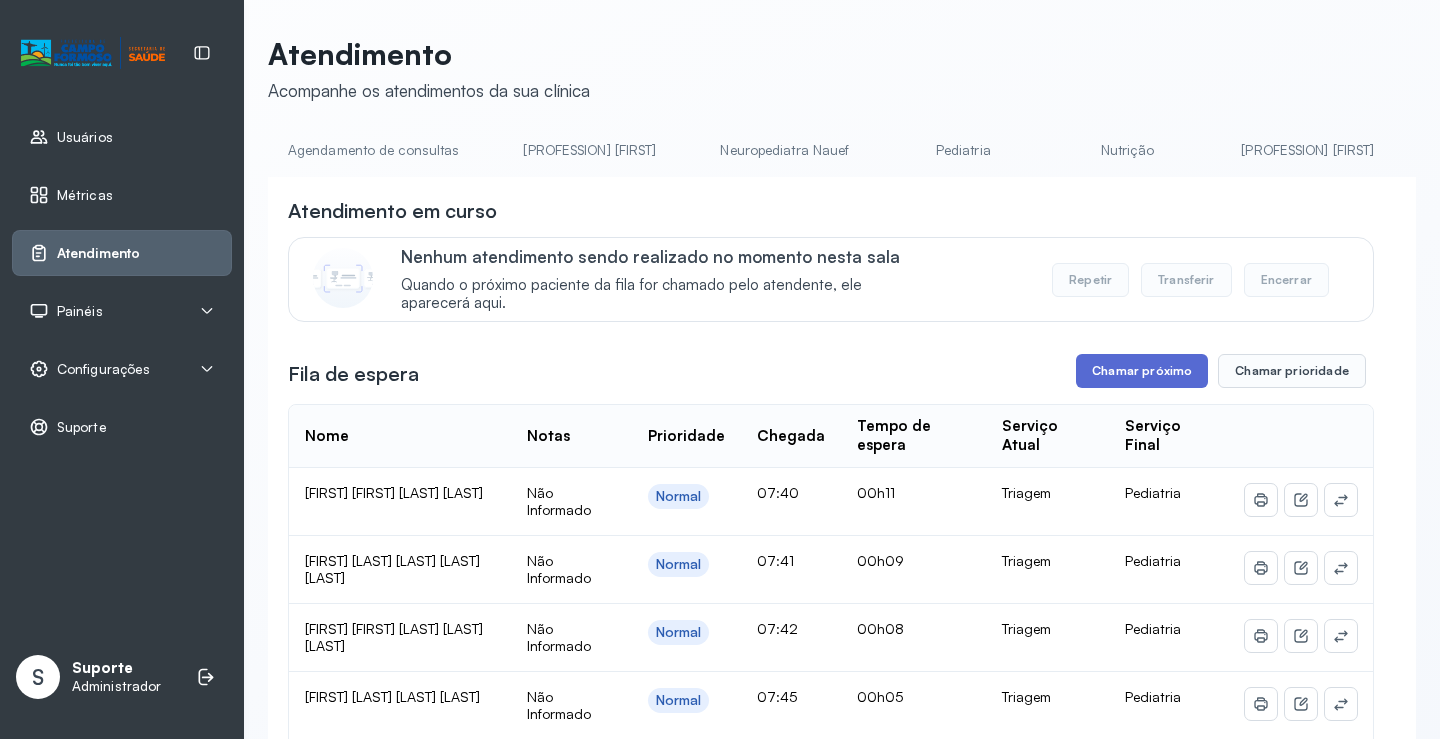 click on "Chamar próximo" at bounding box center [1142, 371] 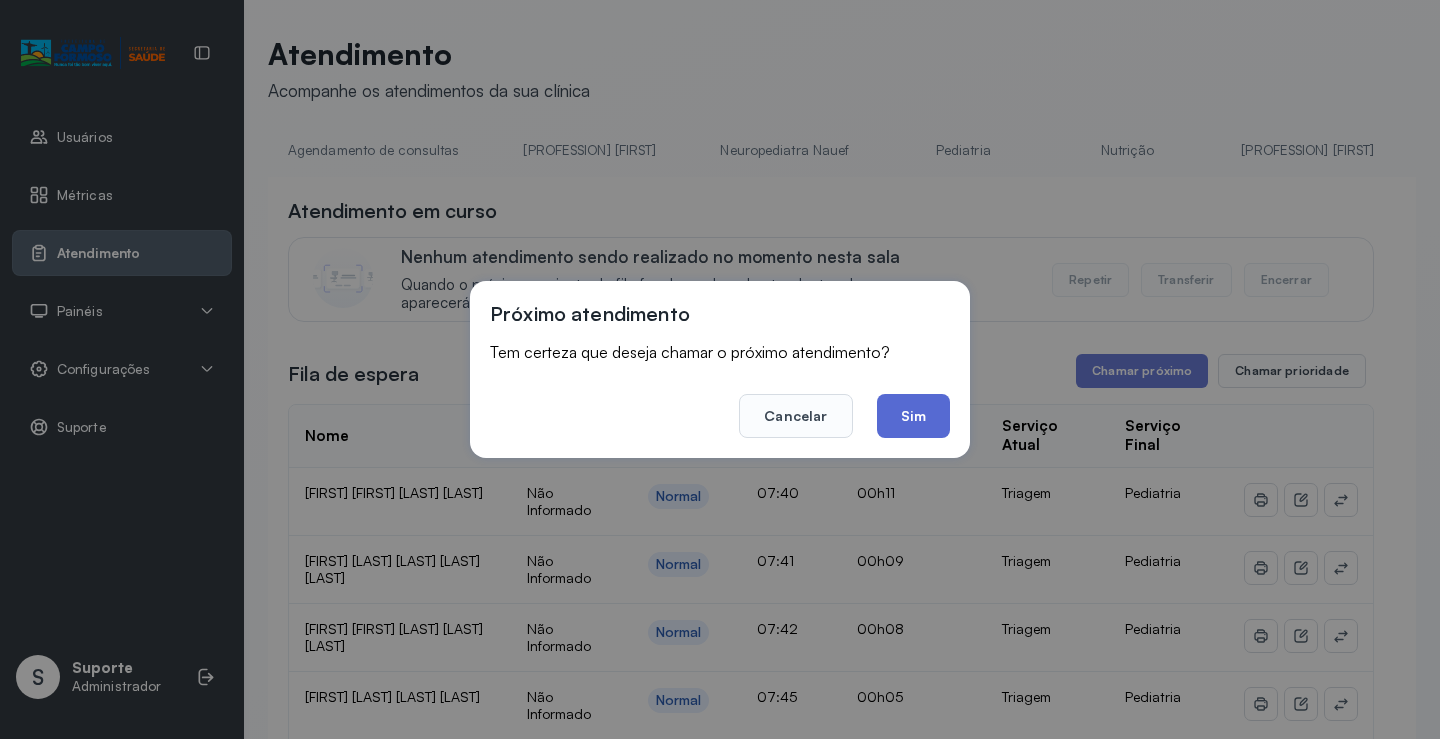 click on "Sim" 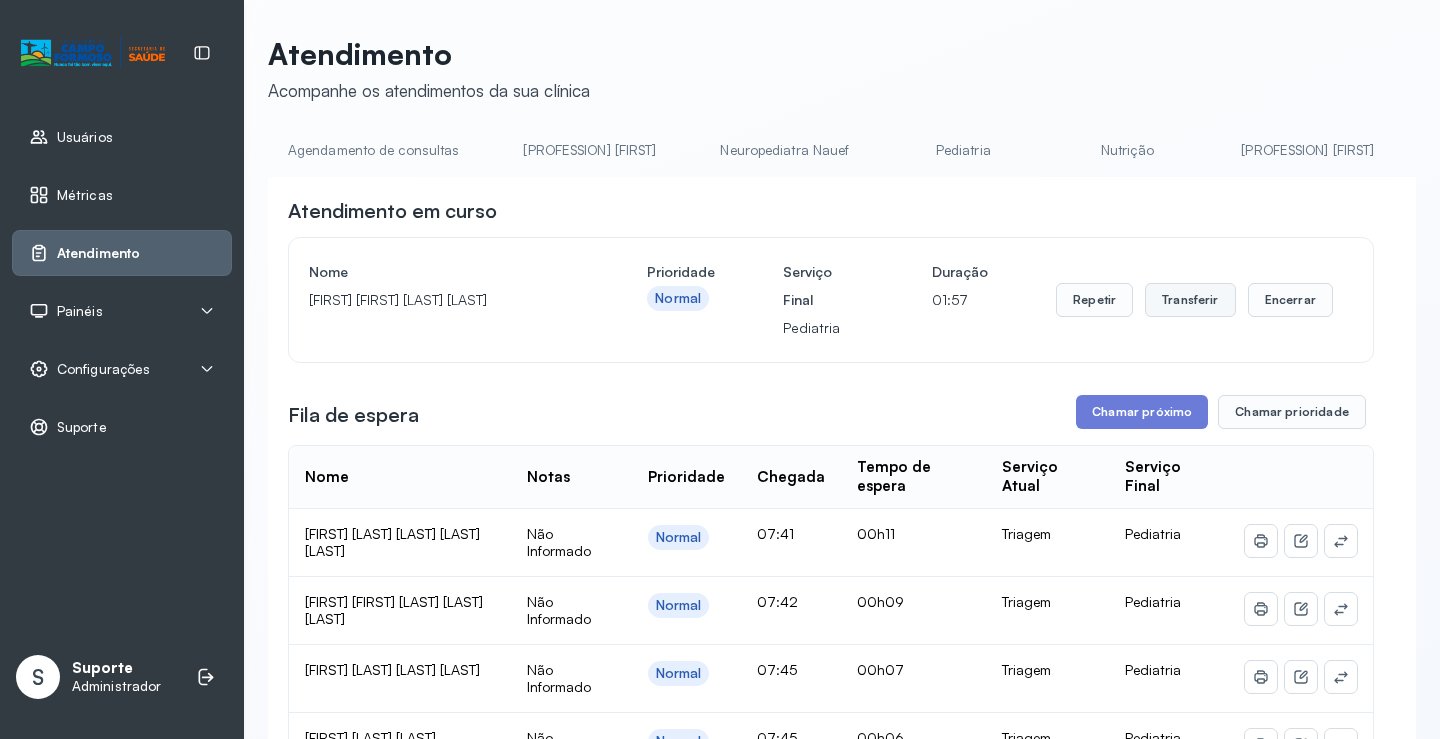 click on "Transferir" at bounding box center [1190, 300] 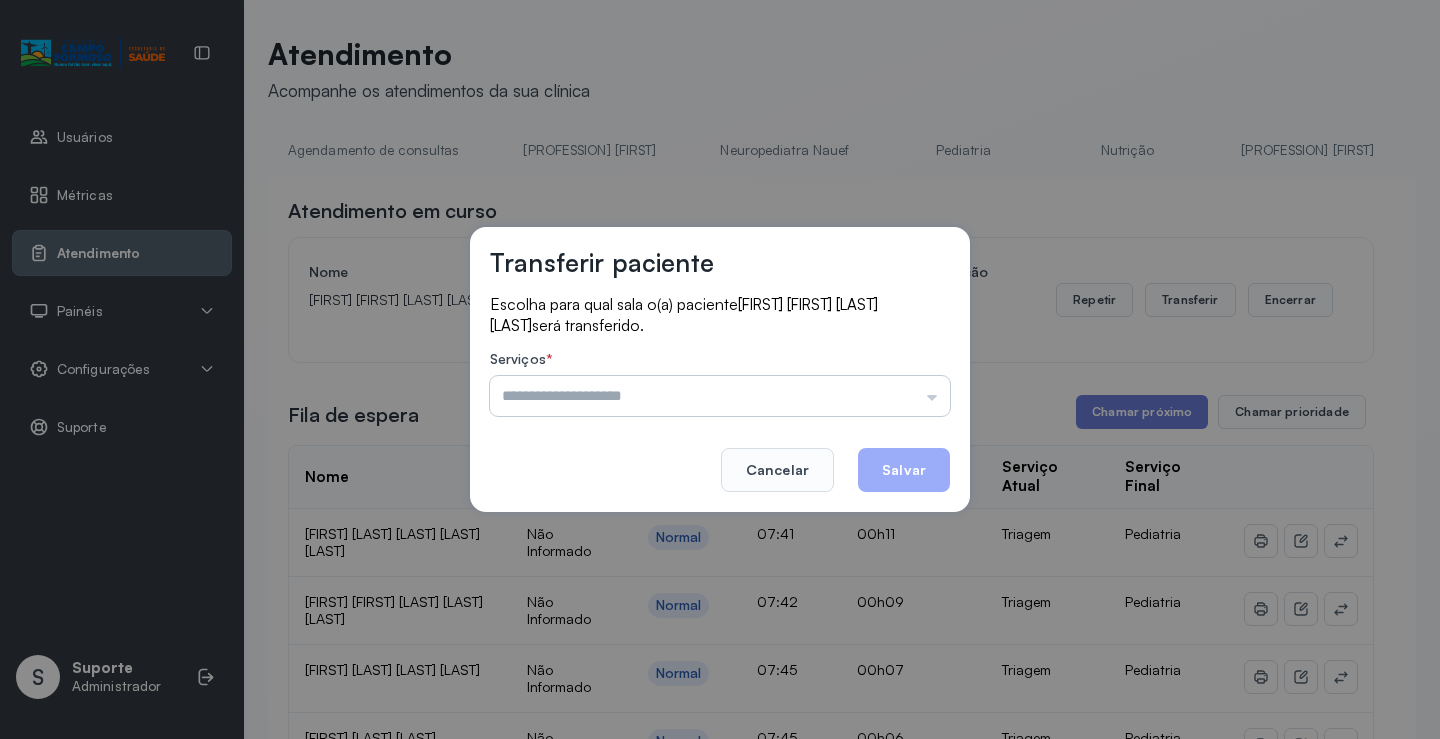 click at bounding box center [720, 396] 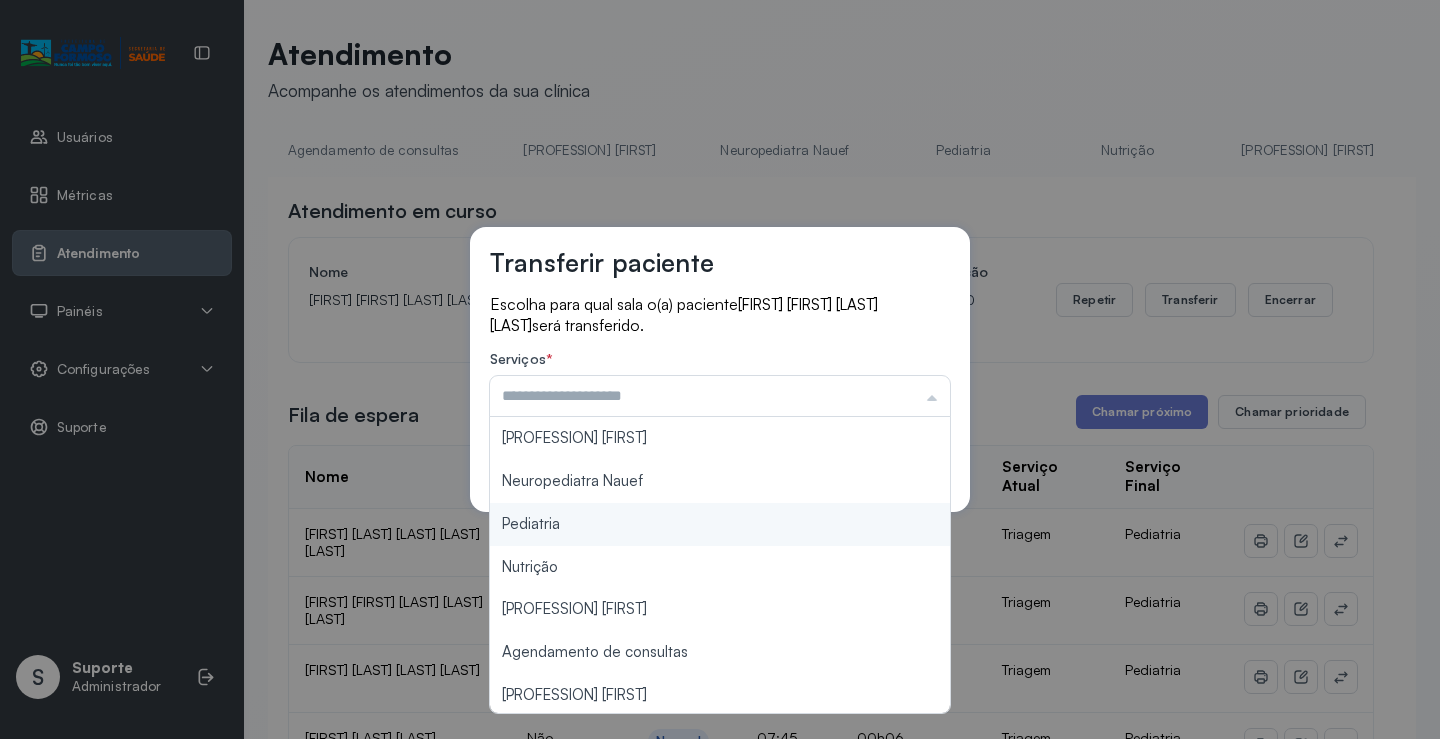 type on "*********" 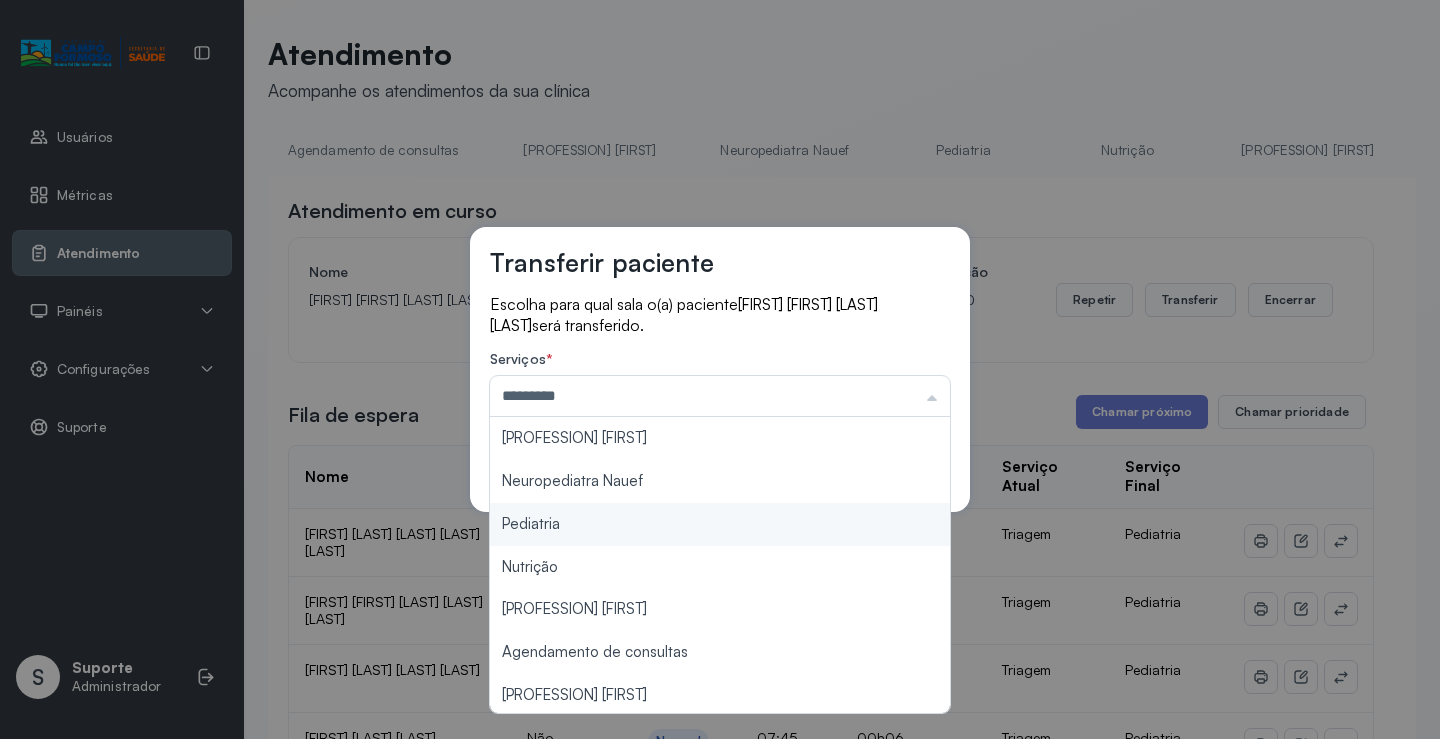 click on "Transferir paciente Escolha para qual sala o(a) paciente  [FIRST] [FIRST] [LAST] [LAST]  será transferido.  Serviços  *  ********* Psicologo [NAME] Neuropediatra Nauef Pediatria Nutrição Psicologa [NAME] Agendamento de consultas Fisioterapeuta [NAME] Coordenadora [NAME] Consultório 2 Assistente Social Psiquiatra Fisioterapeuta [NAME] Fisioterapeuta [NAME] Neuropediatra [NAME] Cancelar Salvar" at bounding box center (720, 369) 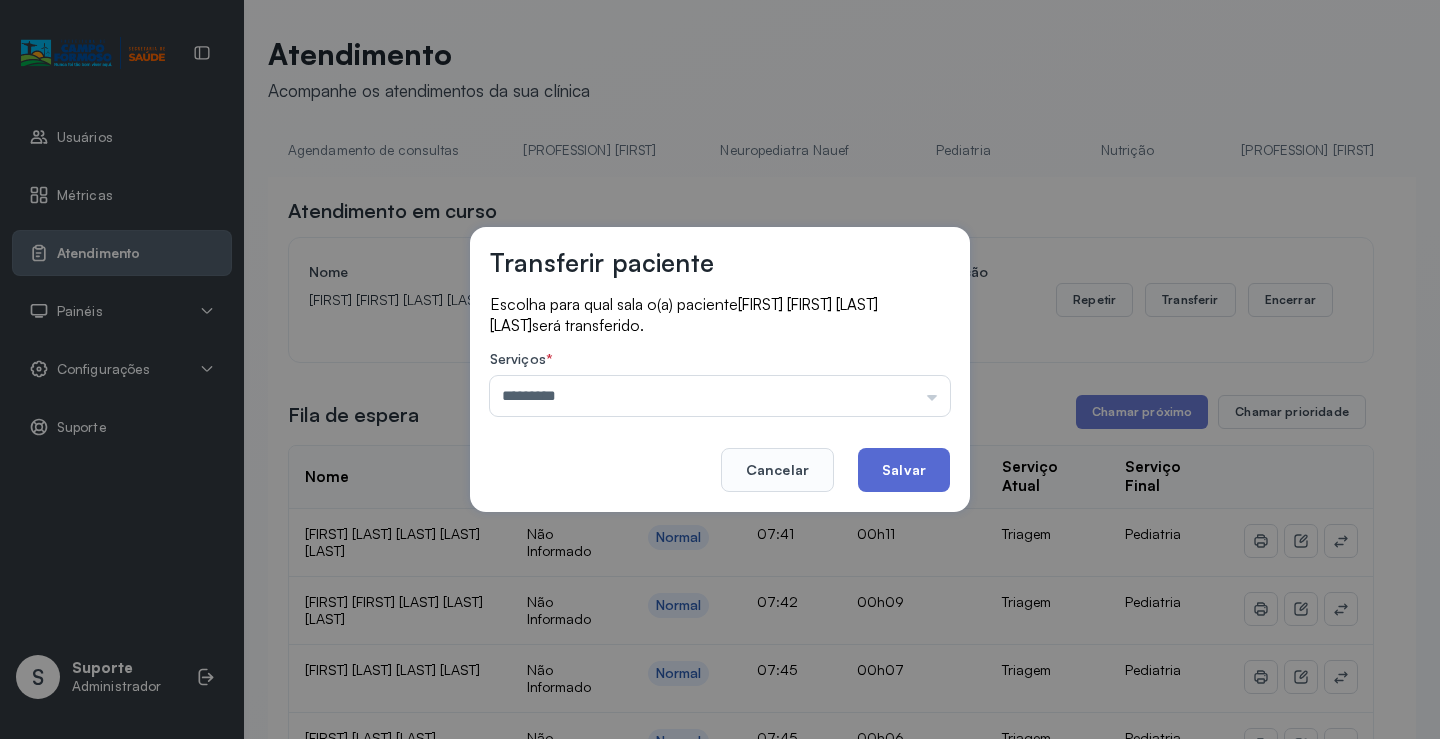 click on "Salvar" 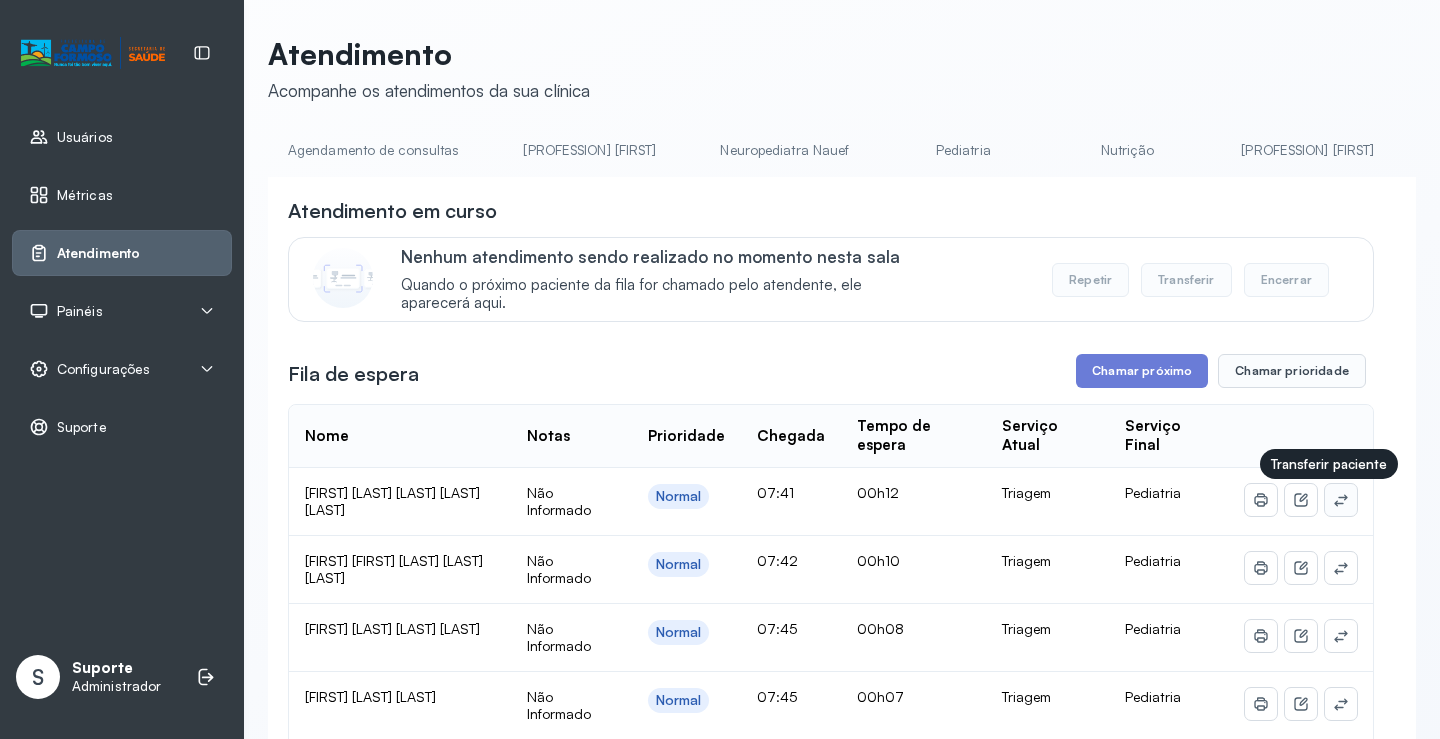 click 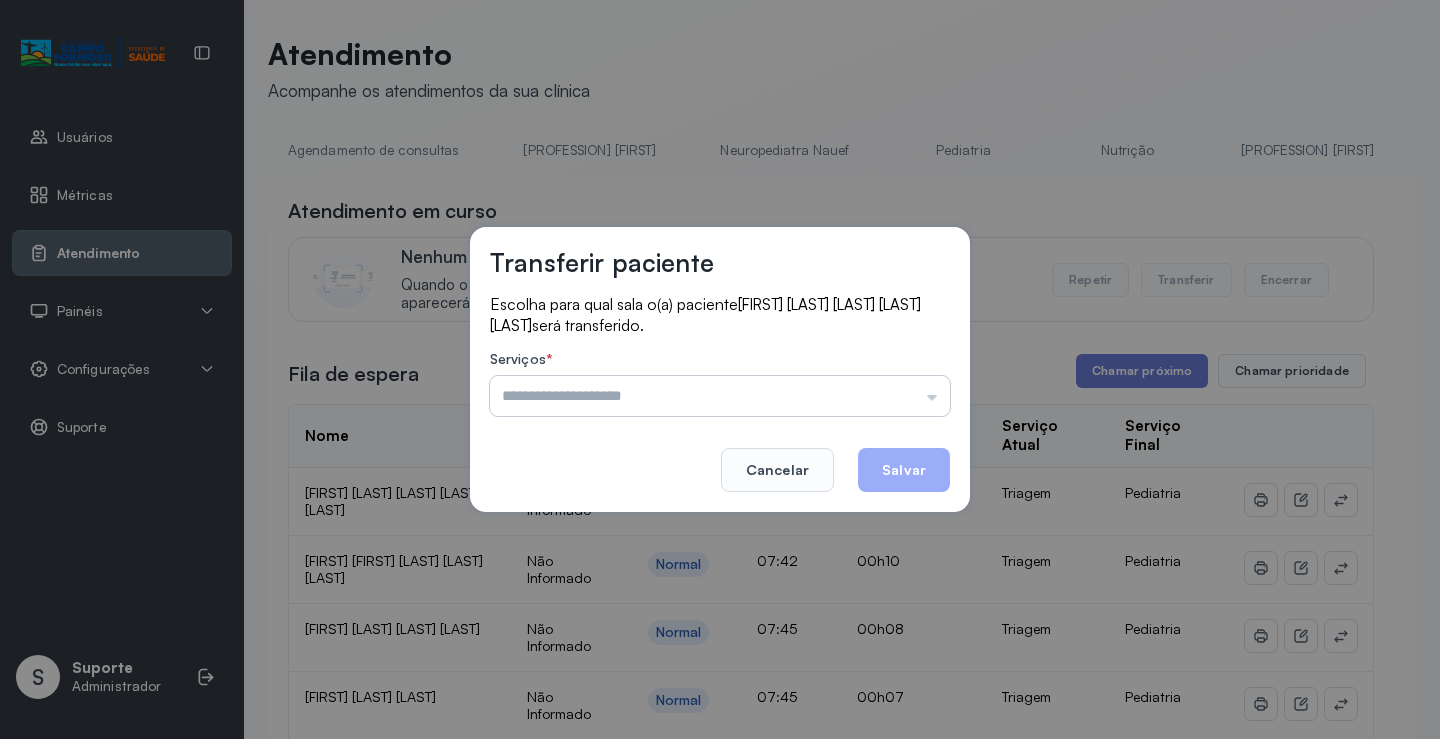 click at bounding box center (720, 396) 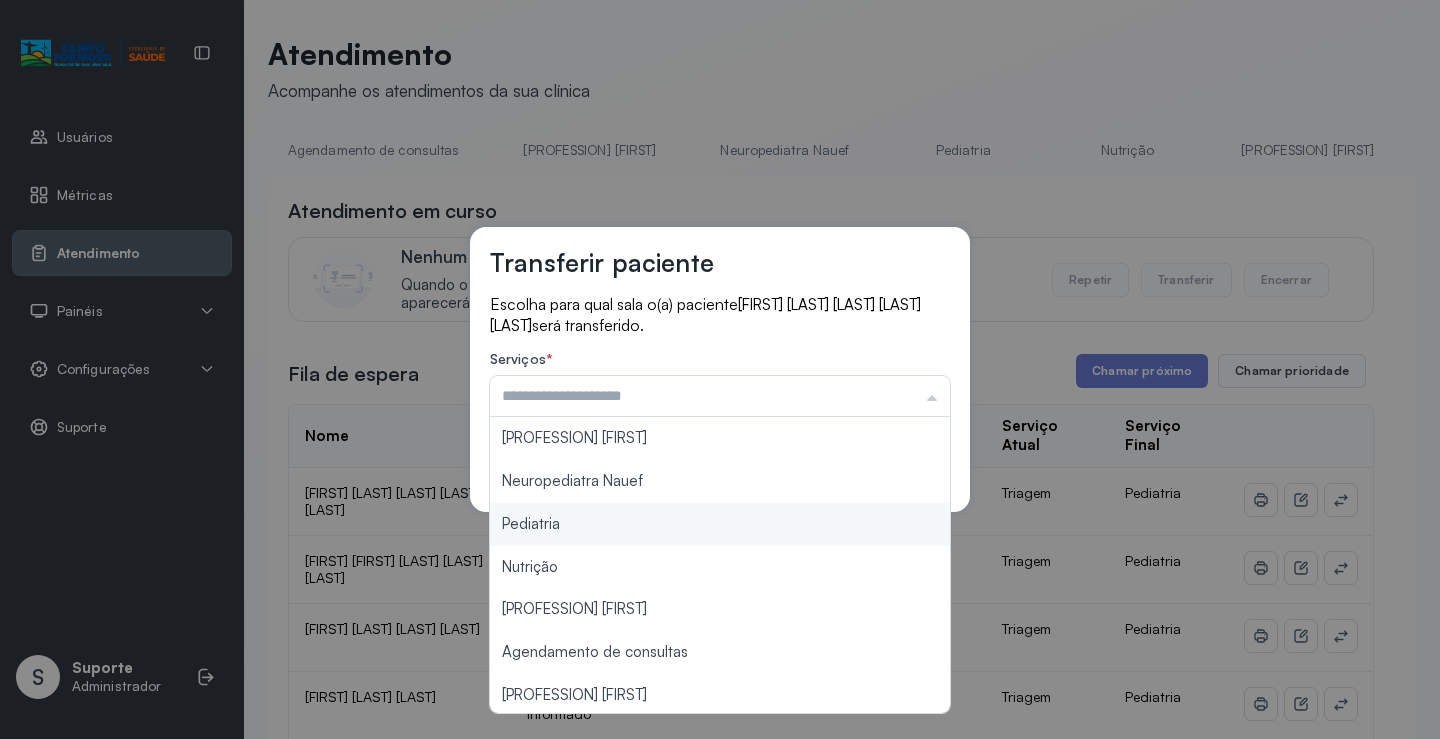 type on "*********" 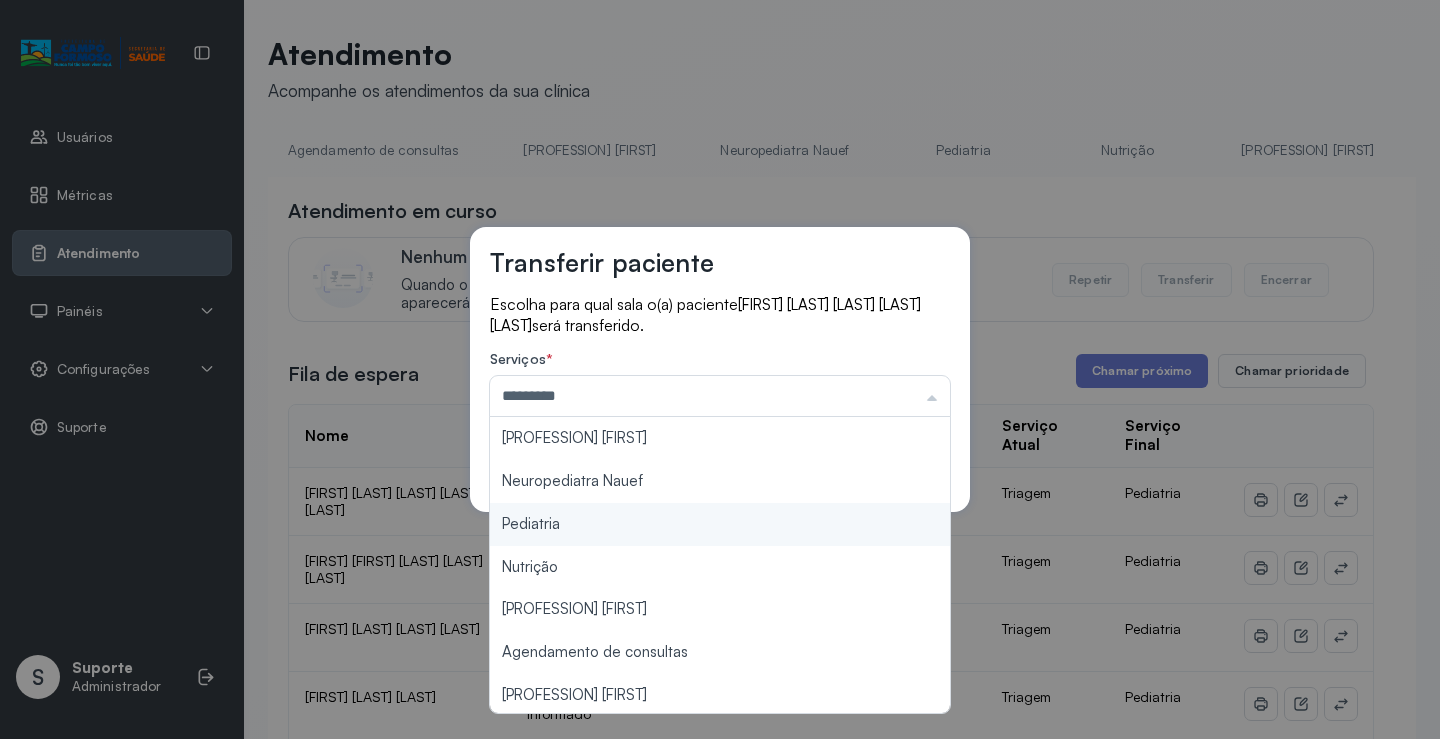 click on "Transferir paciente Escolha para qual sala o(a) paciente  [FIRST] [LAST] [LAST] [LAST]  será transferido.  Serviços  *  ********* Psicologo [NAME] Neuropediatra Nauef Pediatria Nutrição Psicologa [NAME] Agendamento de consultas Fisioterapeuta [NAME] Coordenadora [NAME] Consultório 2 Assistente Social Psiquiatra Fisioterapeuta [NAME] Fisioterapeuta [NAME] Neuropediatra [NAME] Cancelar Salvar" at bounding box center (720, 369) 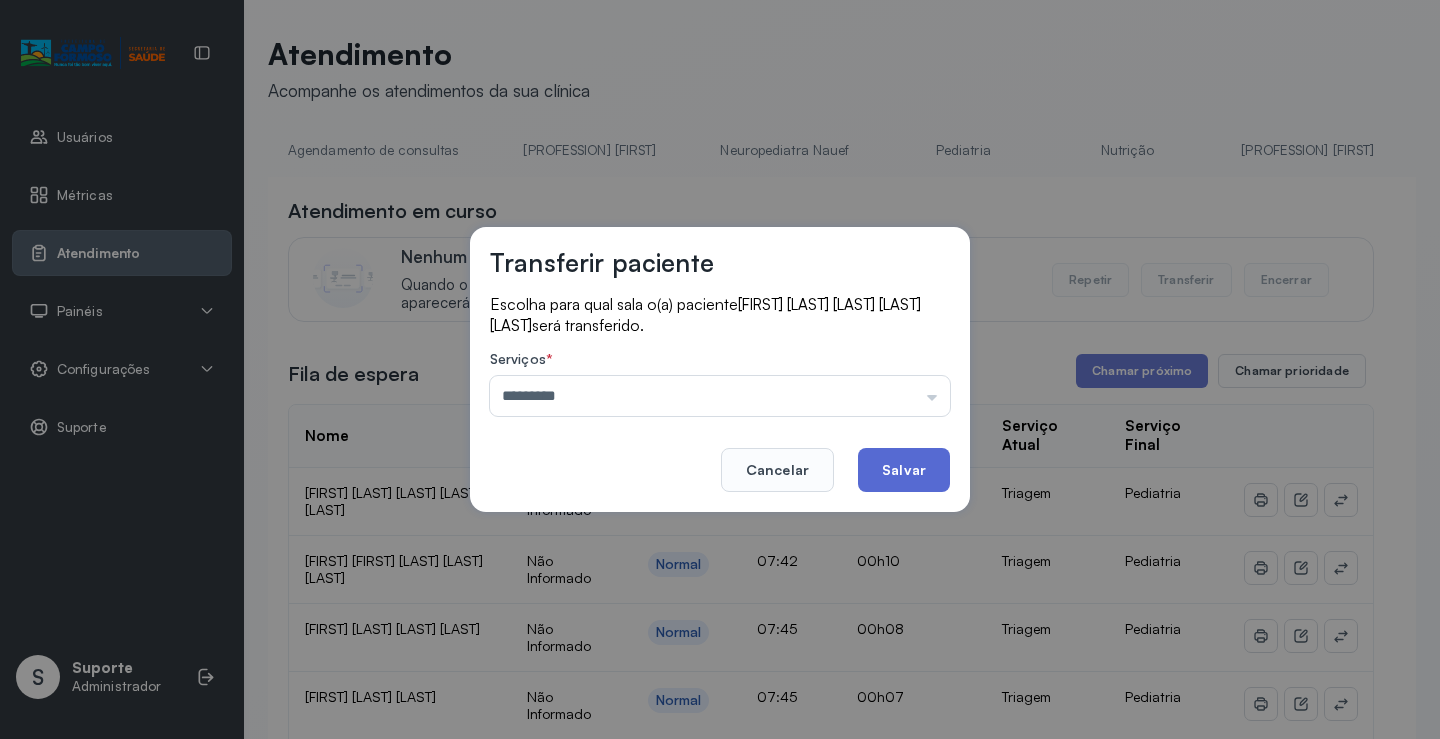 click on "Salvar" 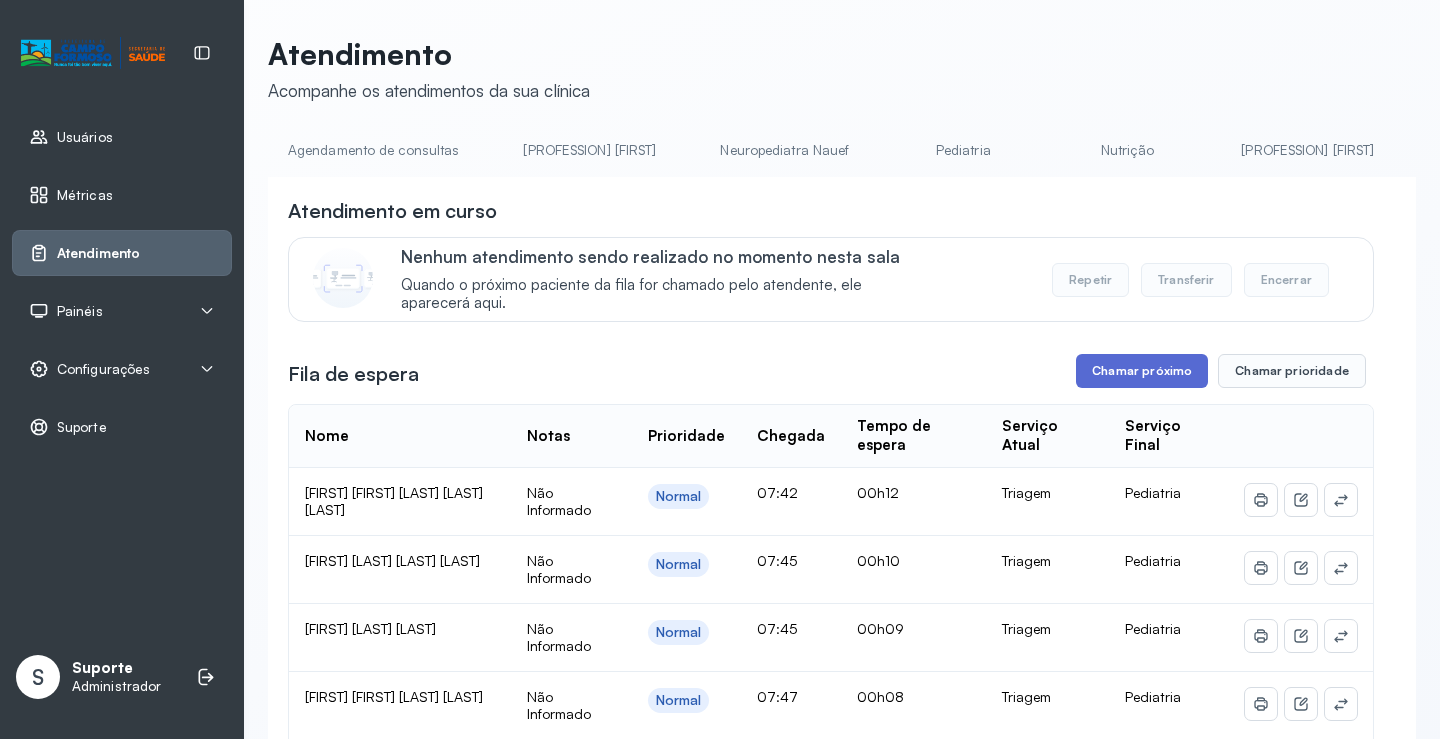 click on "Chamar próximo" at bounding box center [1142, 371] 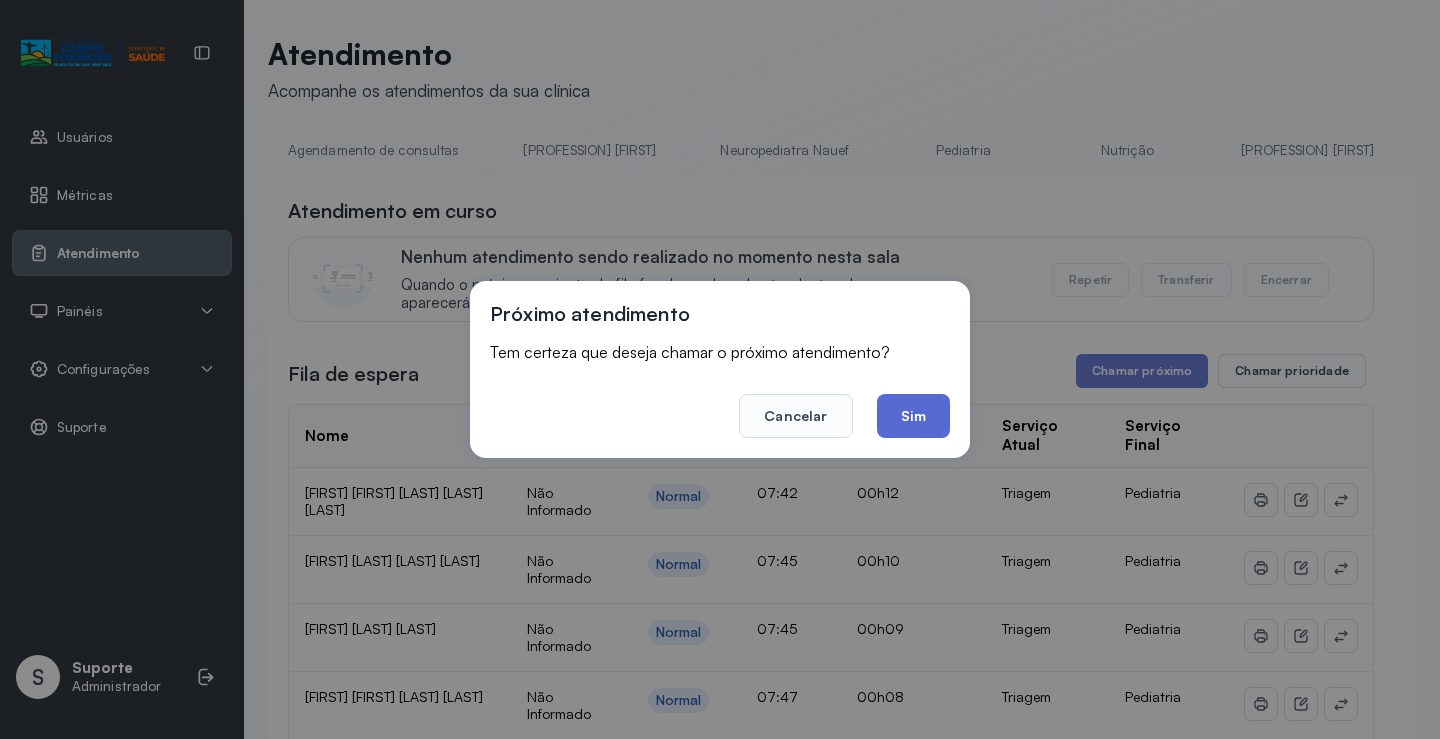 click on "Sim" 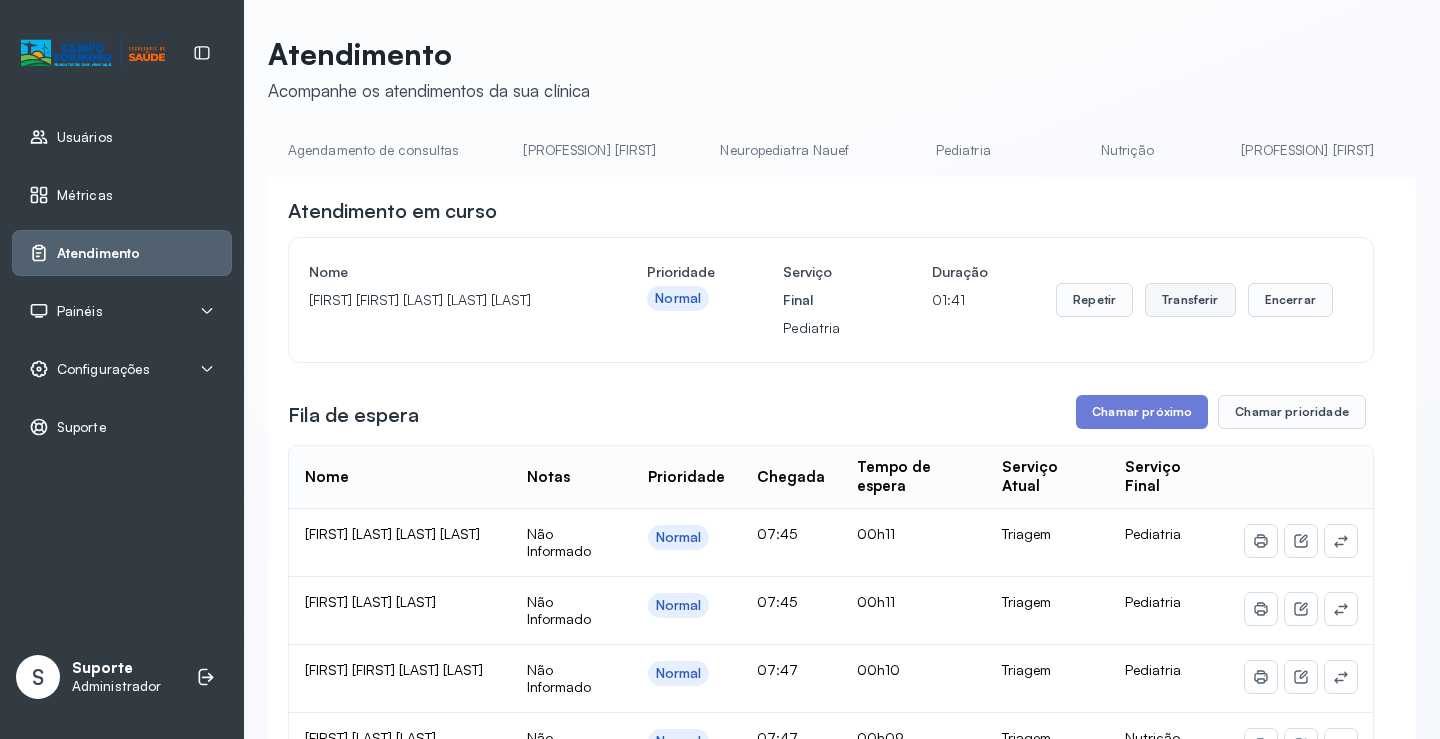 click on "Transferir" at bounding box center [1190, 300] 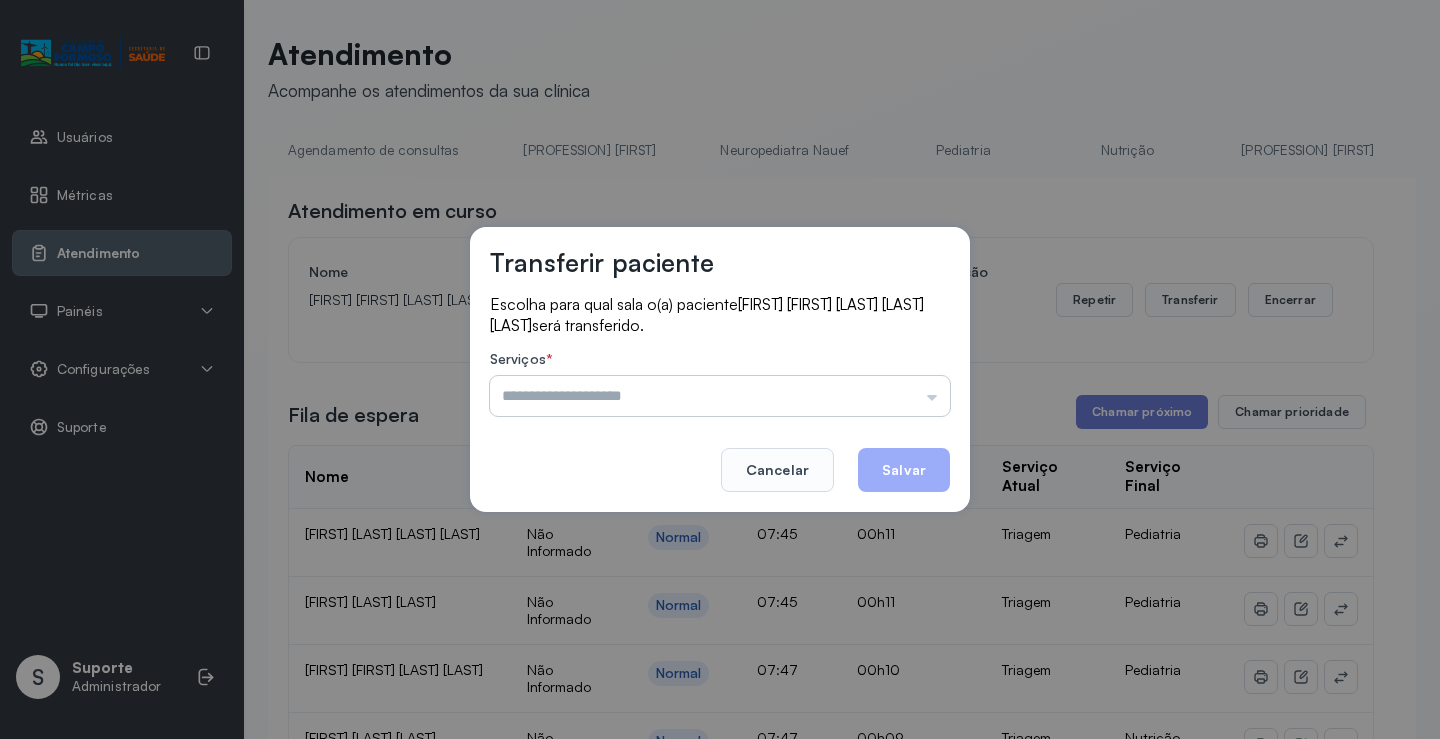 click at bounding box center (720, 396) 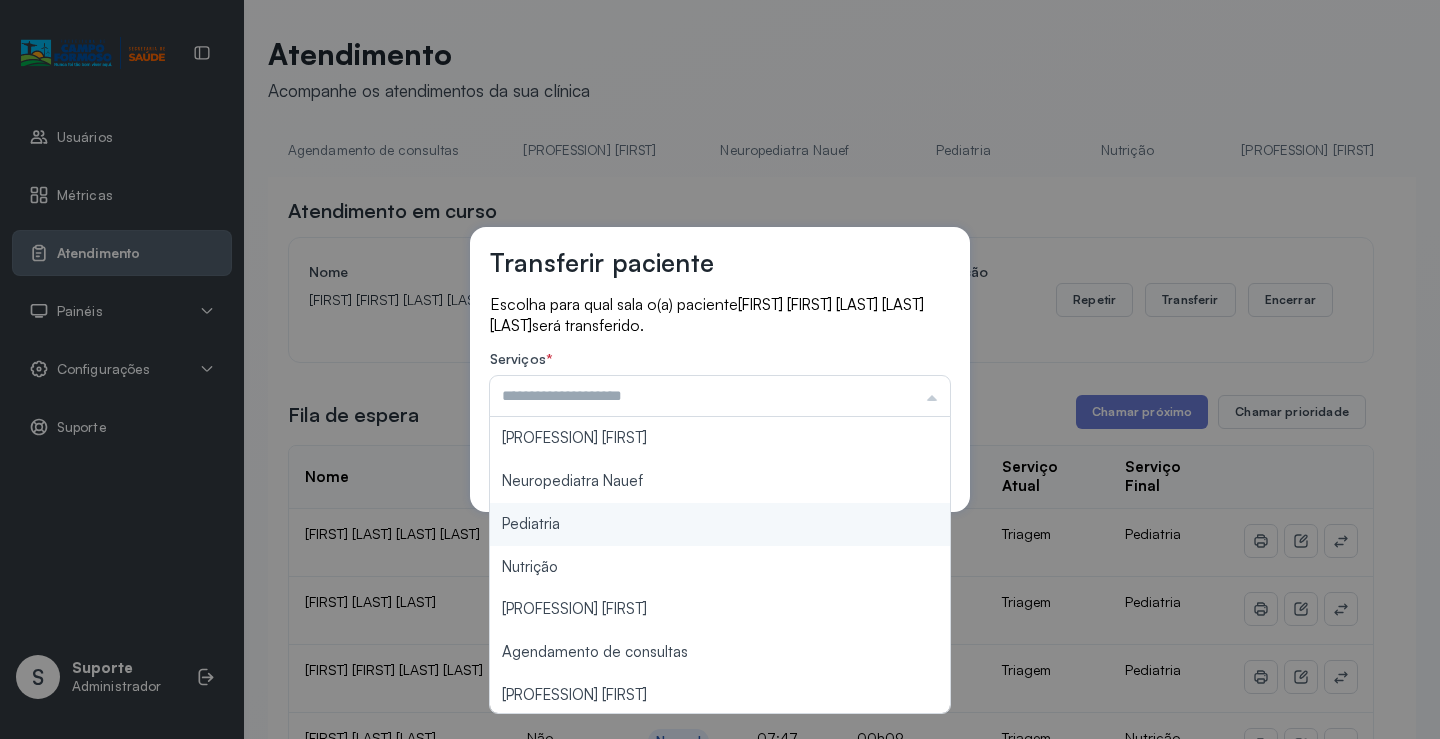 type on "*********" 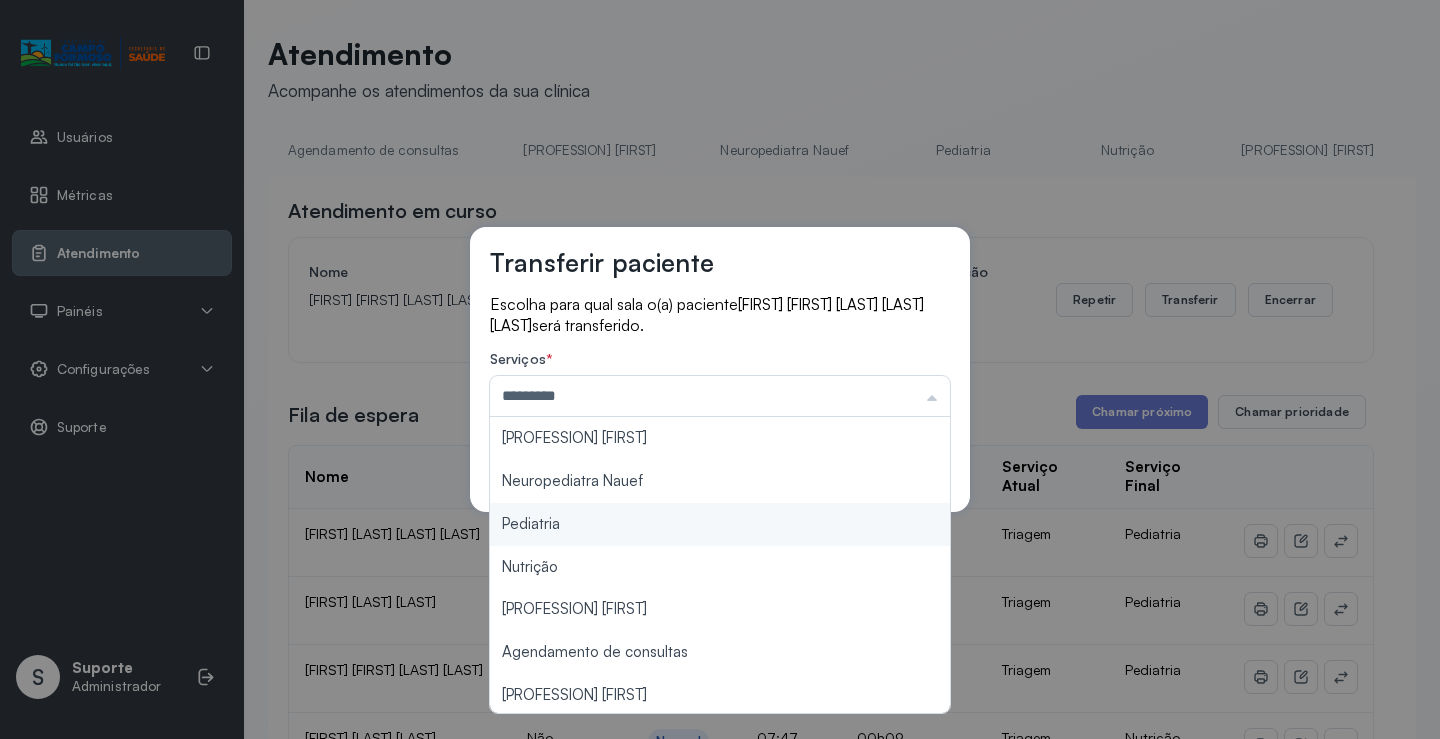click on "Transferir paciente Escolha para qual sala o(a) paciente  [FIRST] [FIRST] [LAST] [LAST]  será transferido.  Serviços  *  ********* Psicologo [NAME] Neuropediatra Nauef Pediatria Nutrição Psicologa [NAME] Agendamento de consultas Fisioterapeuta [NAME] Coordenadora [NAME] Consultório 2 Assistente Social Psiquiatra Fisioterapeuta [NAME] Fisioterapeuta [NAME] Neuropediatra [NAME] Cancelar Salvar" at bounding box center [720, 369] 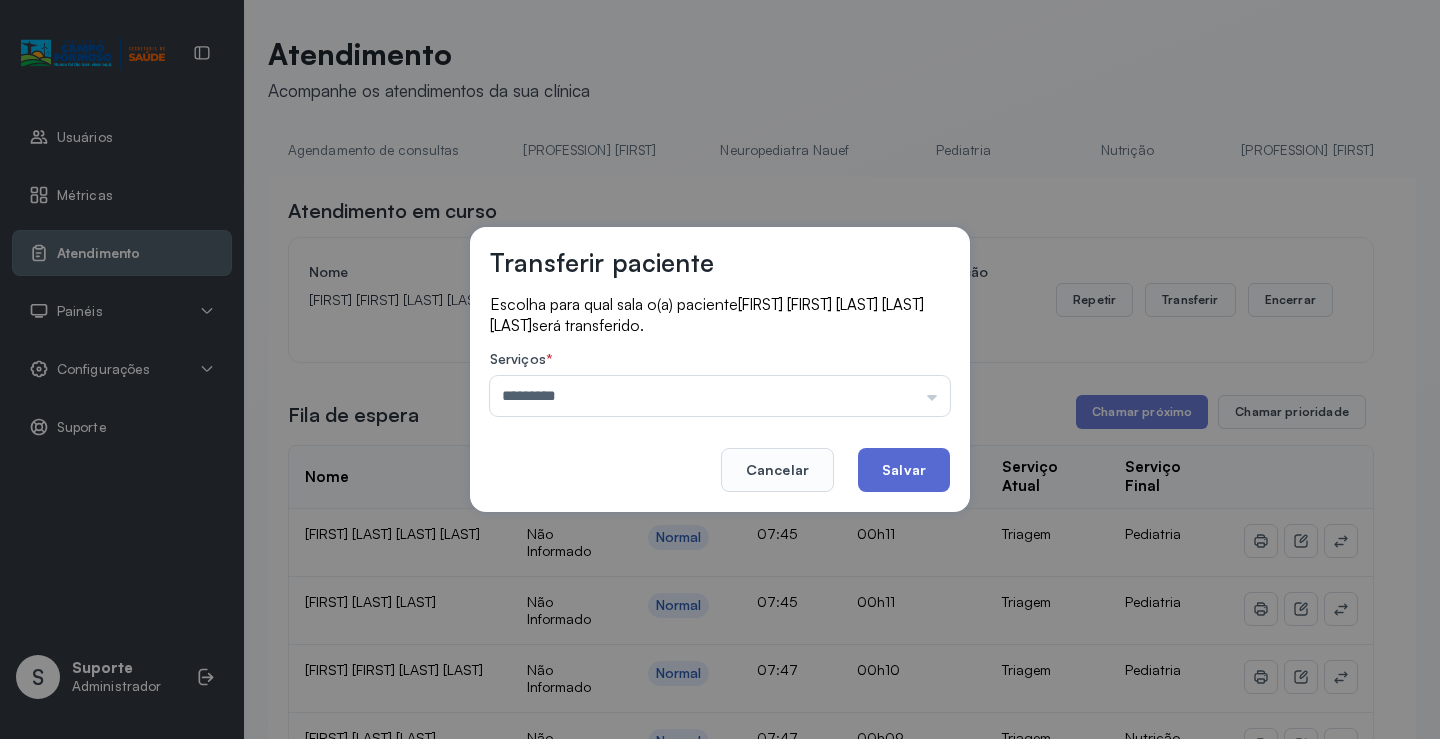 click on "Salvar" 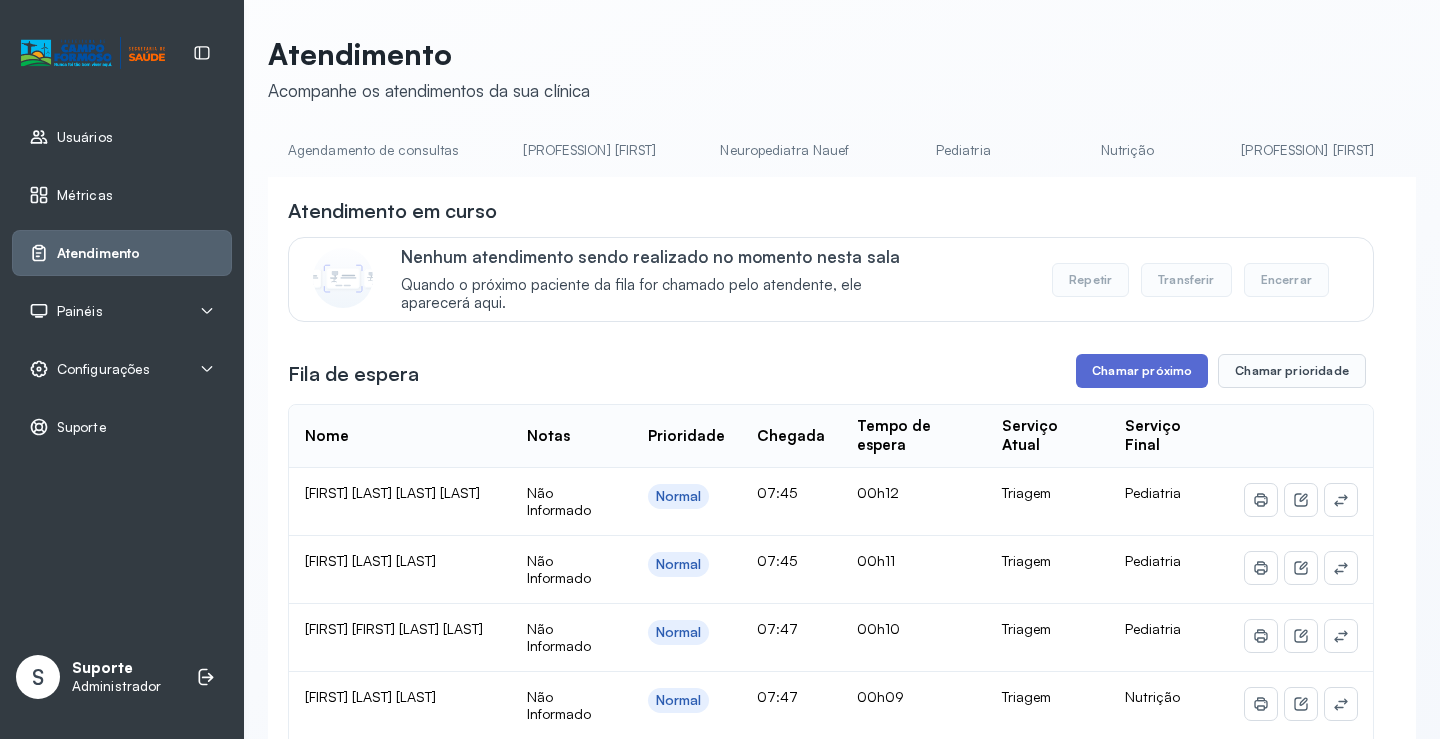 click on "Chamar próximo" at bounding box center [1142, 371] 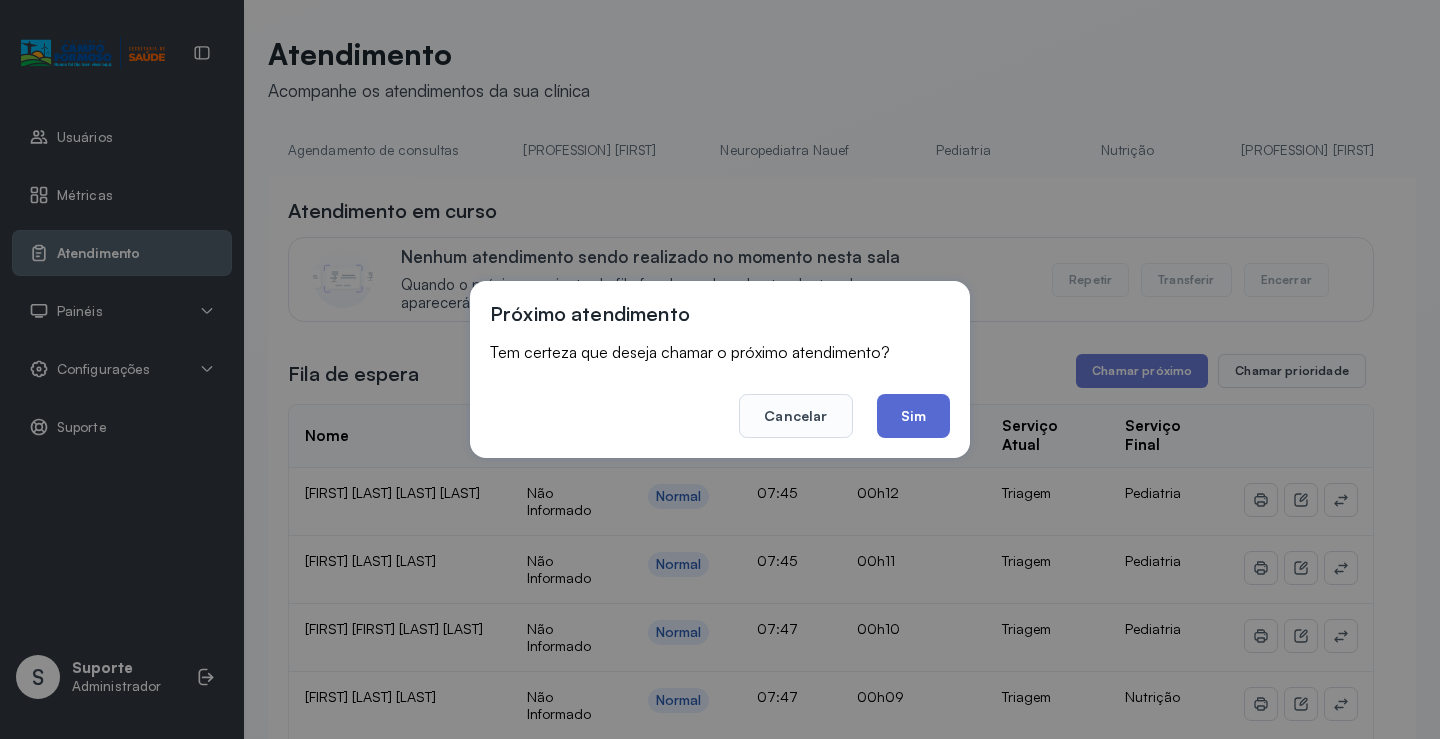 click on "Sim" 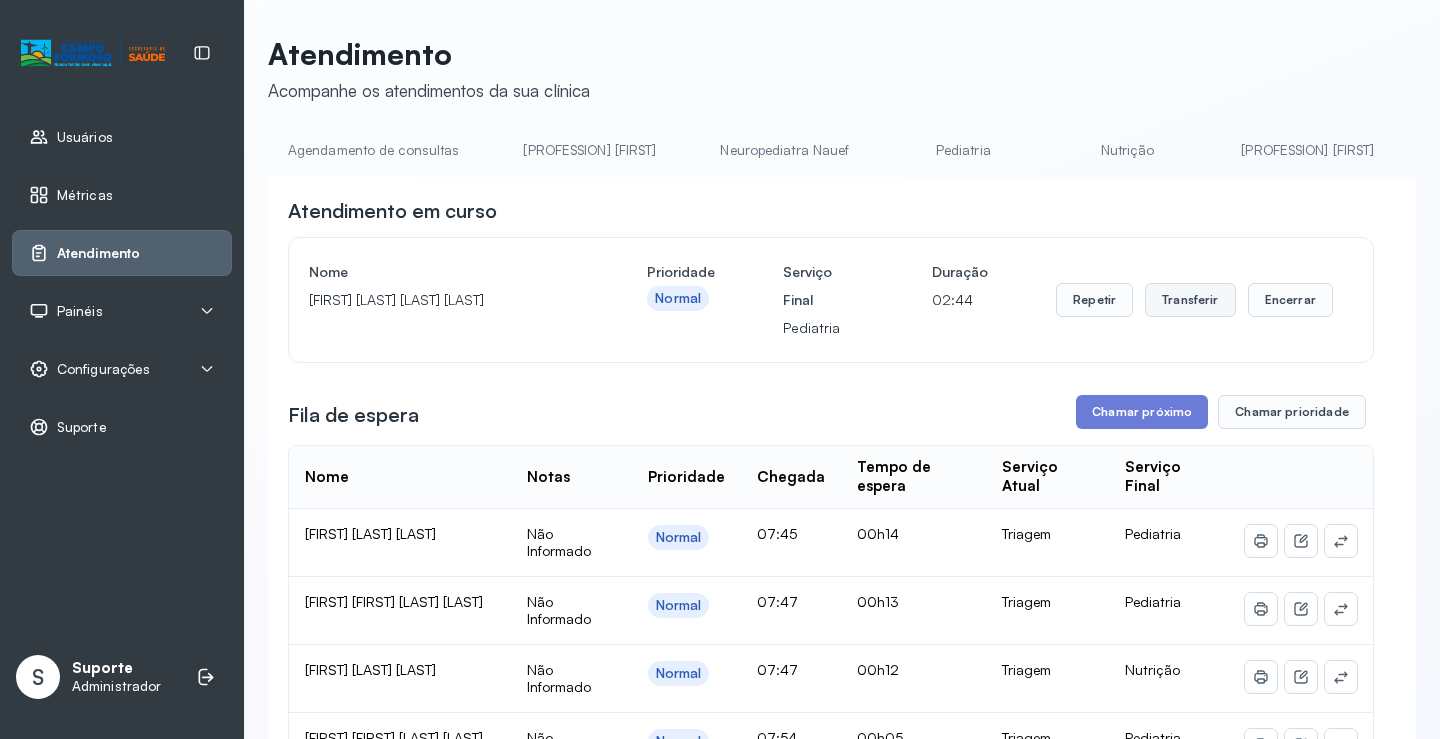 click on "Transferir" at bounding box center (1190, 300) 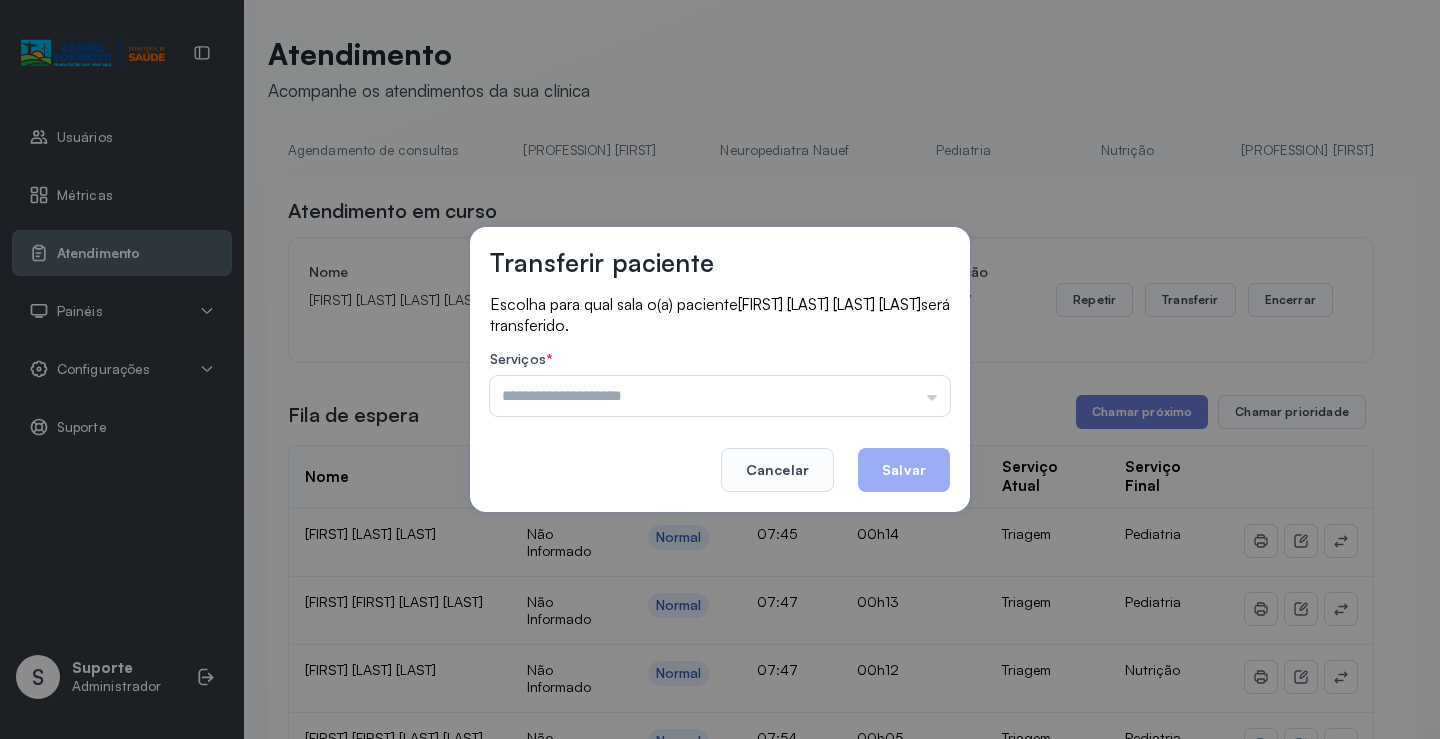 click at bounding box center (720, 396) 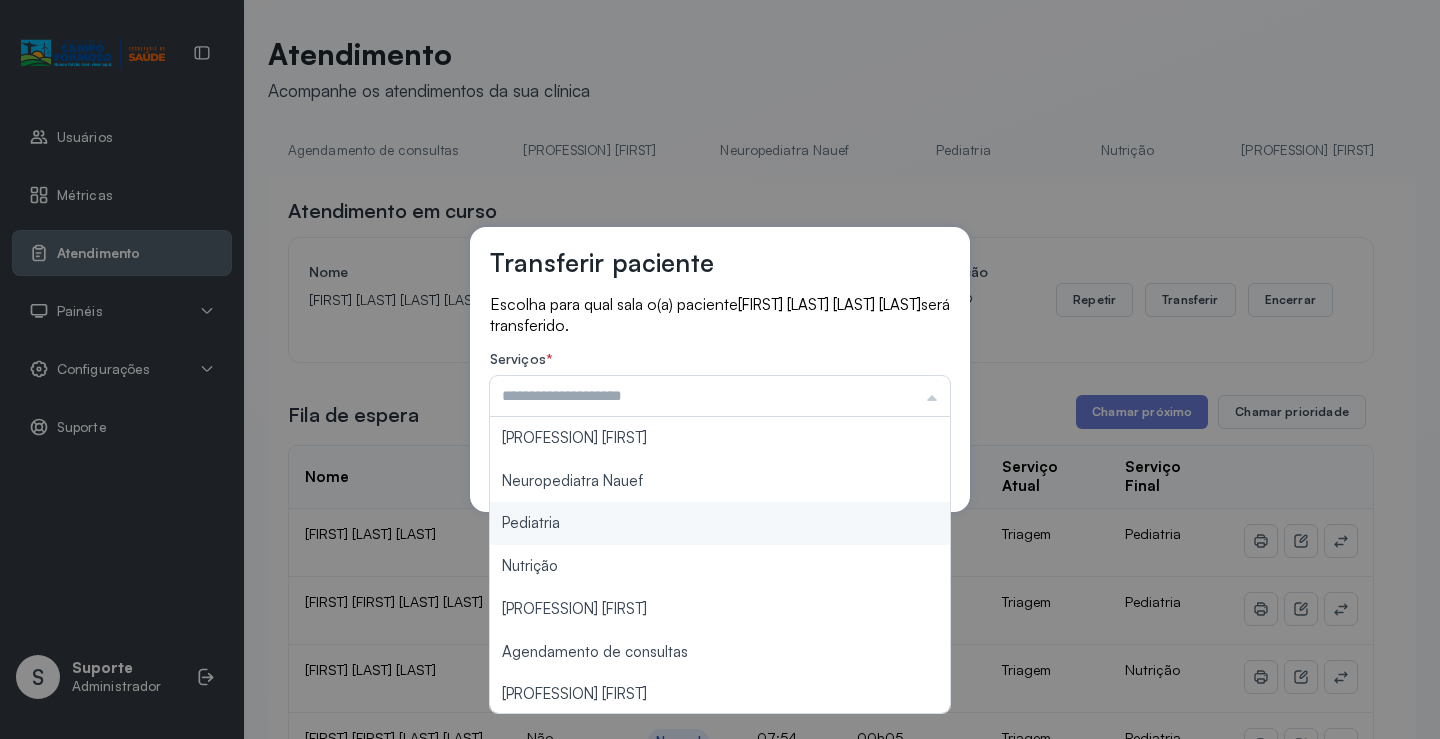 type on "*********" 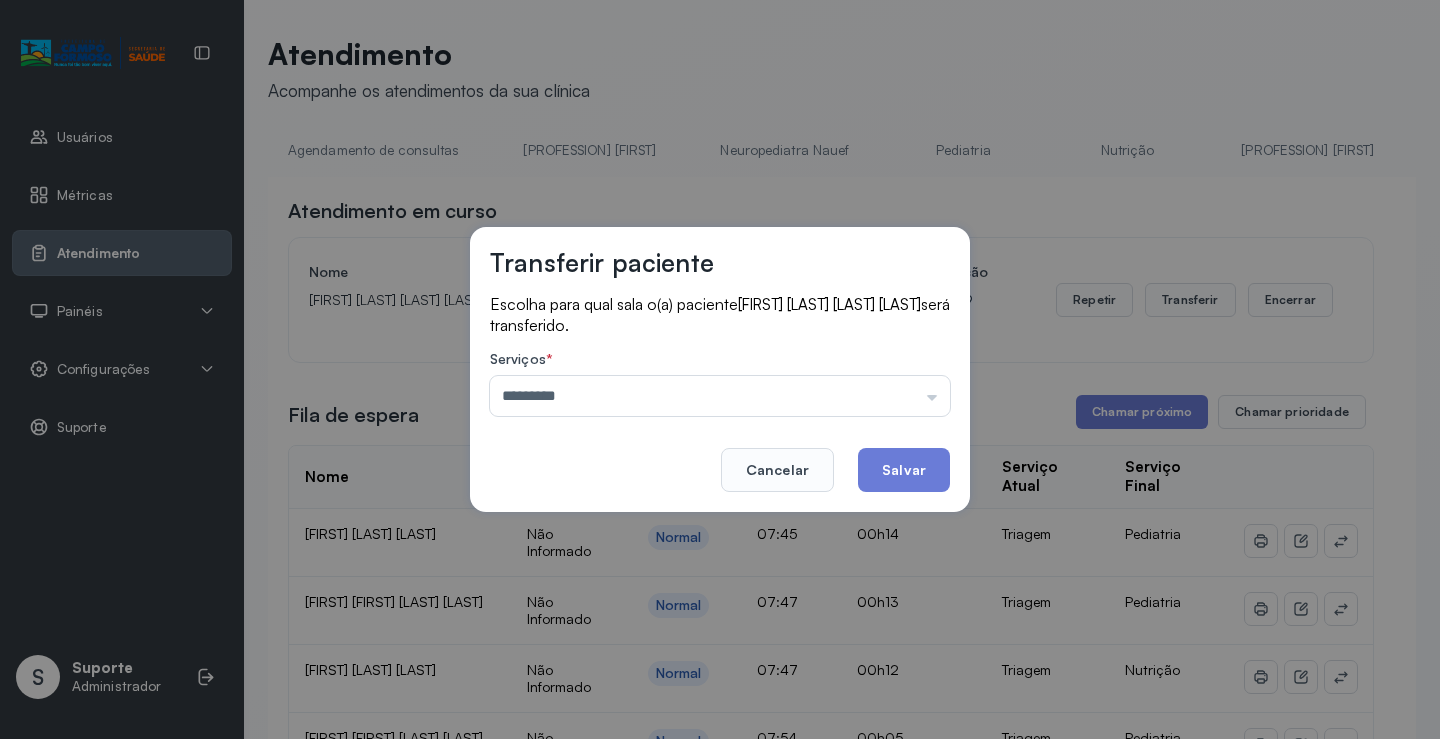click on "Transferir paciente Escolha para qual sala o(a) paciente  [FIRST] [LAST] [LAST] [LAST]  será transferido.  Serviços  *  ********* Psicologo [NAME] Neuropediatra Nauef Pediatria Nutrição Psicologa [NAME] Agendamento de consultas Fisioterapeuta [NAME] Coordenadora [NAME] Consultório 2 Assistente Social Psiquiatra Fisioterapeuta [NAME] Fisioterapeuta [NAME] Neuropediatra [NAME] Cancelar Salvar" at bounding box center [720, 369] 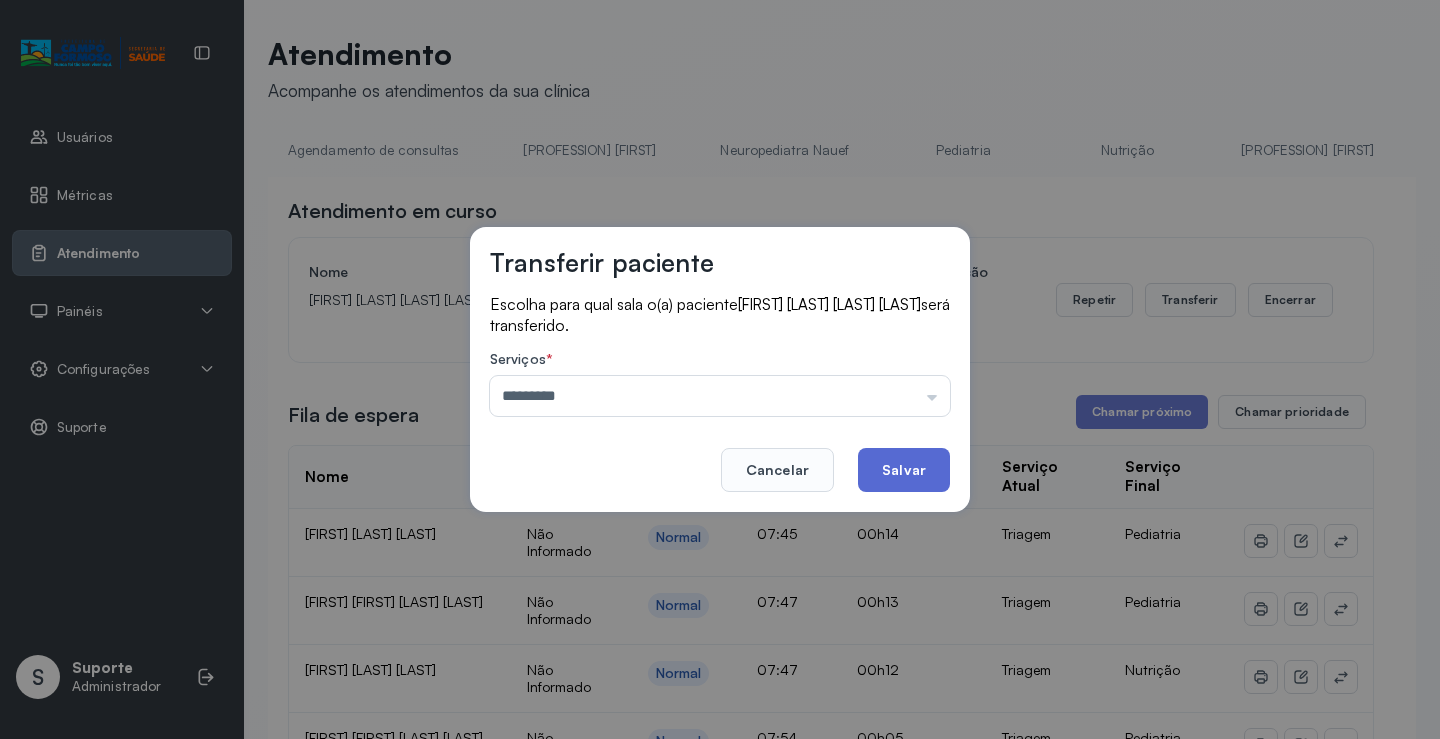 click on "Salvar" 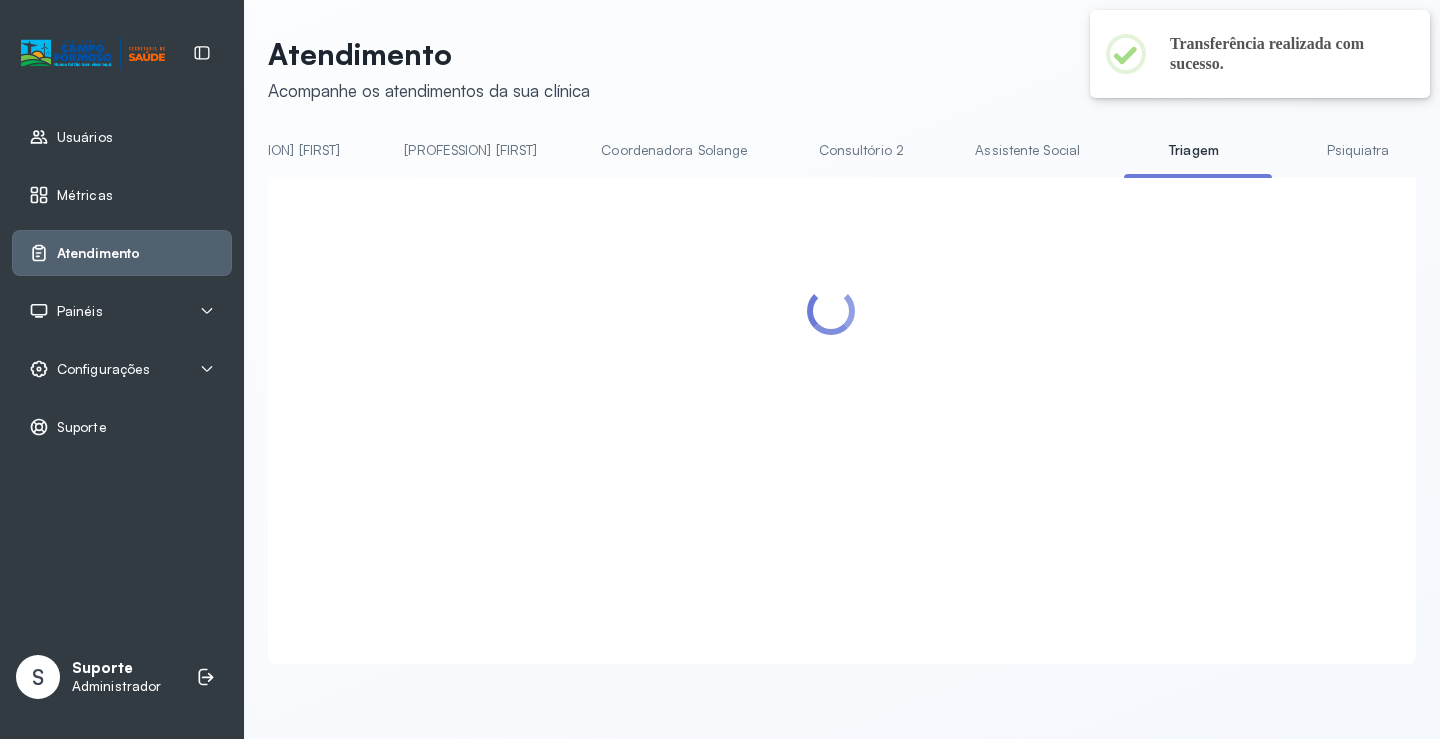 scroll, scrollTop: 0, scrollLeft: 1037, axis: horizontal 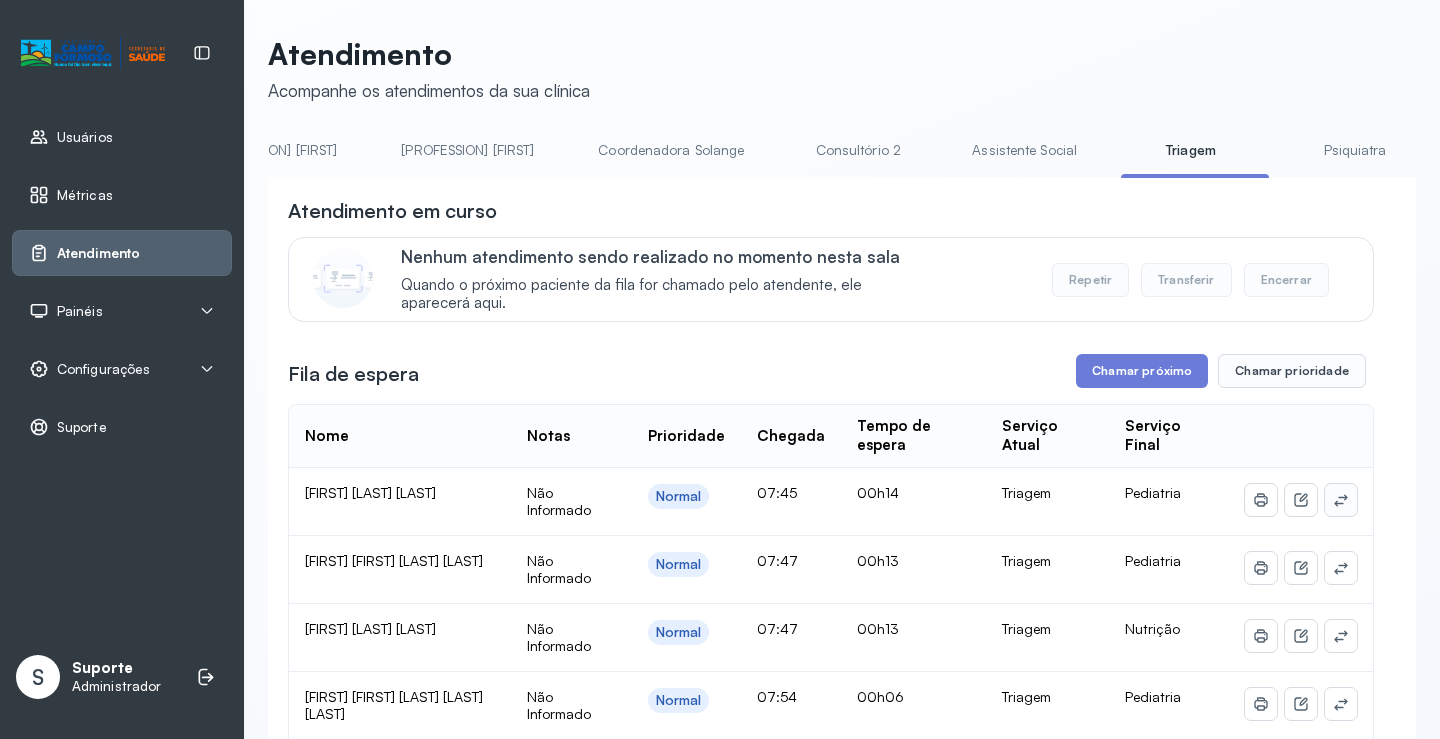 click 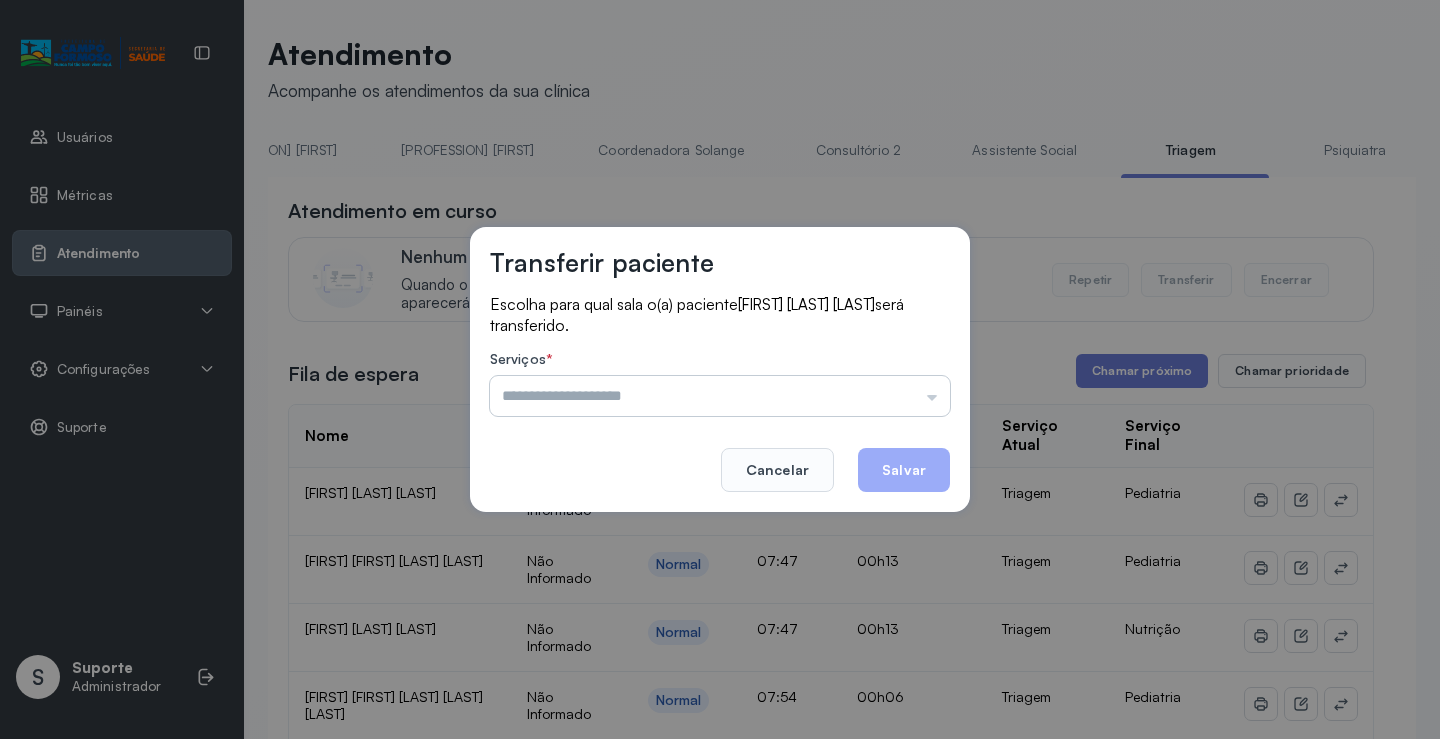 click at bounding box center (720, 396) 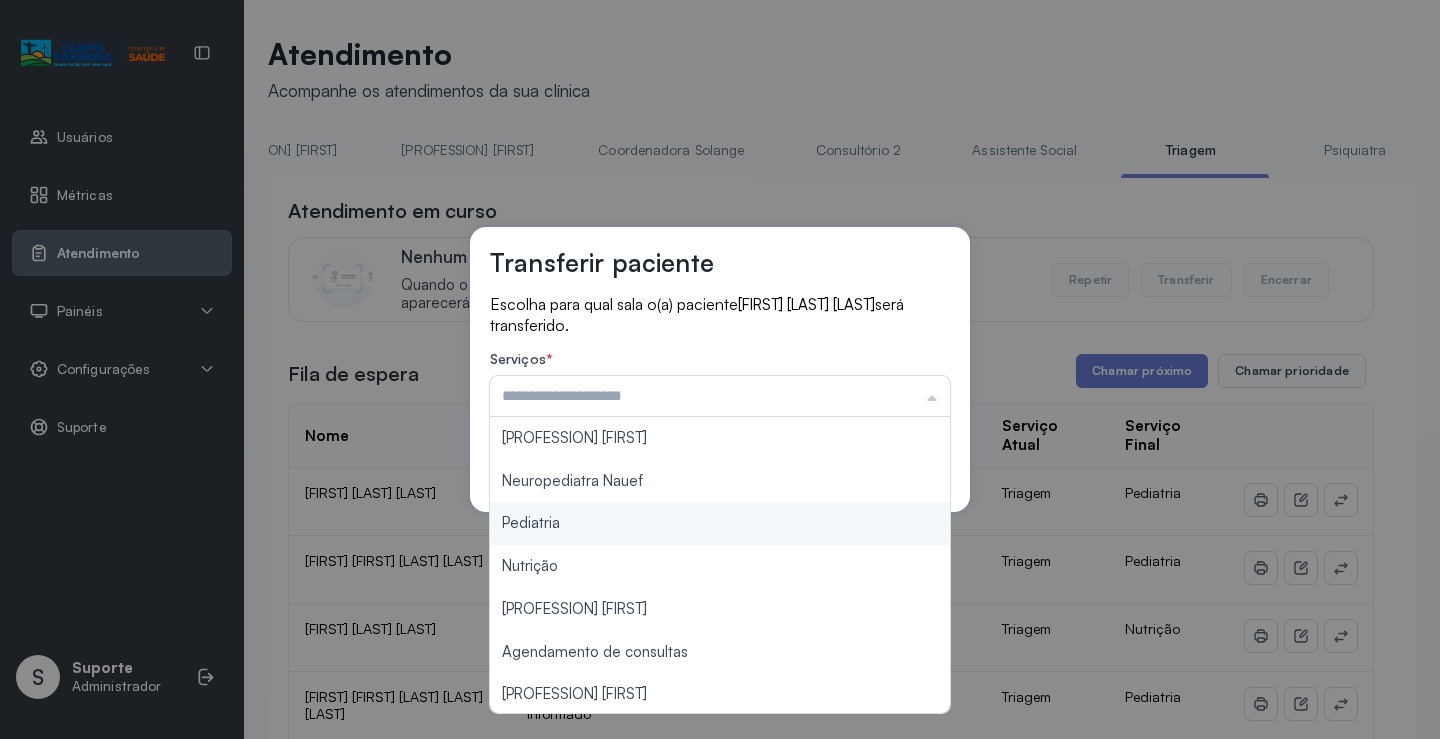 type on "*********" 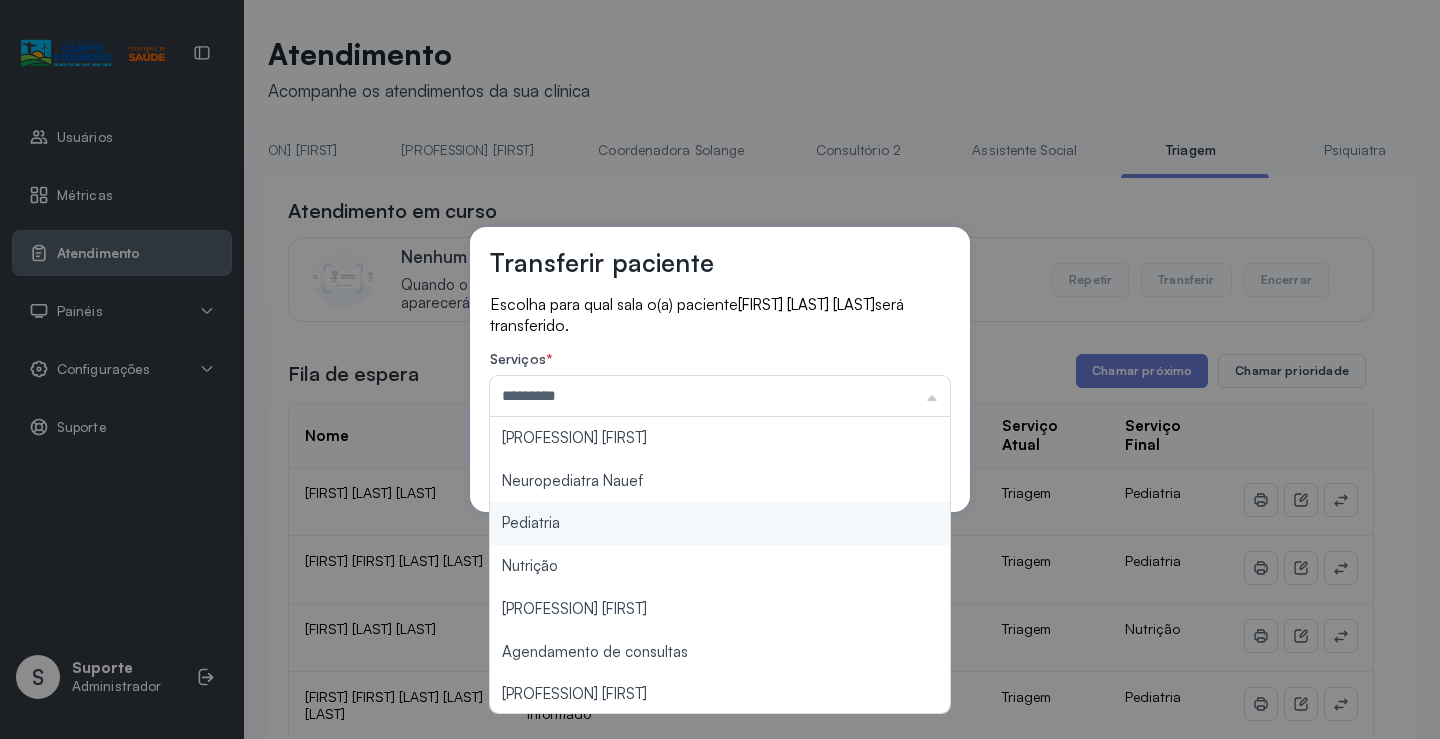 click on "Transferir paciente Escolha para qual sala o(a) paciente  [FIRST] [LAST] [LAST]  será transferido.  Serviços  *  ********* Psicologo [NAME] Neuropediatra Nauef Pediatria Nutrição Psicologa [NAME] Agendamento de consultas Fisioterapeuta [NAME] Coordenadora [NAME] Consultório 2 Assistente Social Psiquiatra Fisioterapeuta [NAME] Fisioterapeuta [NAME] Neuropediatra [NAME] Cancelar Salvar" at bounding box center (720, 369) 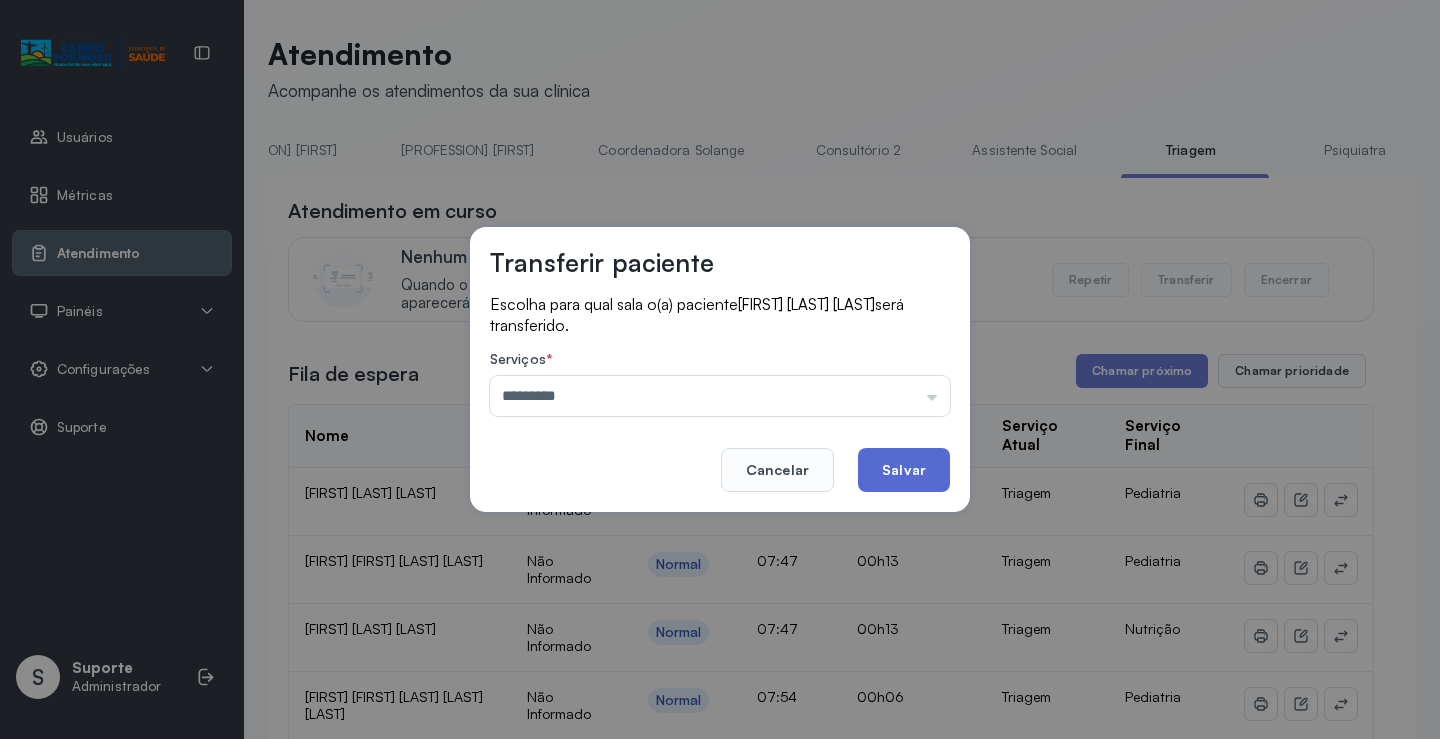 click on "Salvar" 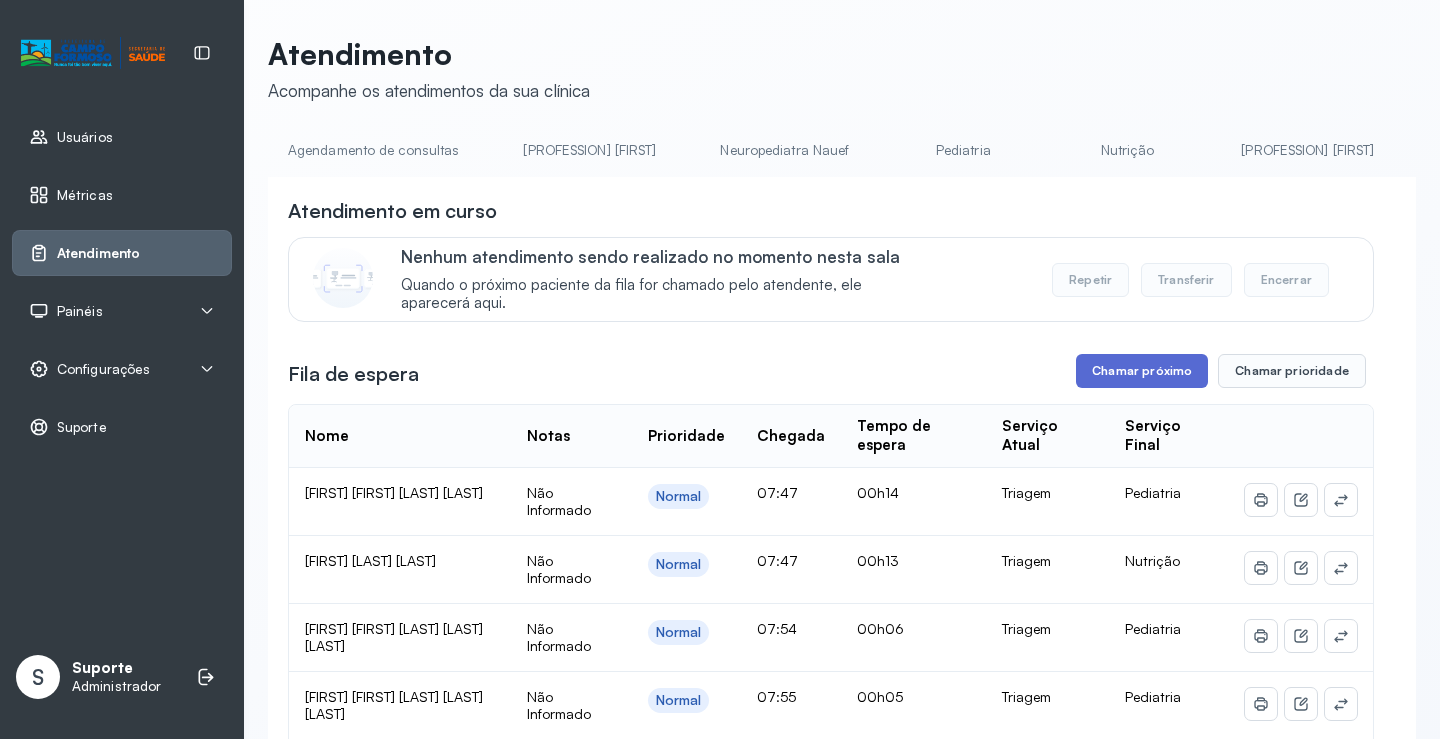 click on "Chamar próximo" at bounding box center (1142, 371) 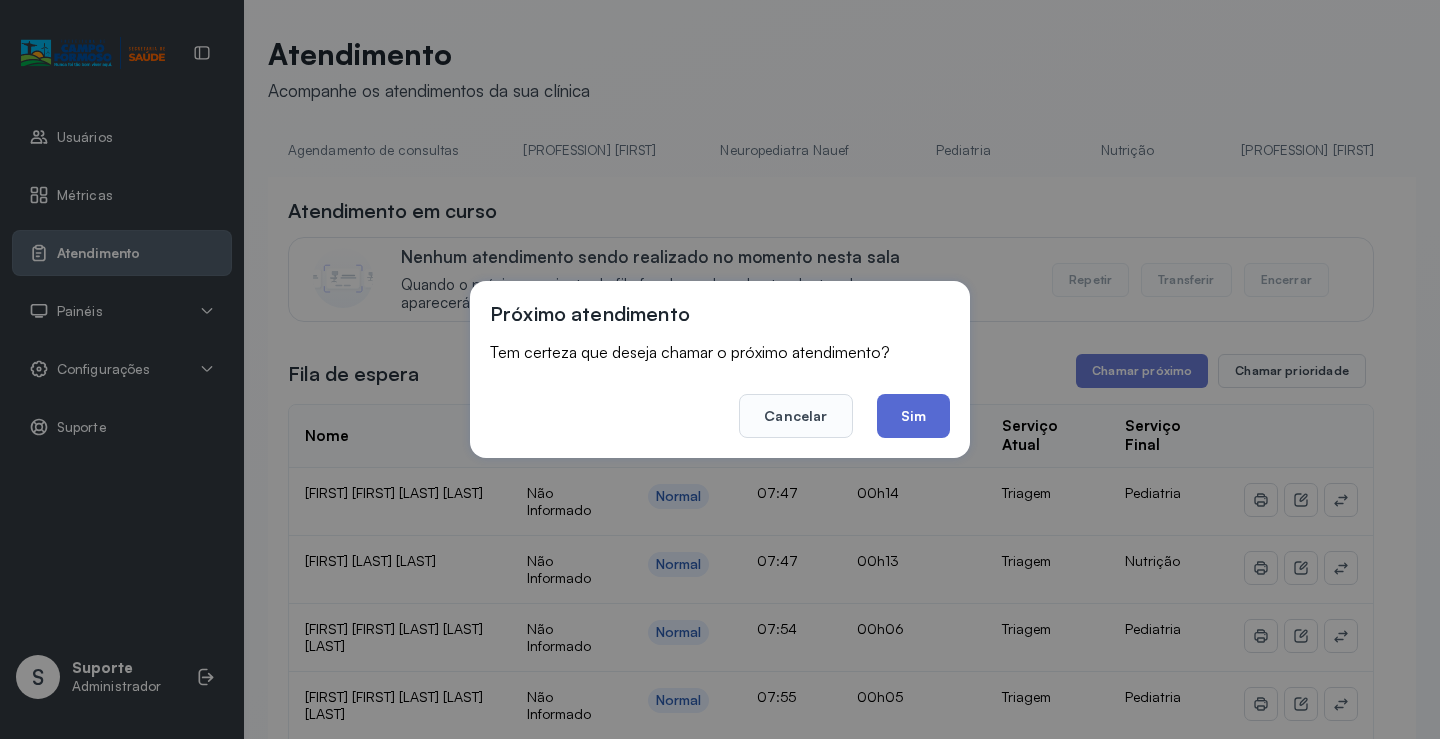 click on "Sim" 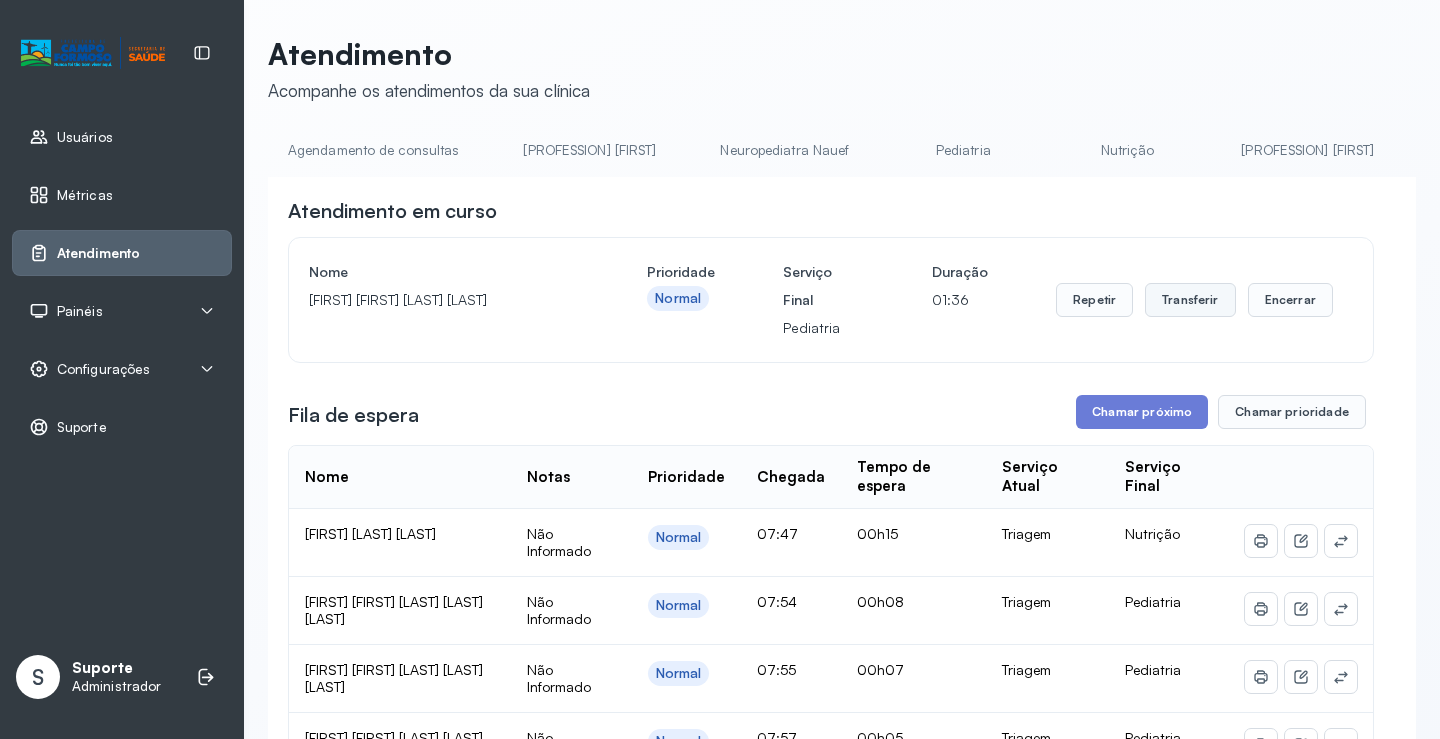 click on "Transferir" at bounding box center [1190, 300] 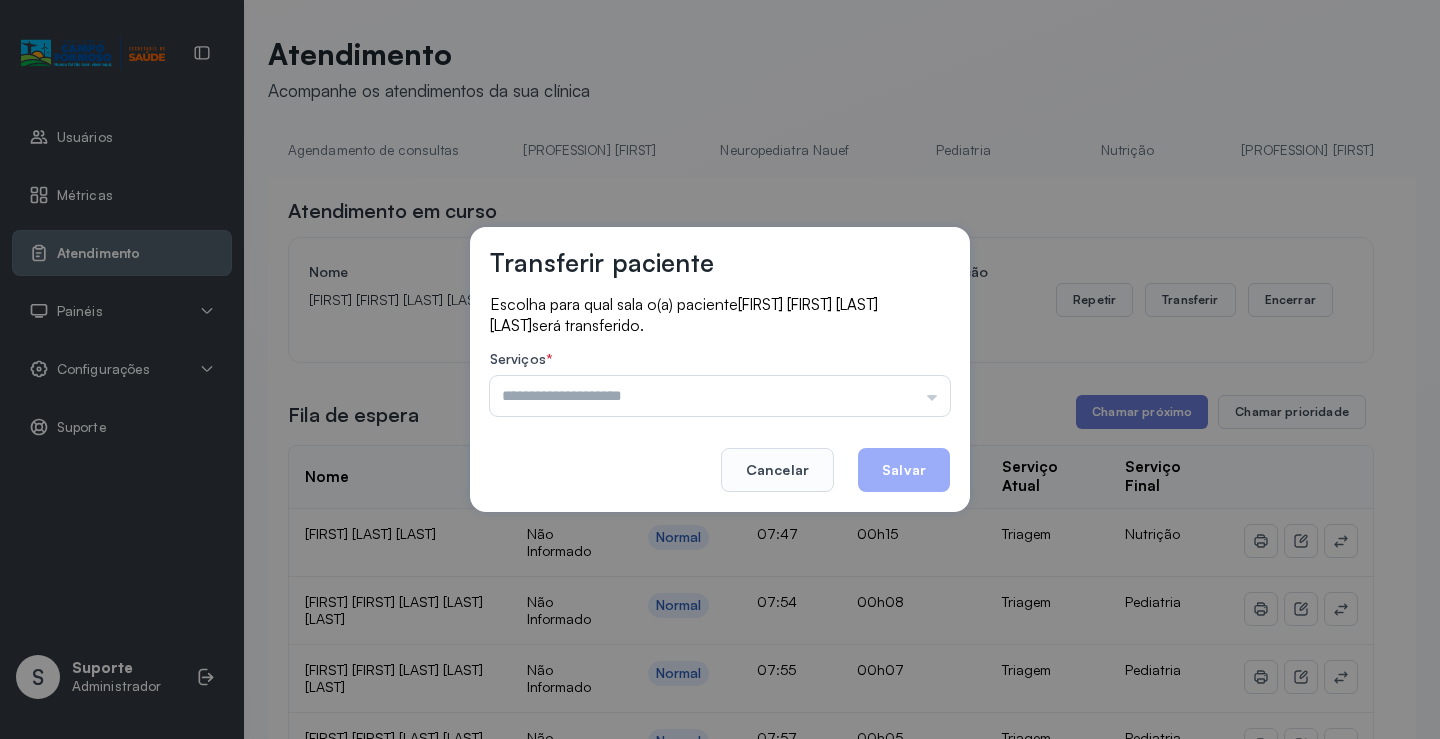 click at bounding box center [720, 396] 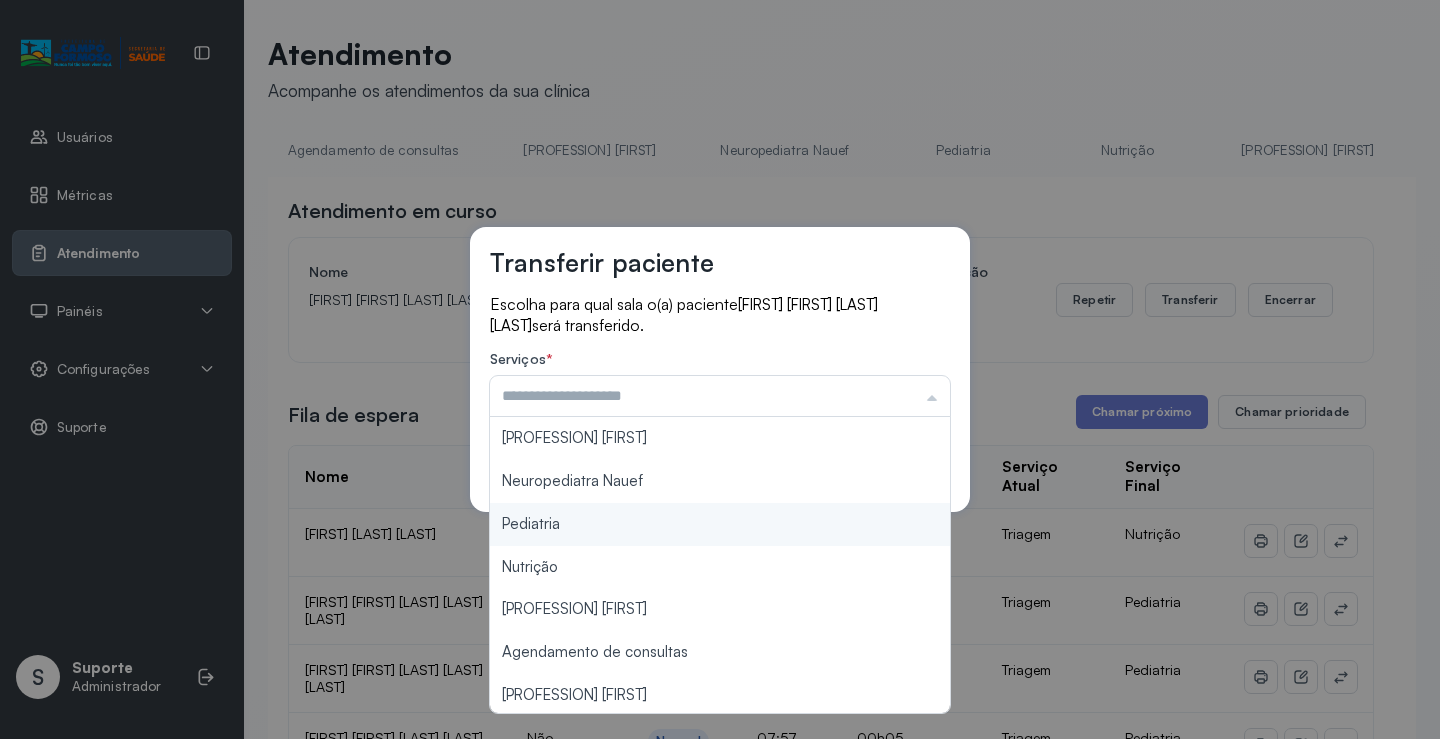type on "*********" 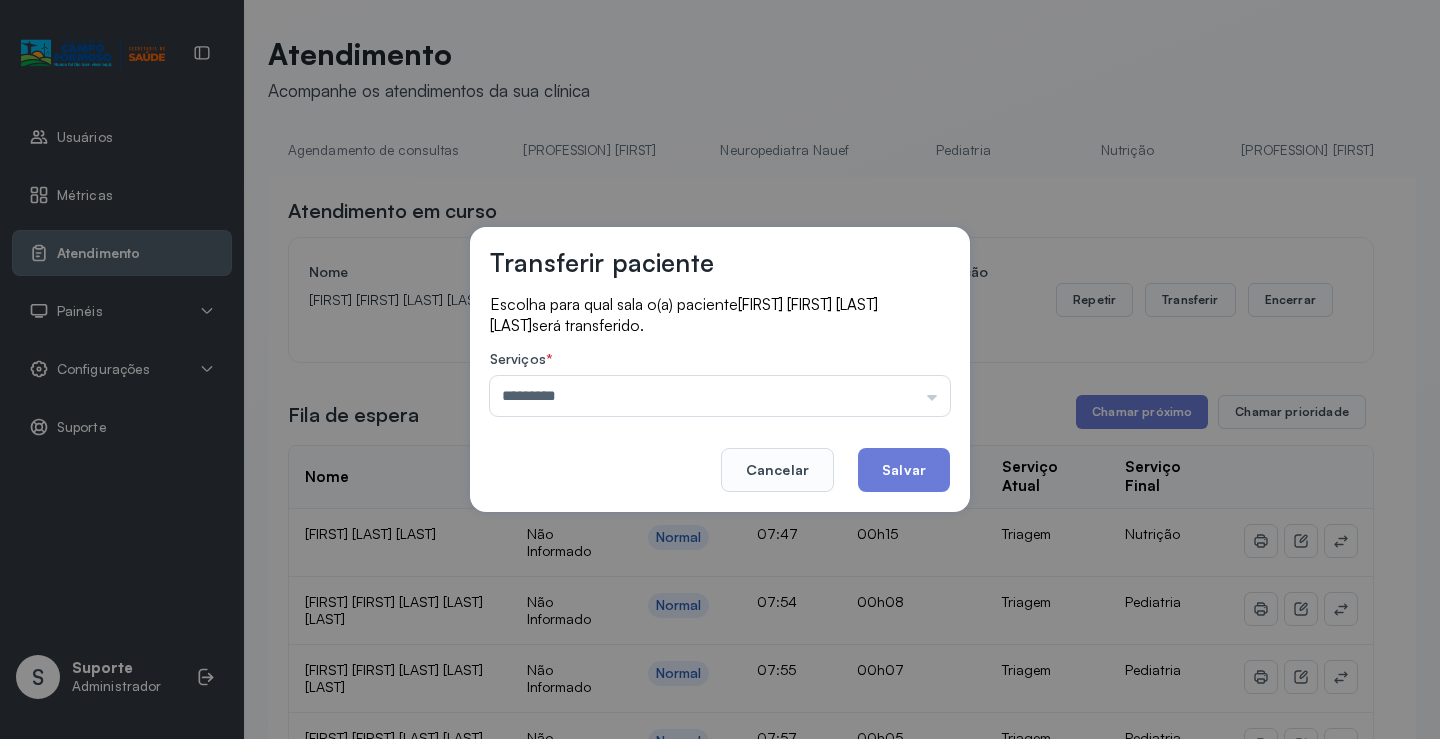 click on "Transferir paciente Escolha para qual sala o(a) paciente  [FIRST] [FIRST] [LAST] [LAST]  será transferido.  Serviços  *  ********* Psicologo [NAME] Neuropediatra Nauef Pediatria Nutrição Psicologa [NAME] Agendamento de consultas Fisioterapeuta [NAME] Coordenadora [NAME] Consultório 2 Assistente Social Psiquiatra Fisioterapeuta [NAME] Fisioterapeuta [NAME] Neuropediatra [NAME] Cancelar Salvar" at bounding box center (720, 369) 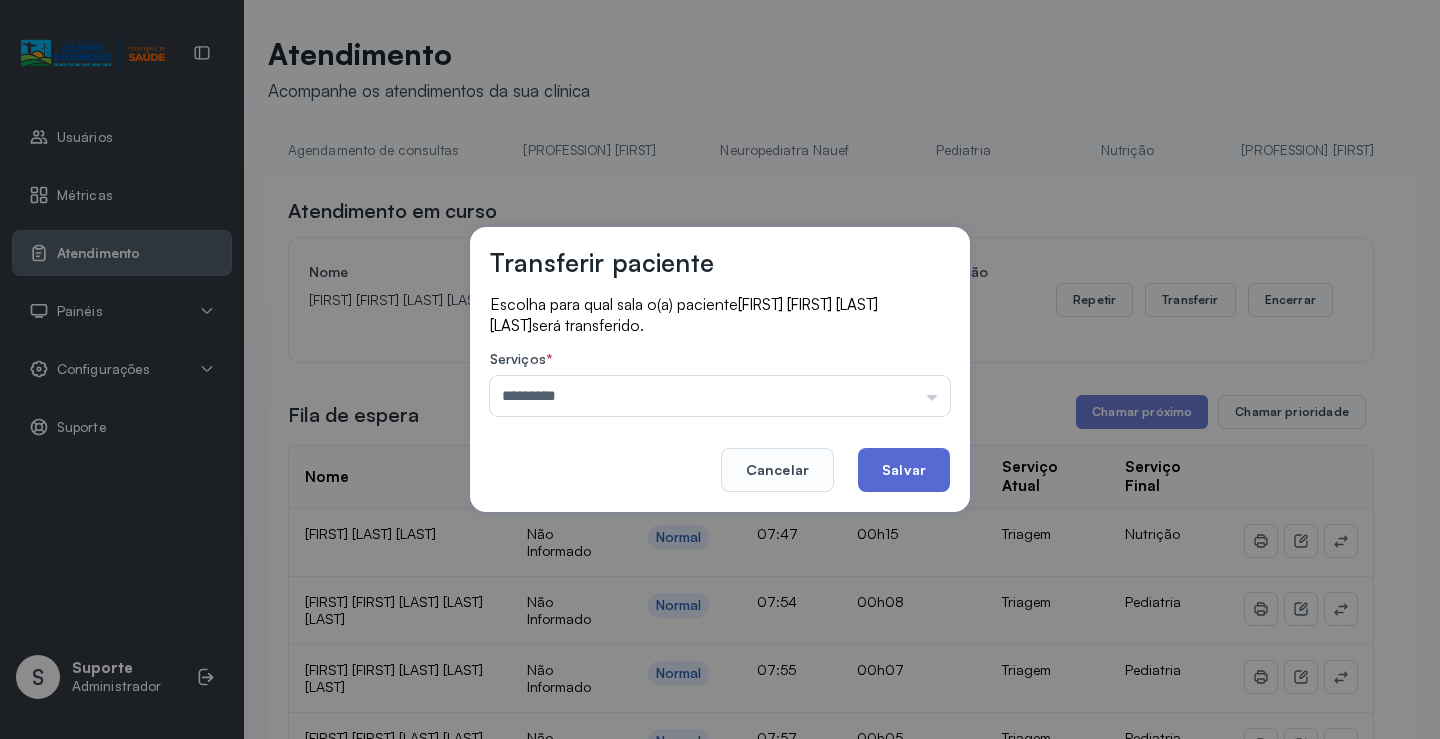 click on "Salvar" 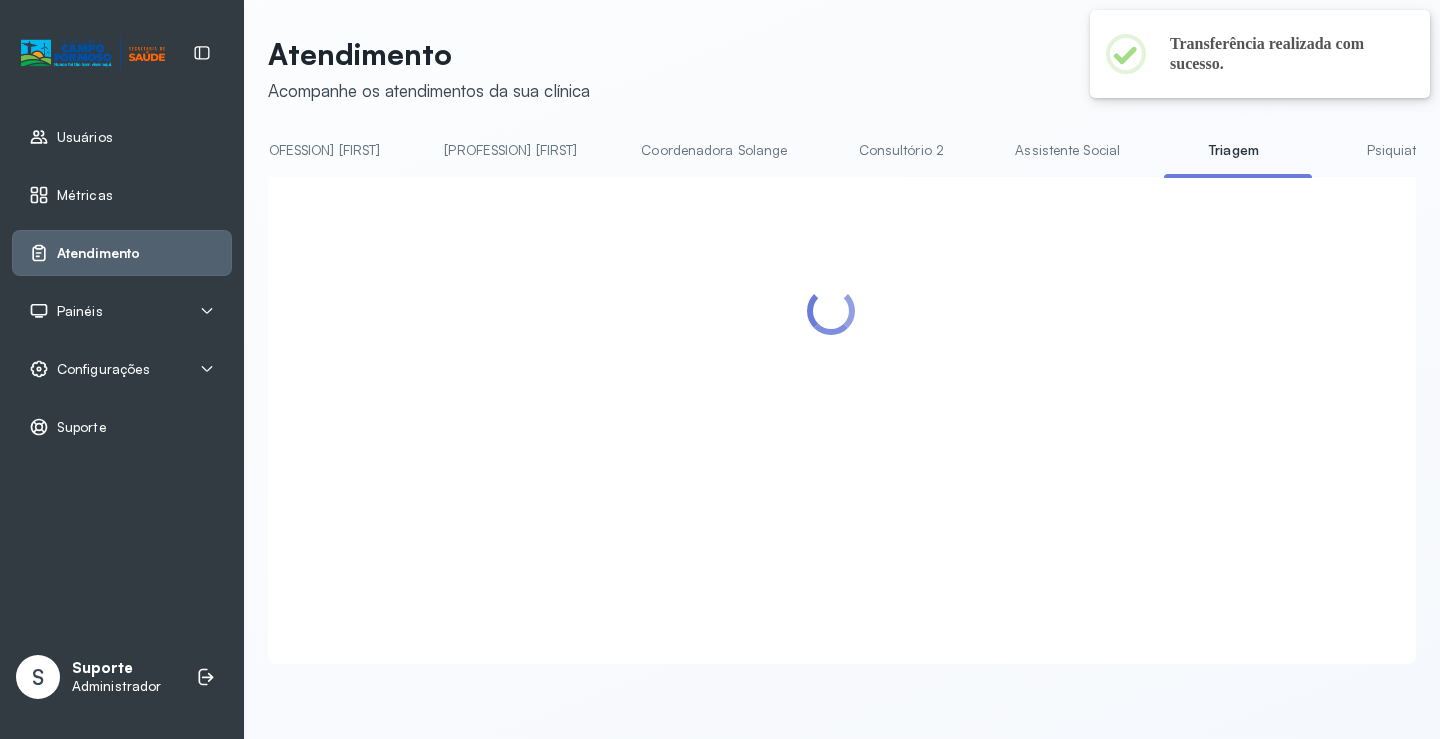 scroll, scrollTop: 0, scrollLeft: 1041, axis: horizontal 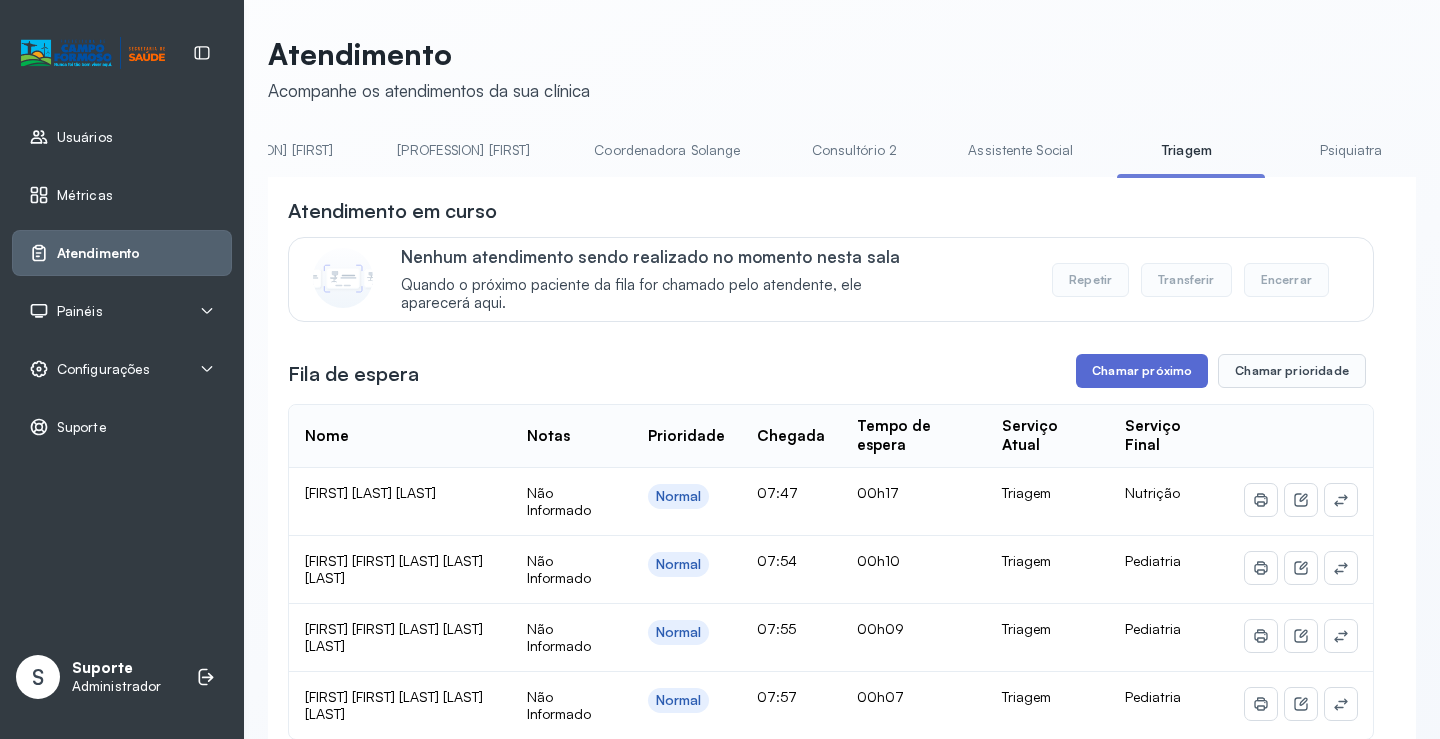 click on "Chamar próximo" at bounding box center (1142, 371) 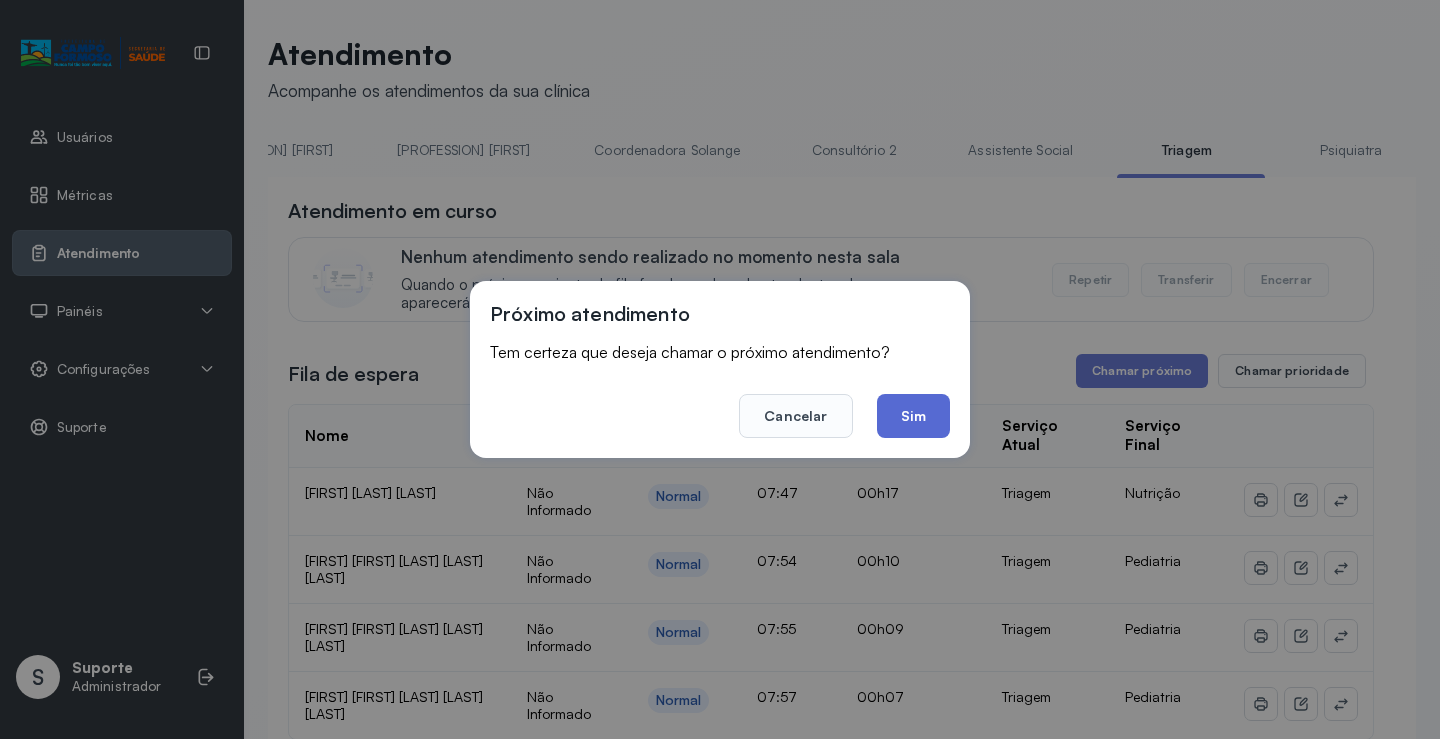 click on "Sim" 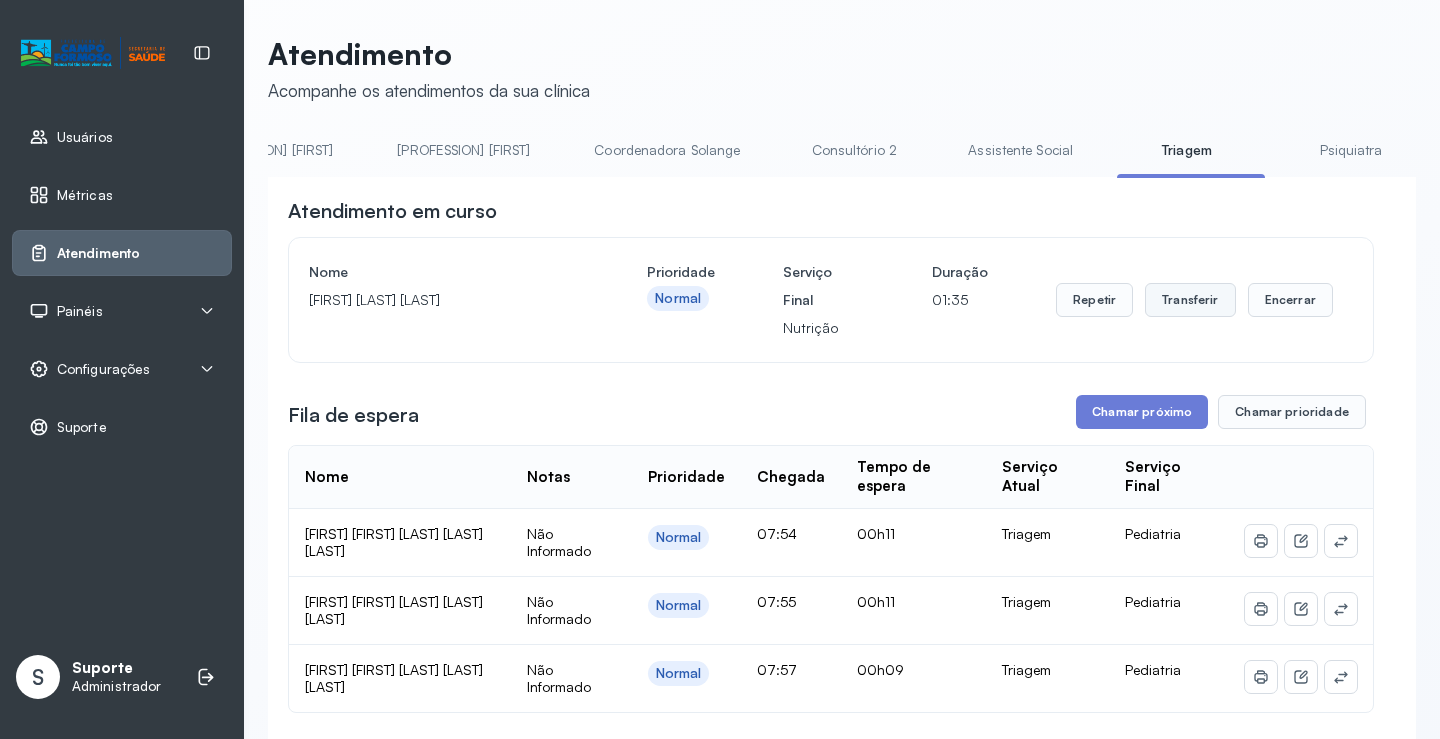 click on "Transferir" at bounding box center (1190, 300) 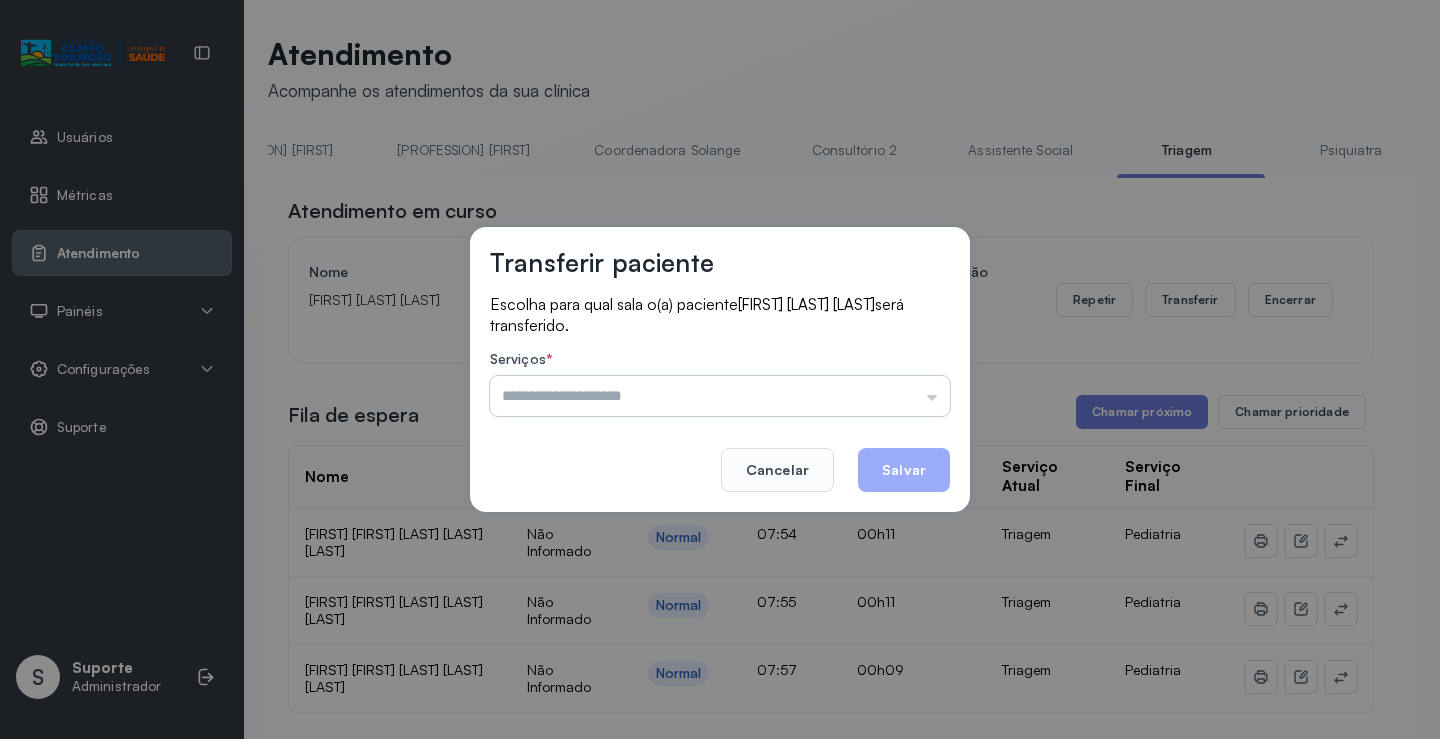 click at bounding box center [720, 396] 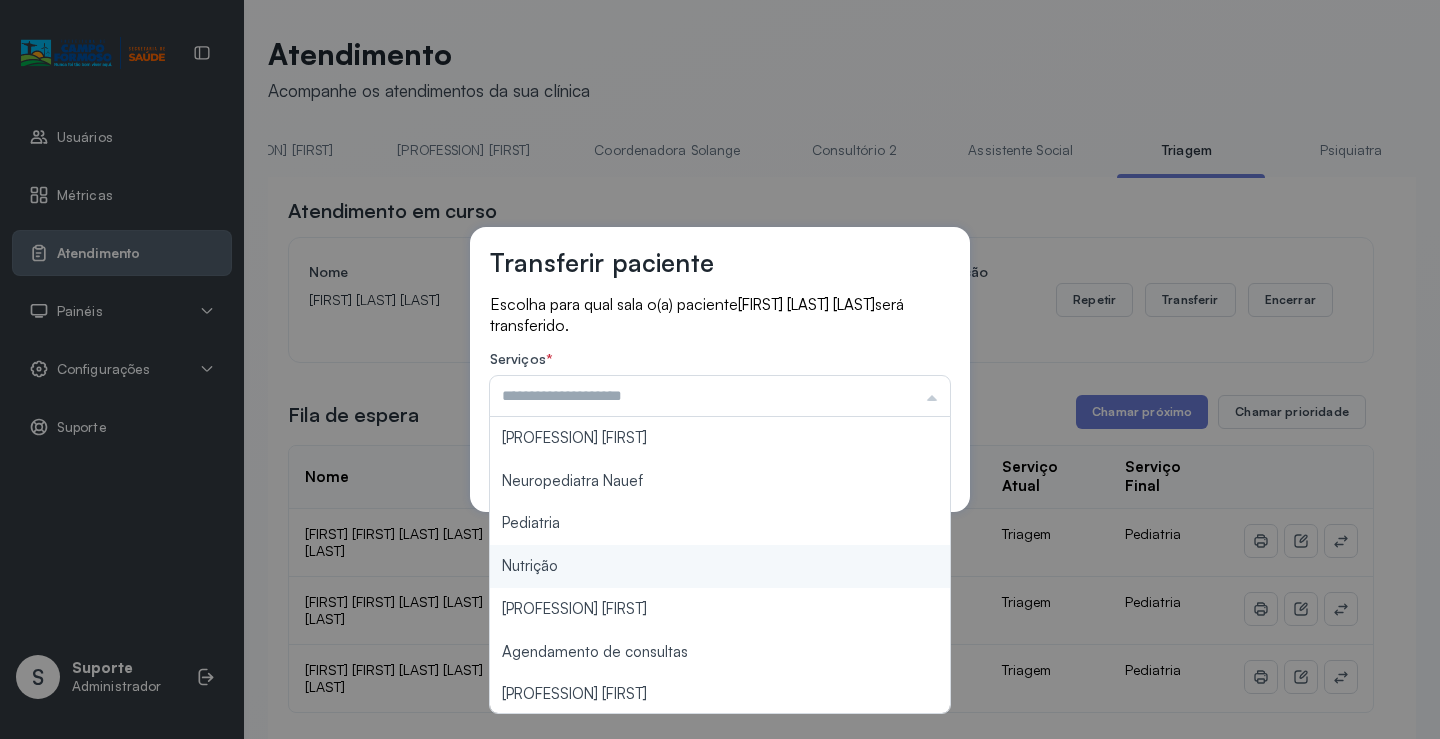 type on "********" 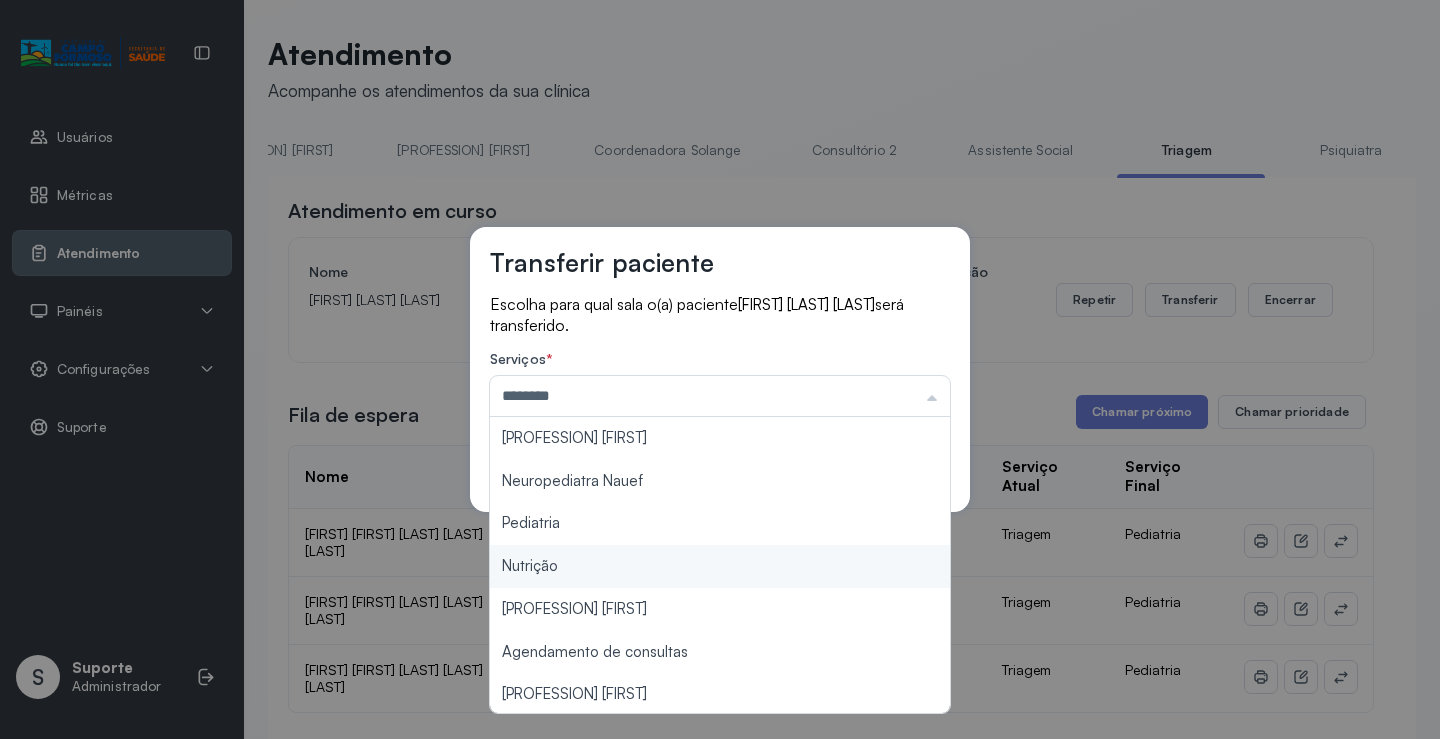 click on "Transferir paciente Escolha para qual sala o(a) paciente  [FIRST] [LAST] [LAST] [LAST]  será transferido.  Serviços  *  ******** Psicologo [NAME] Neuropediatra Nauef Pediatria Nutrição Psicologa [NAME] Agendamento de consultas Fisioterapeuta [NAME] Coordenadora [NAME] Consultório 2 Assistente Social Psiquiatra Fisioterapeuta [NAME] Fisioterapeuta [NAME] Neuropediatra [NAME] Cancelar Salvar" at bounding box center [720, 369] 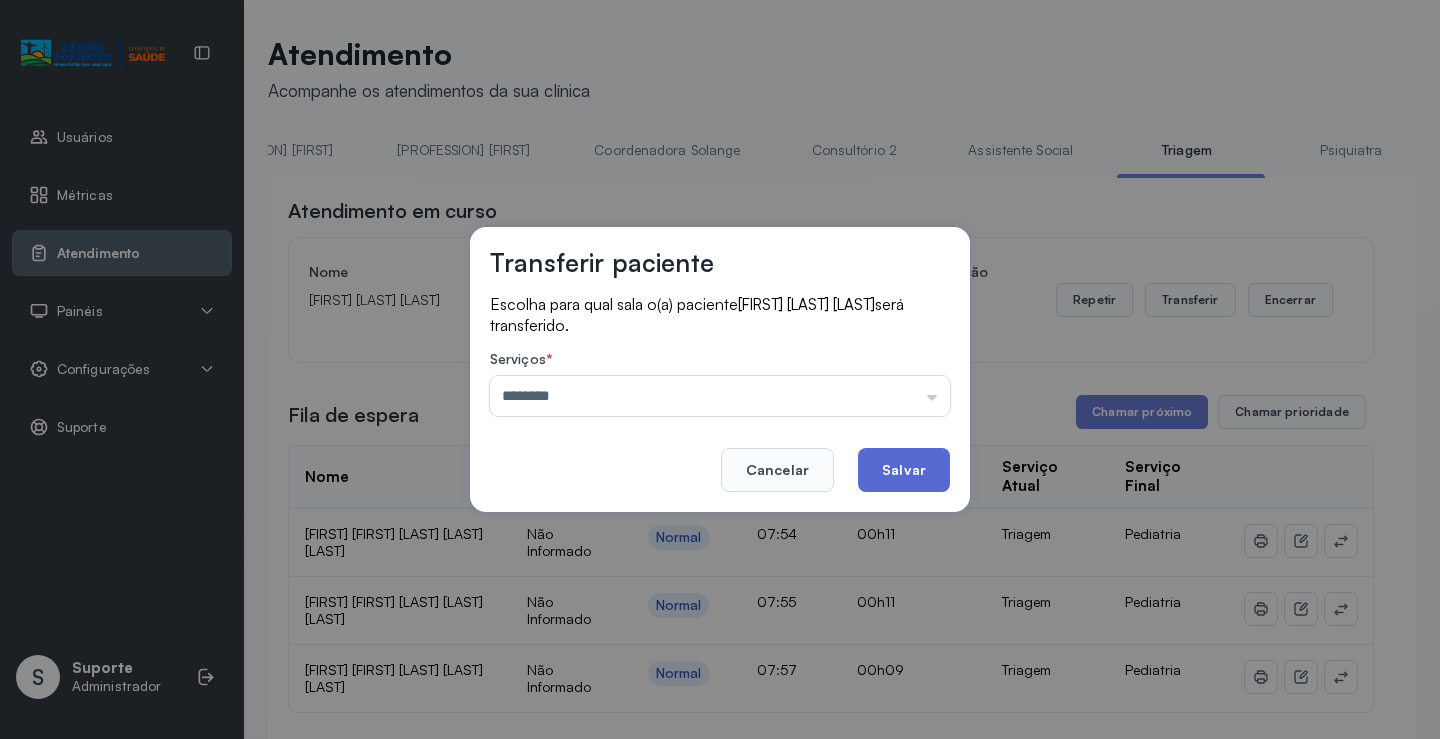 click on "Salvar" 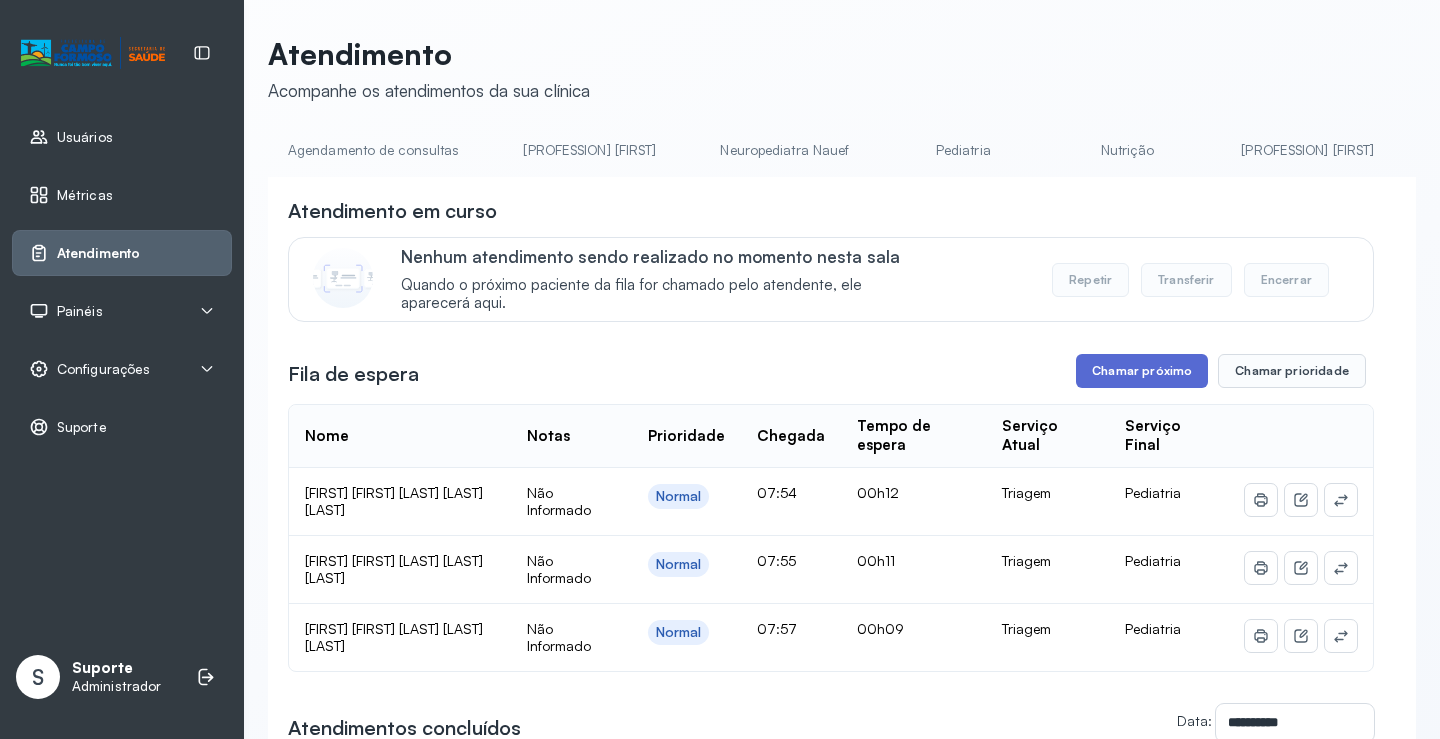click on "Chamar próximo" at bounding box center (1142, 371) 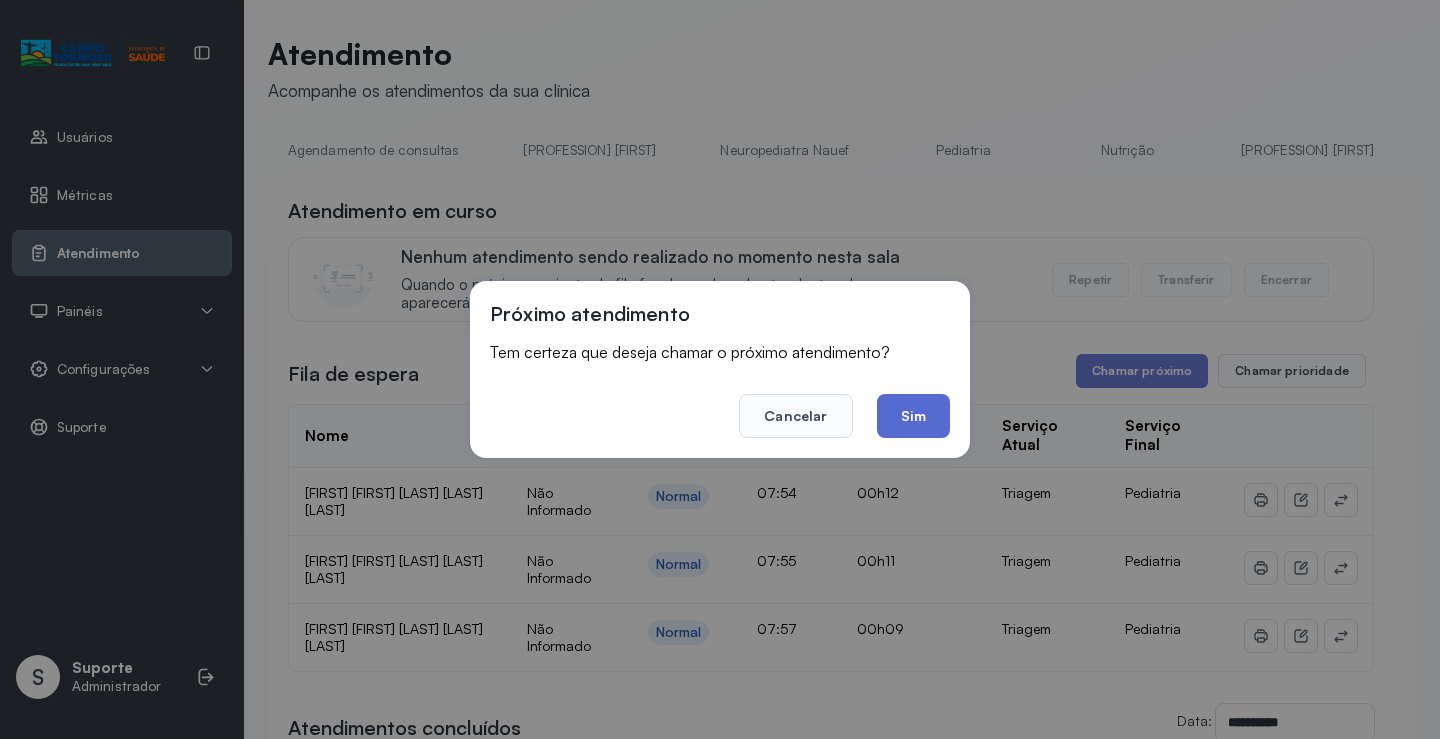 click on "Sim" 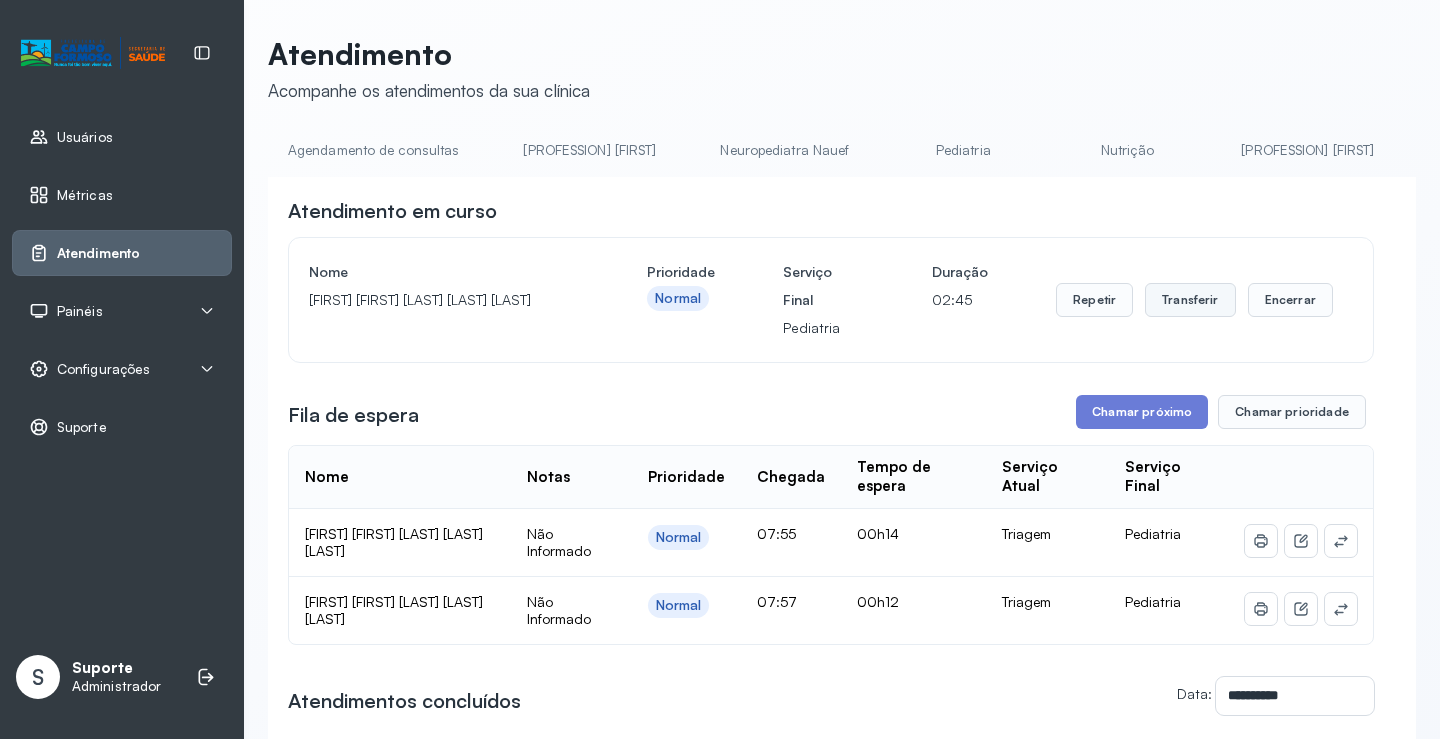 click on "Transferir" at bounding box center (1190, 300) 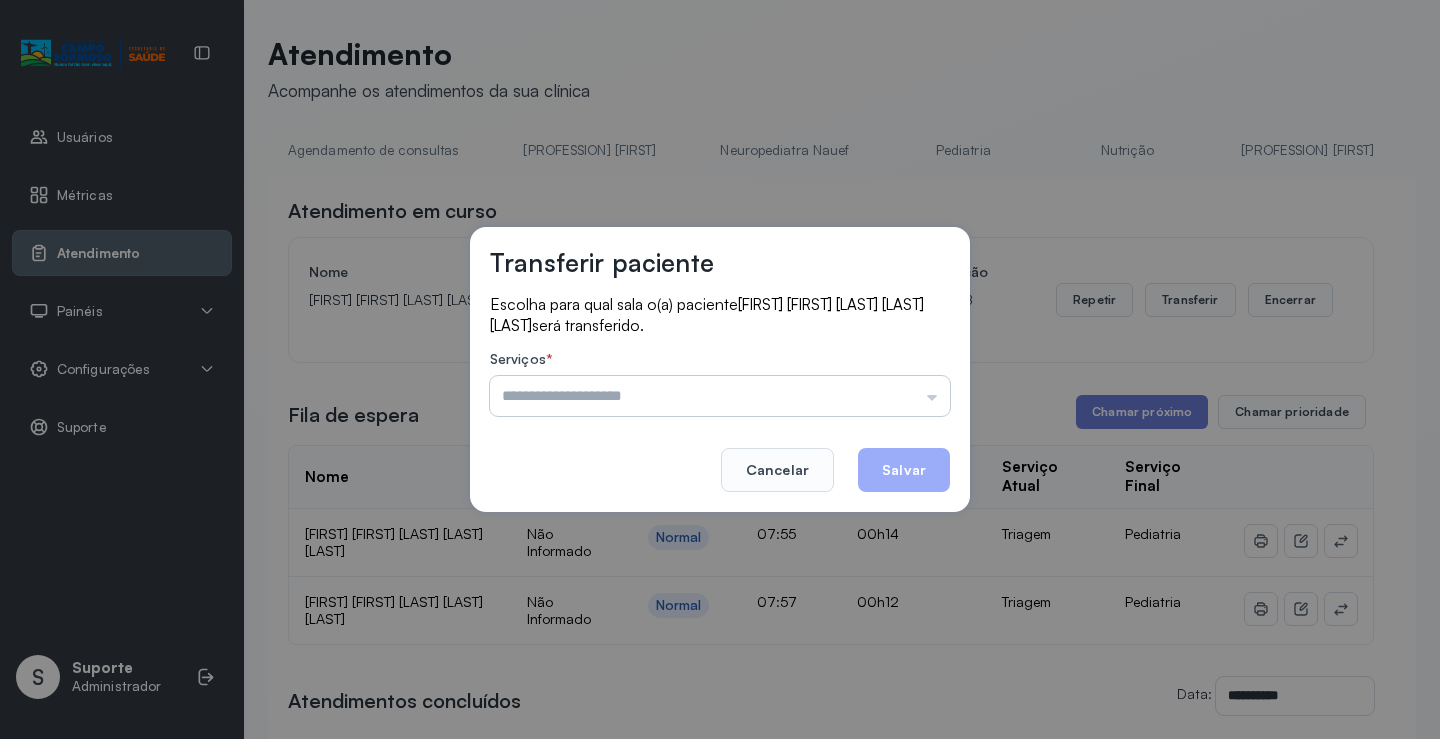 click at bounding box center [720, 396] 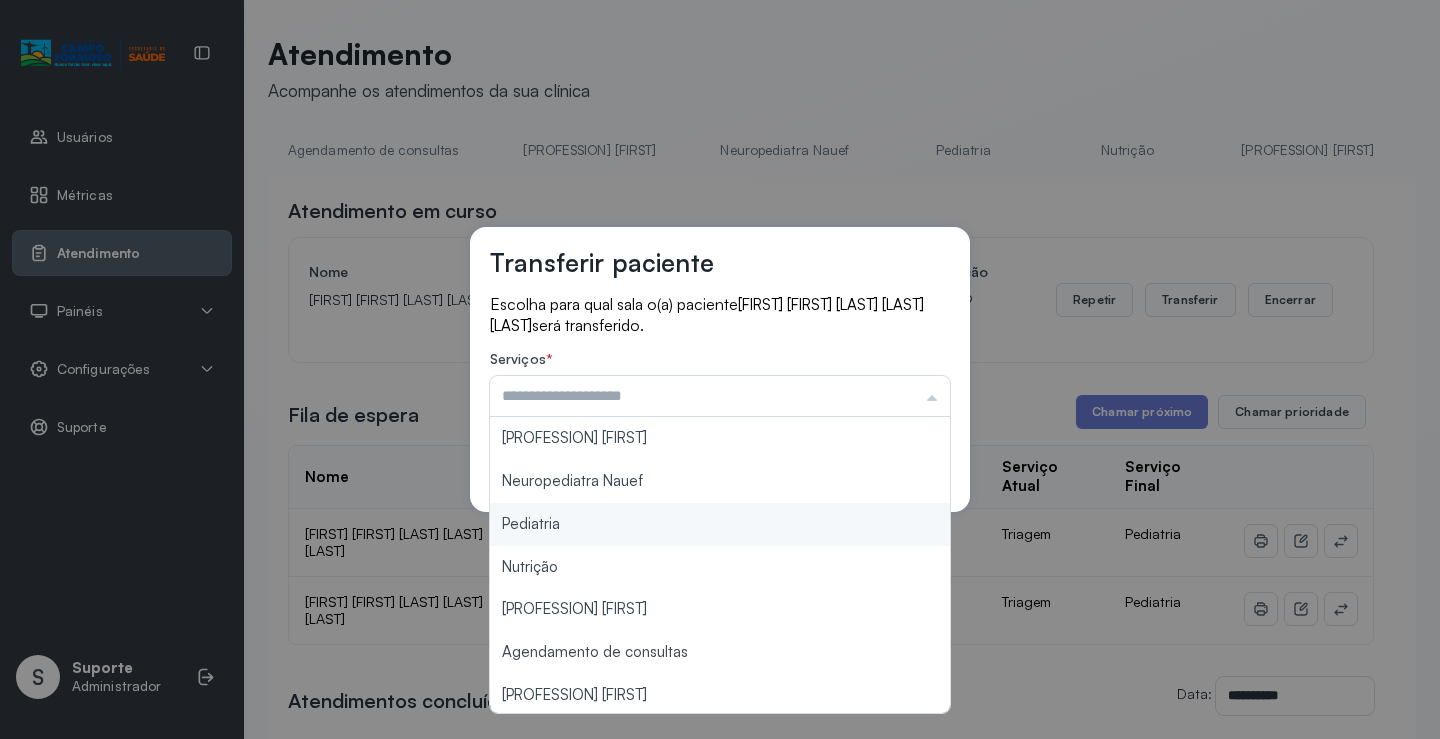 type on "*********" 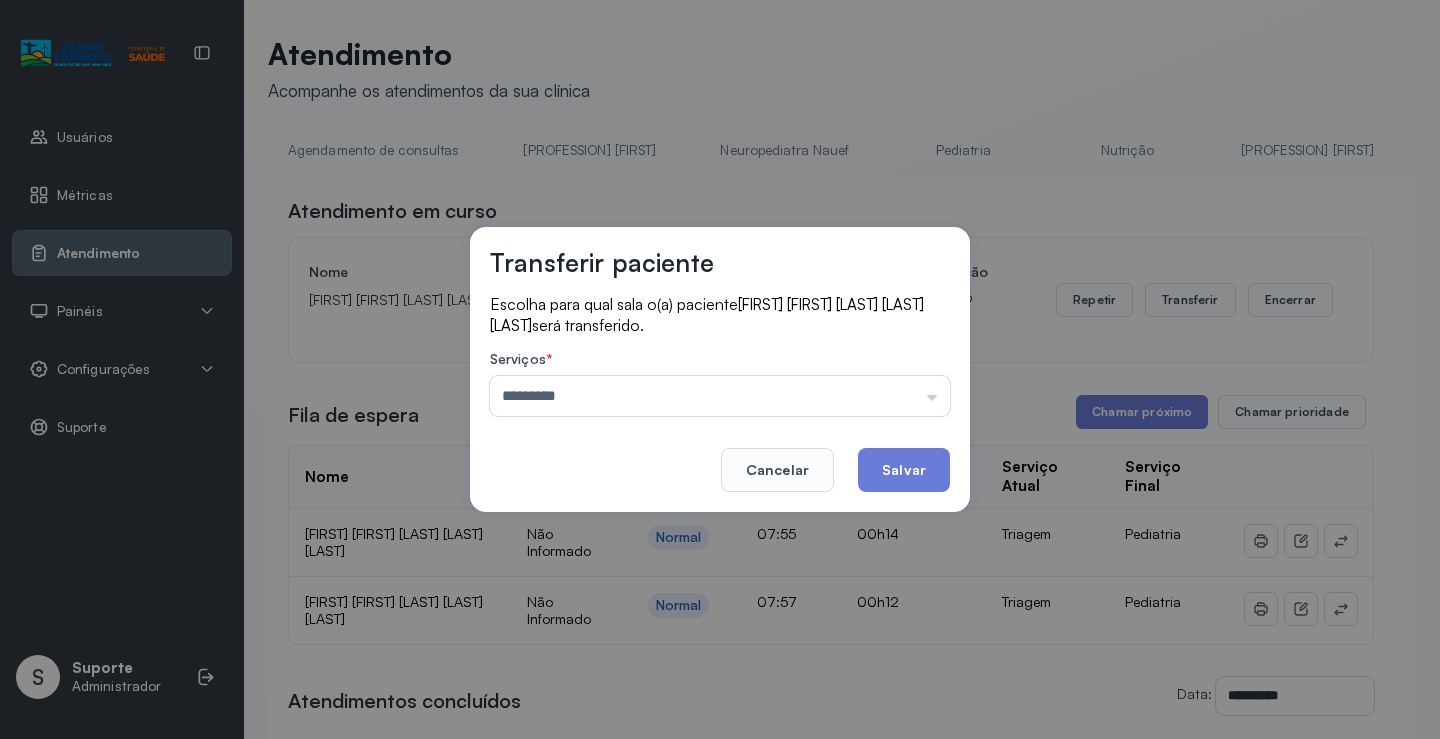 click on "Transferir paciente Escolha para qual sala o(a) paciente  [FIRST] [FIRST] [LAST] [LAST] [LAST]  será transferido.  Serviços  *  ********* Psicologo [NAME] Neuropediatra Nauef Pediatria Nutrição Psicologa [NAME] Agendamento de consultas Fisioterapeuta [NAME] Coordenadora [NAME] Consultório 2 Assistente Social Psiquiatra Fisioterapeuta [NAME] Fisioterapeuta [NAME] Neuropediatra [NAME] Cancelar Salvar" at bounding box center [720, 369] 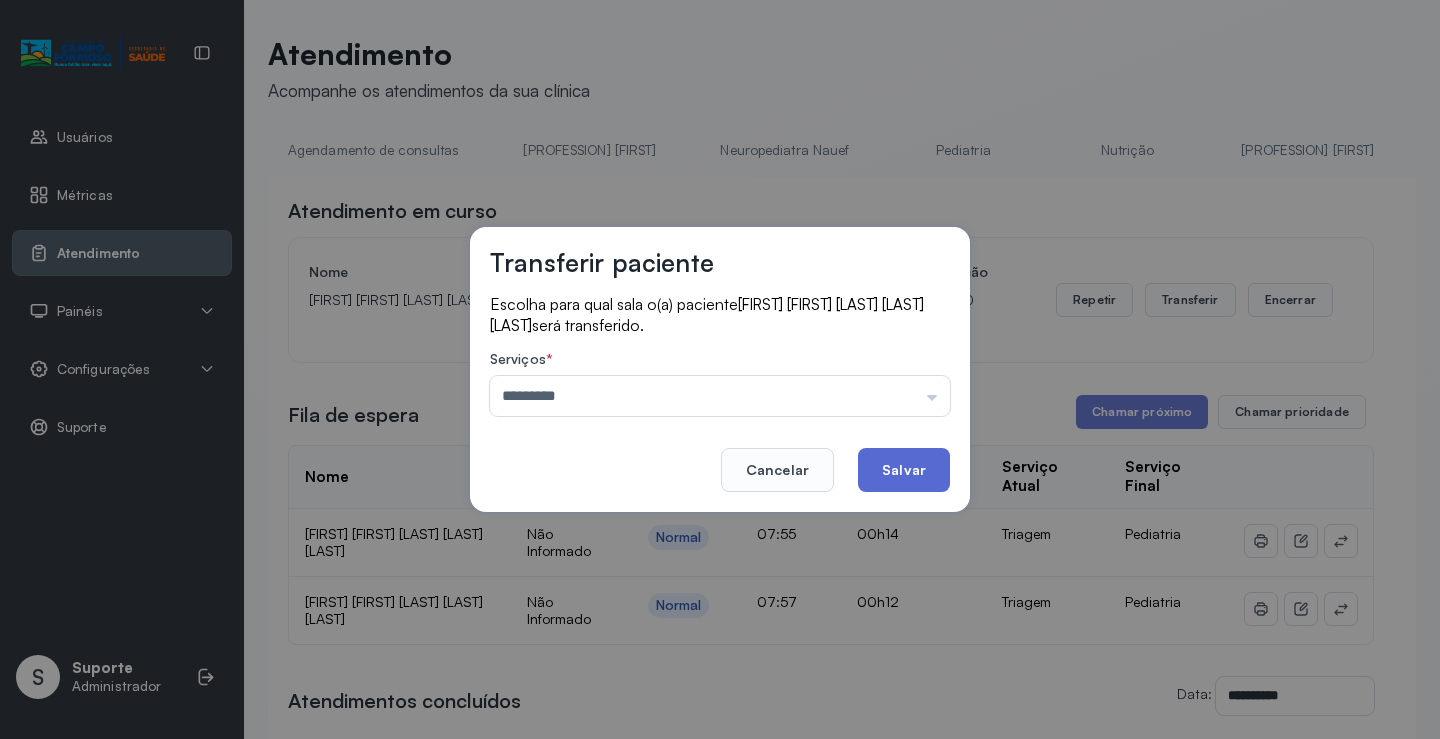 click on "Salvar" 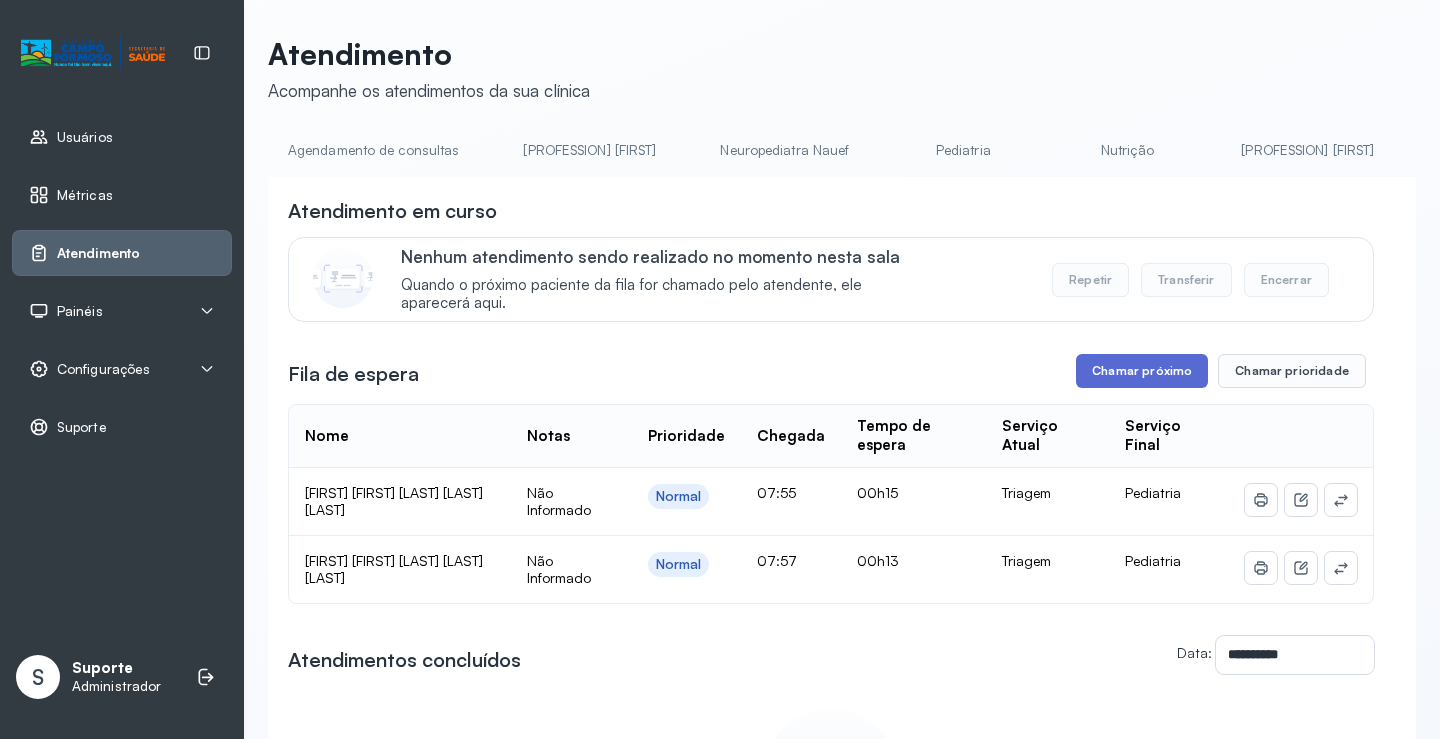 click on "Chamar próximo" at bounding box center [1142, 371] 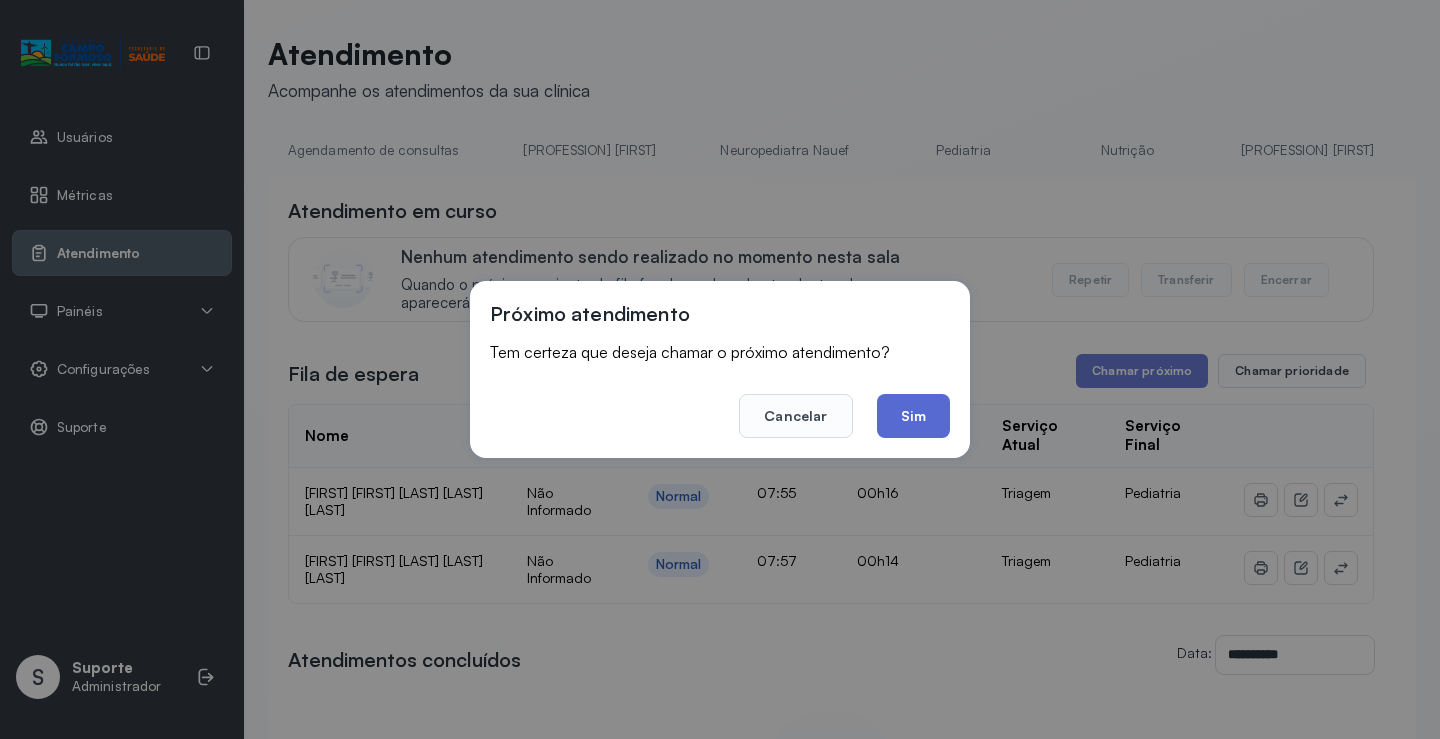click on "Sim" 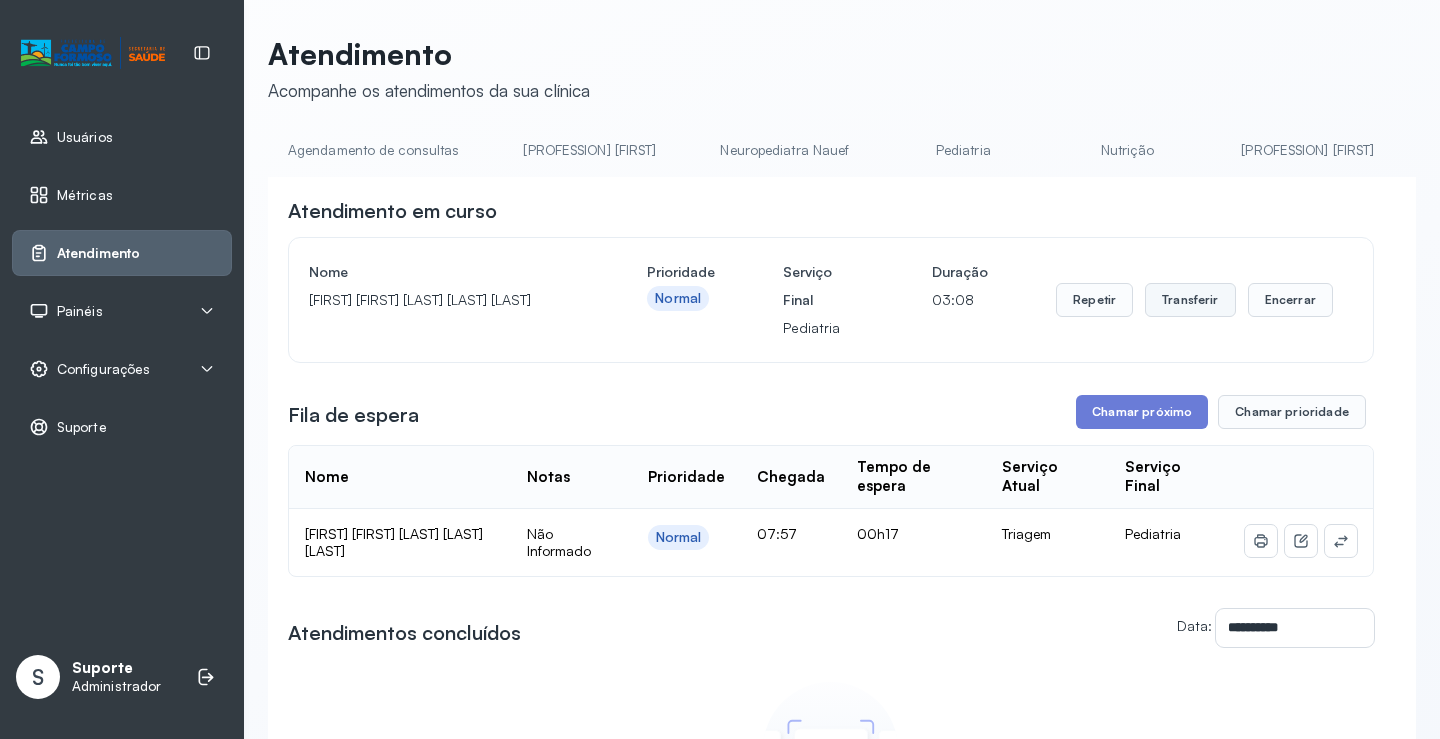 click on "Transferir" at bounding box center (1190, 300) 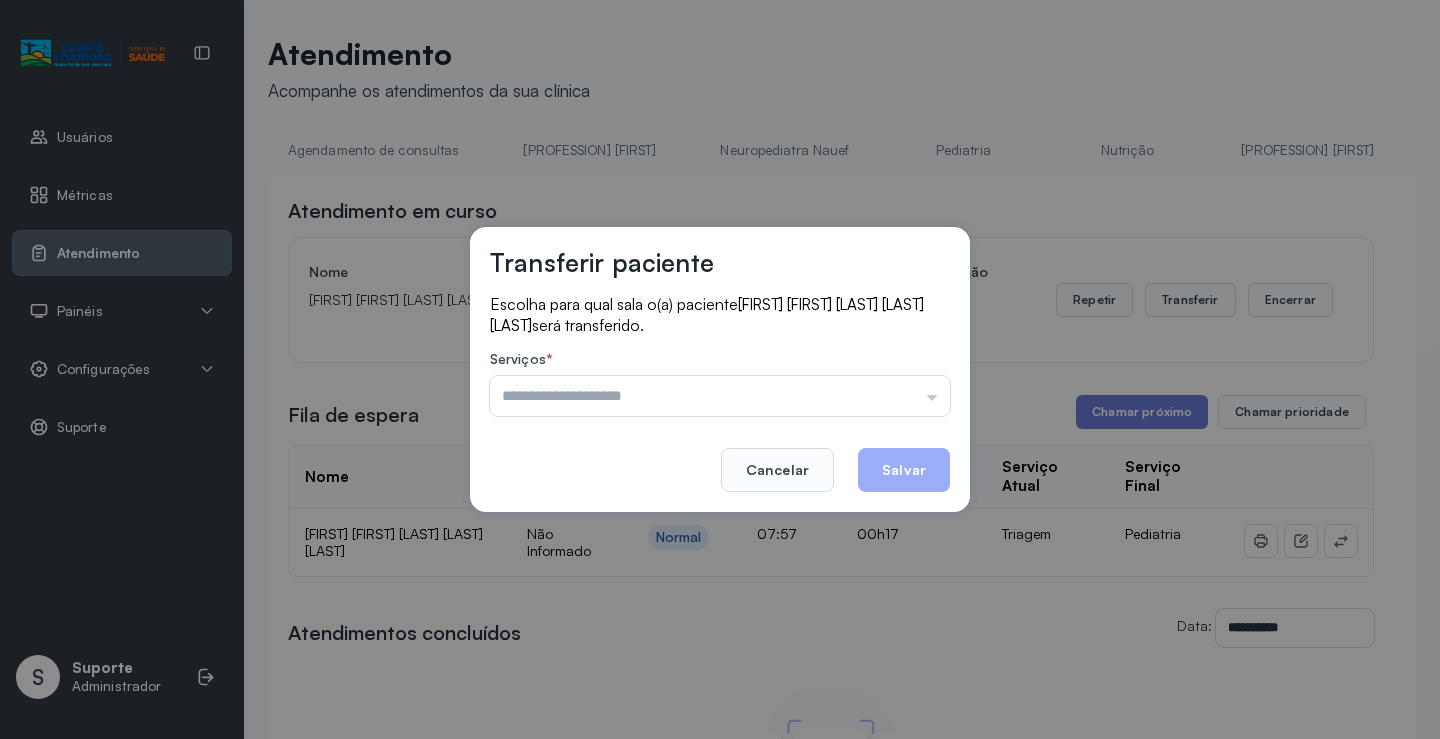 click at bounding box center [720, 396] 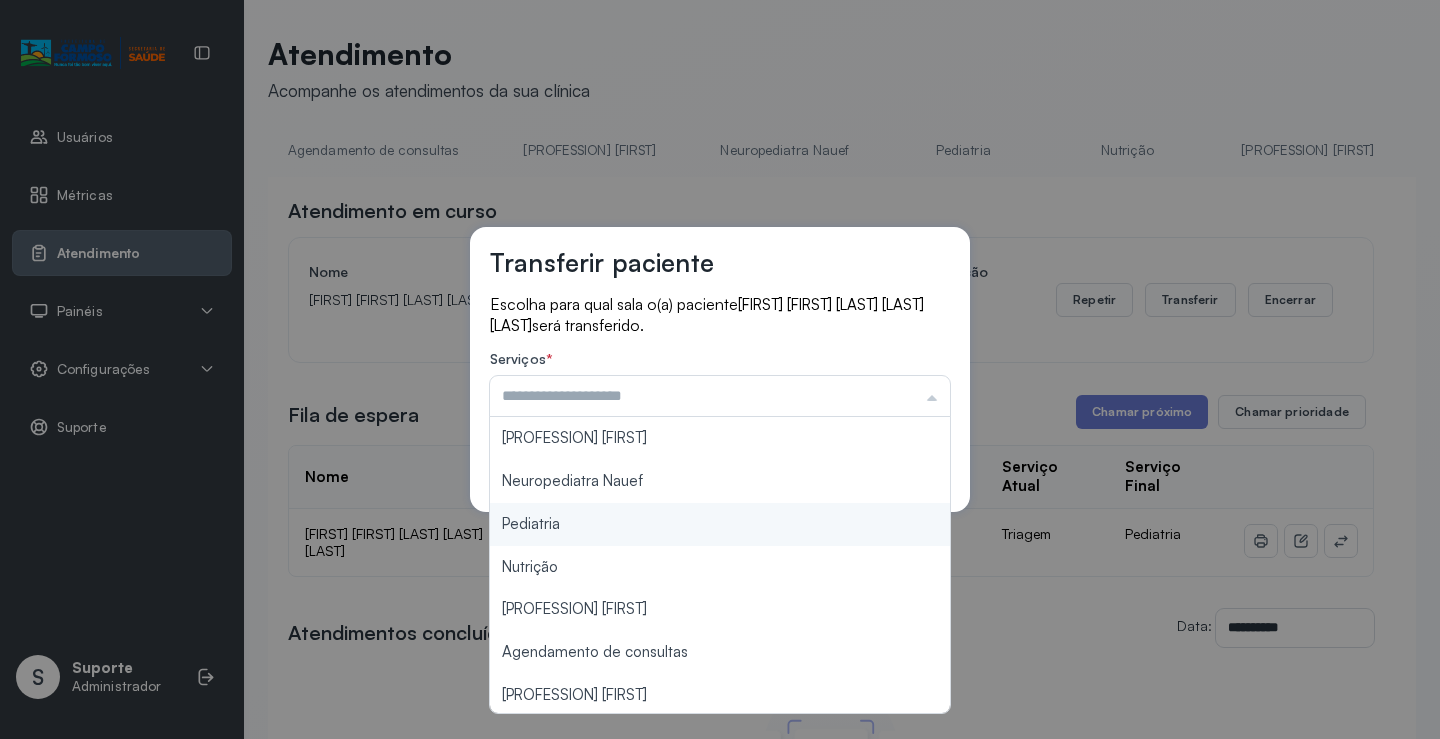 type on "*********" 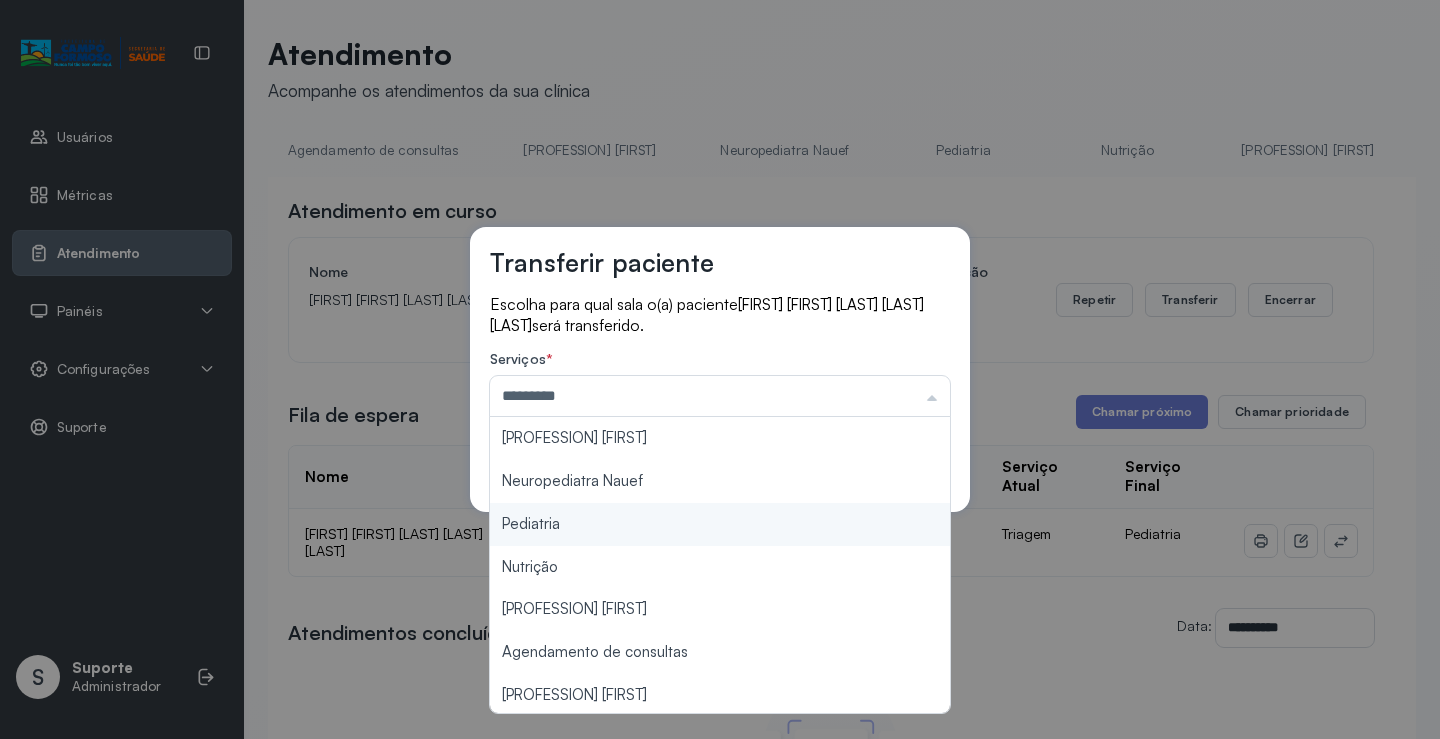 click on "Transferir paciente Escolha para qual sala o(a) paciente  [FIRST] [FIRST] [LAST] [LAST] [LAST]  será transferido.  Serviços  *  ********* Psicologo [NAME] Neuropediatra Nauef Pediatria Nutrição Psicologa [NAME] Agendamento de consultas Fisioterapeuta [NAME] Coordenadora [NAME] Consultório 2 Assistente Social Psiquiatra Fisioterapeuta [NAME] Fisioterapeuta [NAME] Neuropediatra [NAME] Cancelar Salvar" at bounding box center [720, 369] 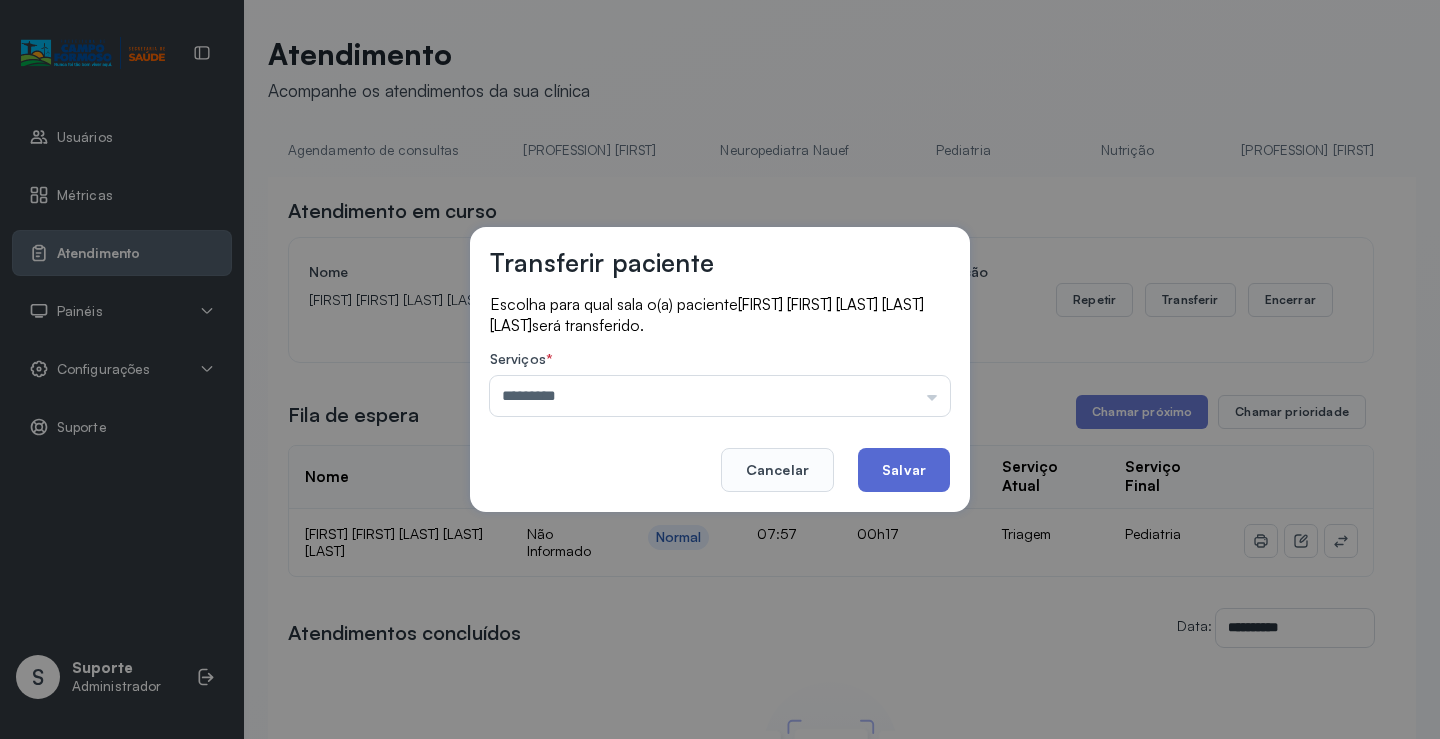 click on "Salvar" 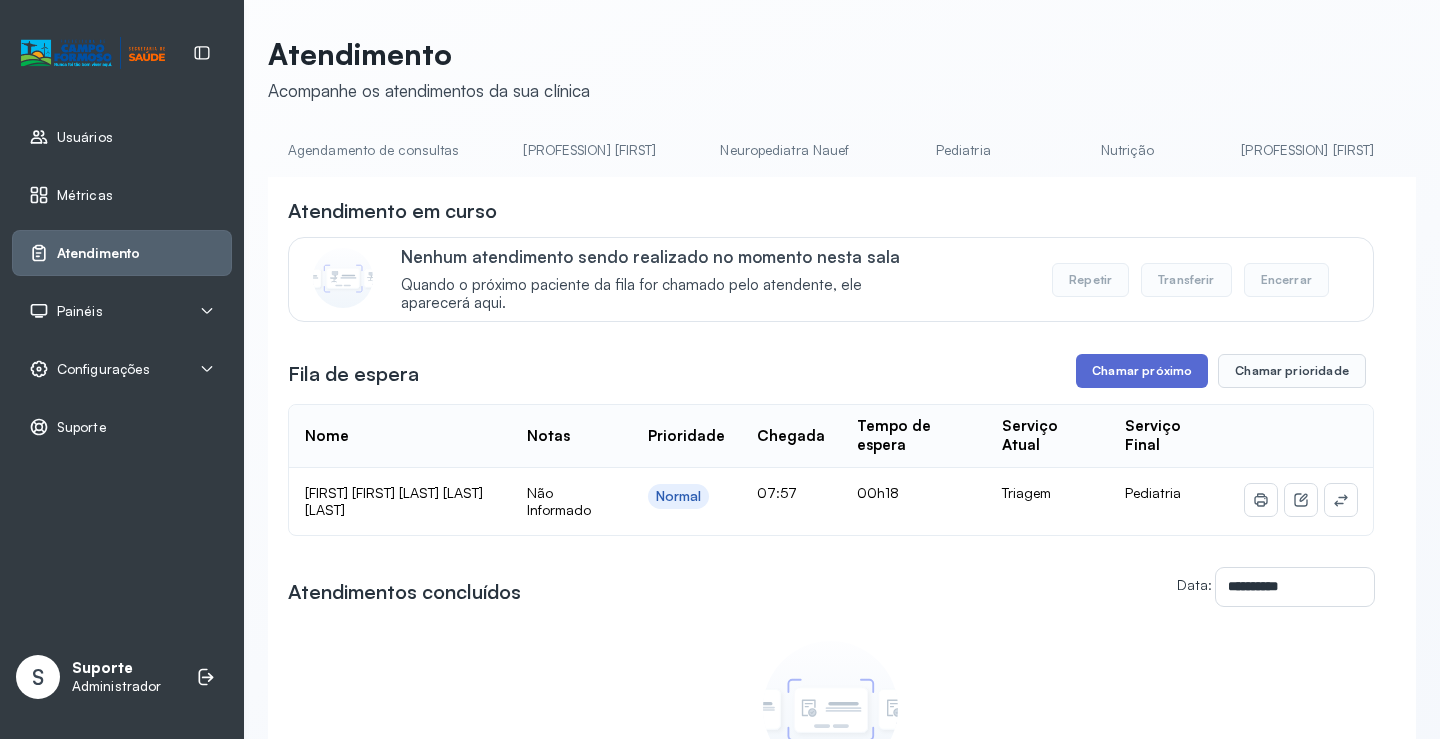 click on "Chamar próximo" at bounding box center [1142, 371] 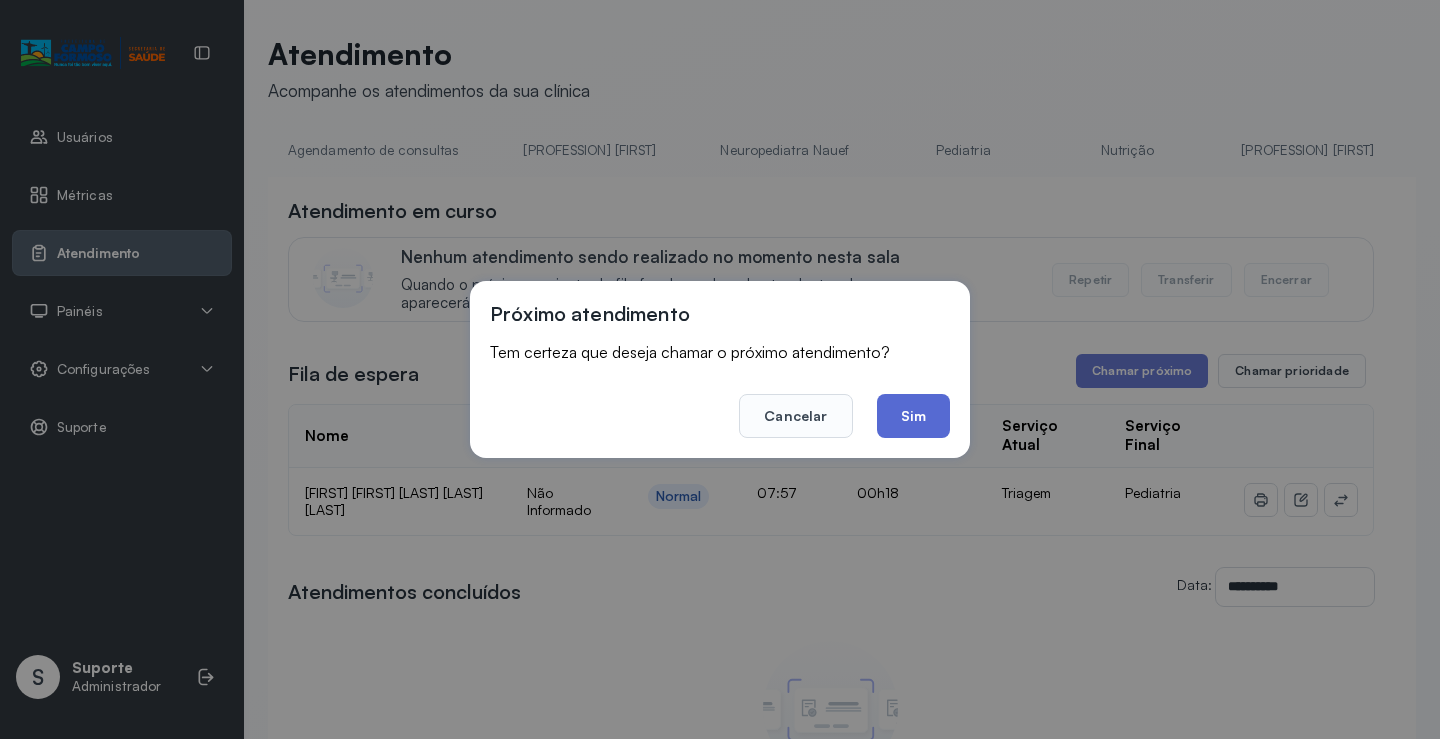 click on "Sim" 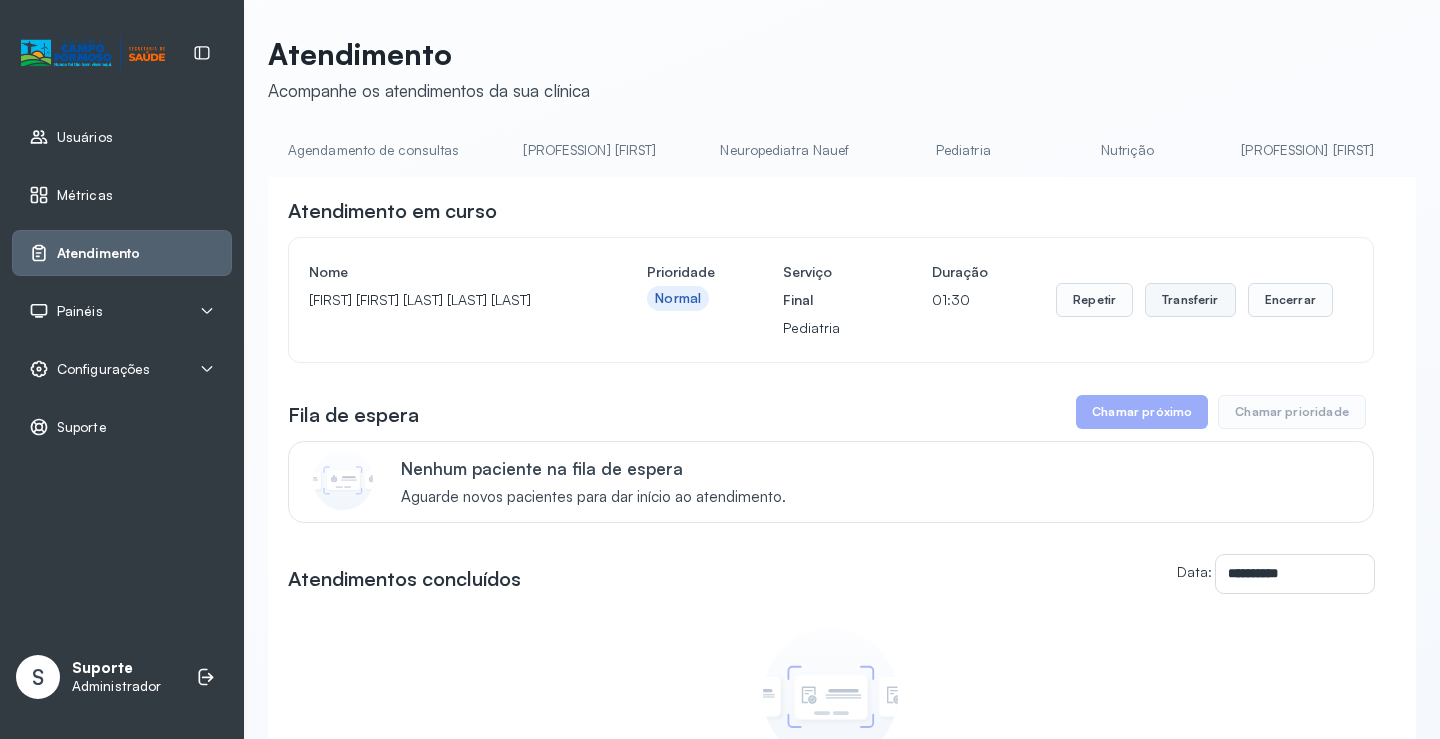 click on "Transferir" at bounding box center [1190, 300] 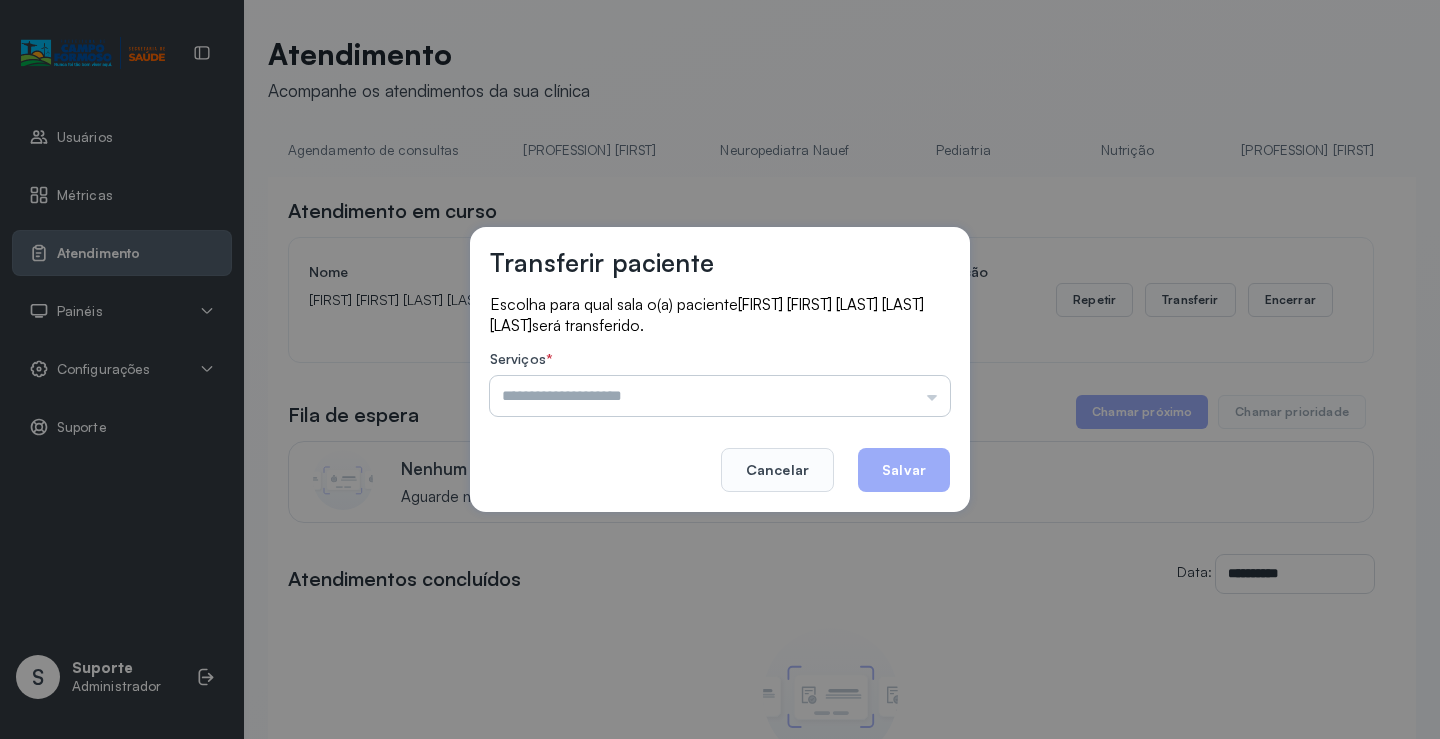click at bounding box center [720, 396] 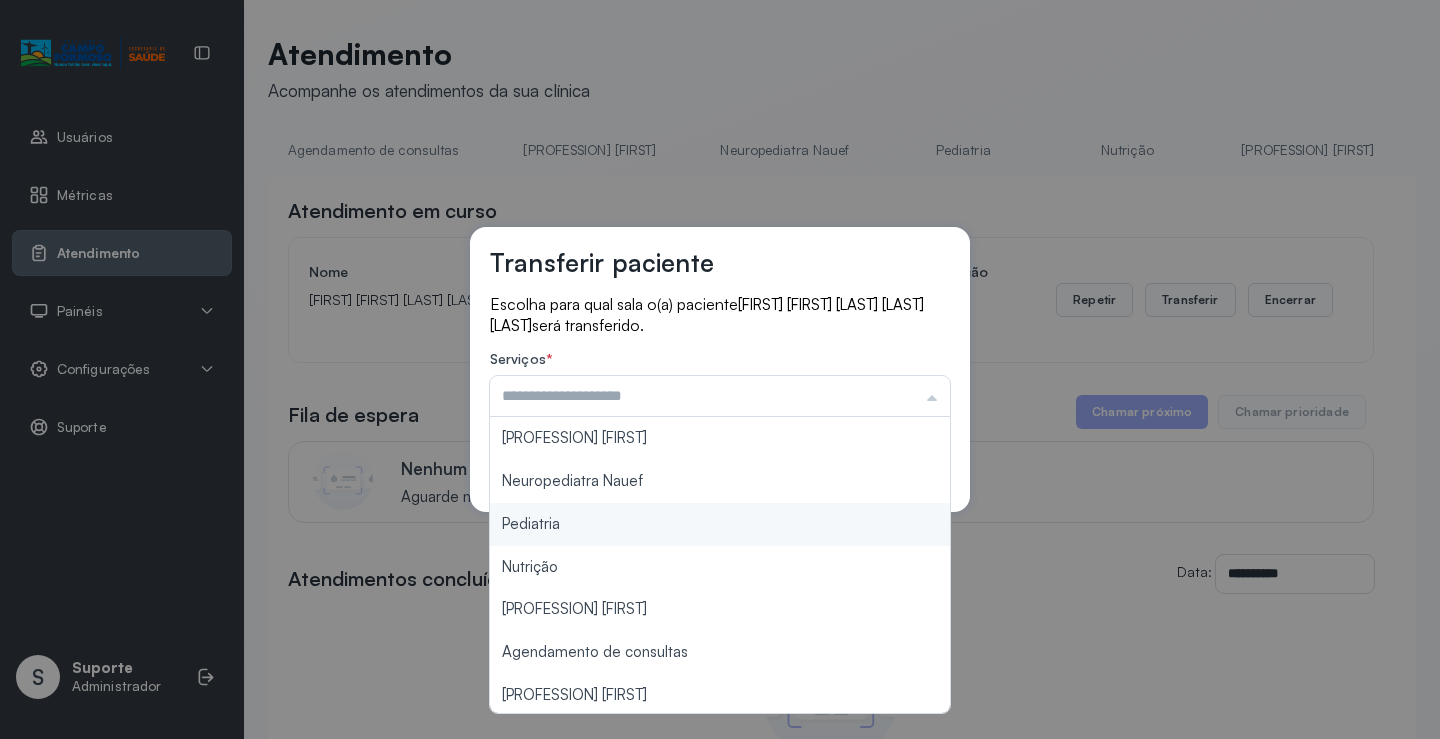 type on "*********" 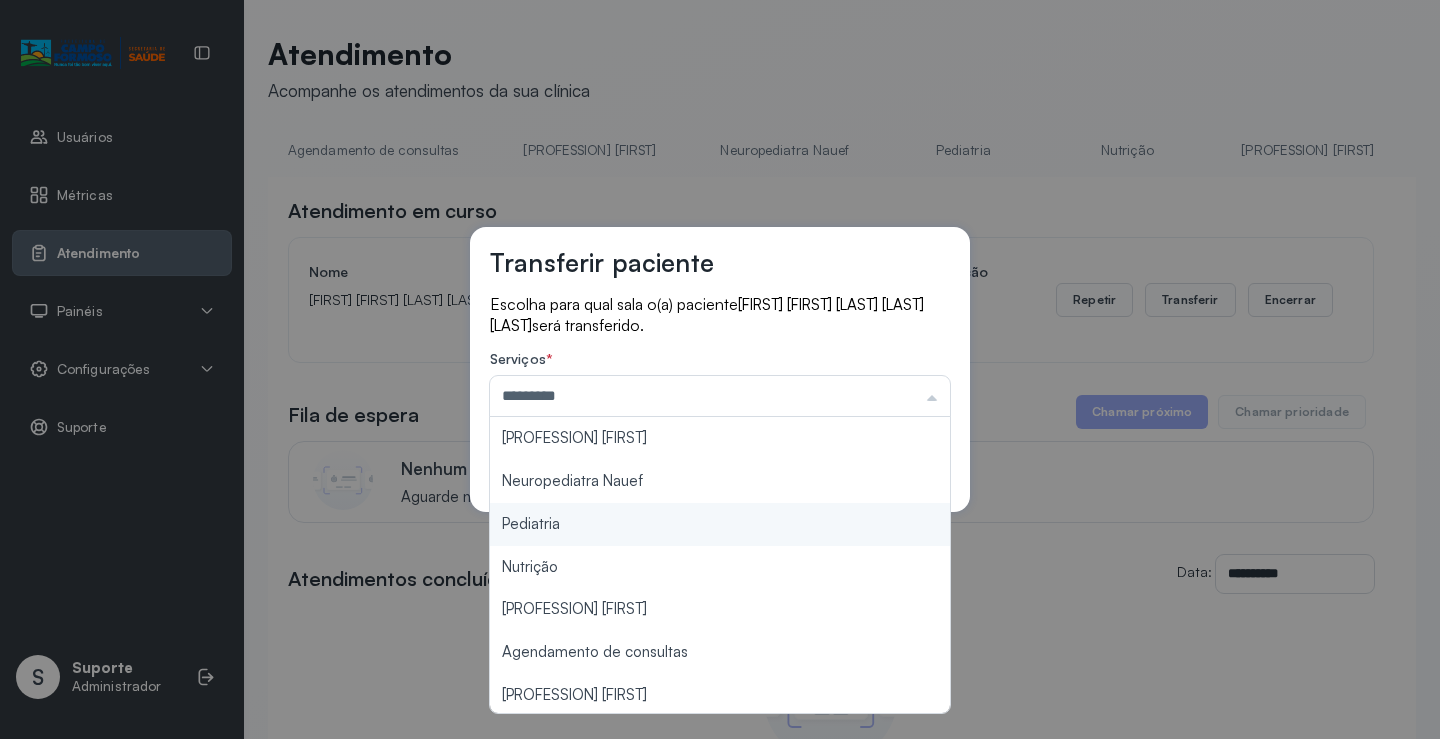 click on "Transferir paciente Escolha para qual sala o(a) paciente  [FIRST] [FIRST] [LAST] [LAST] [LAST]  será transferido.  Serviços  *  ********* Psicologo [NAME] Neuropediatra Nauef Pediatria Nutrição Psicologa [NAME] Agendamento de consultas Fisioterapeuta [NAME] Coordenadora [NAME] Consultório 2 Assistente Social Psiquiatra Fisioterapeuta [NAME] Fisioterapeuta [NAME] Neuropediatra [NAME] Cancelar Salvar" at bounding box center (720, 369) 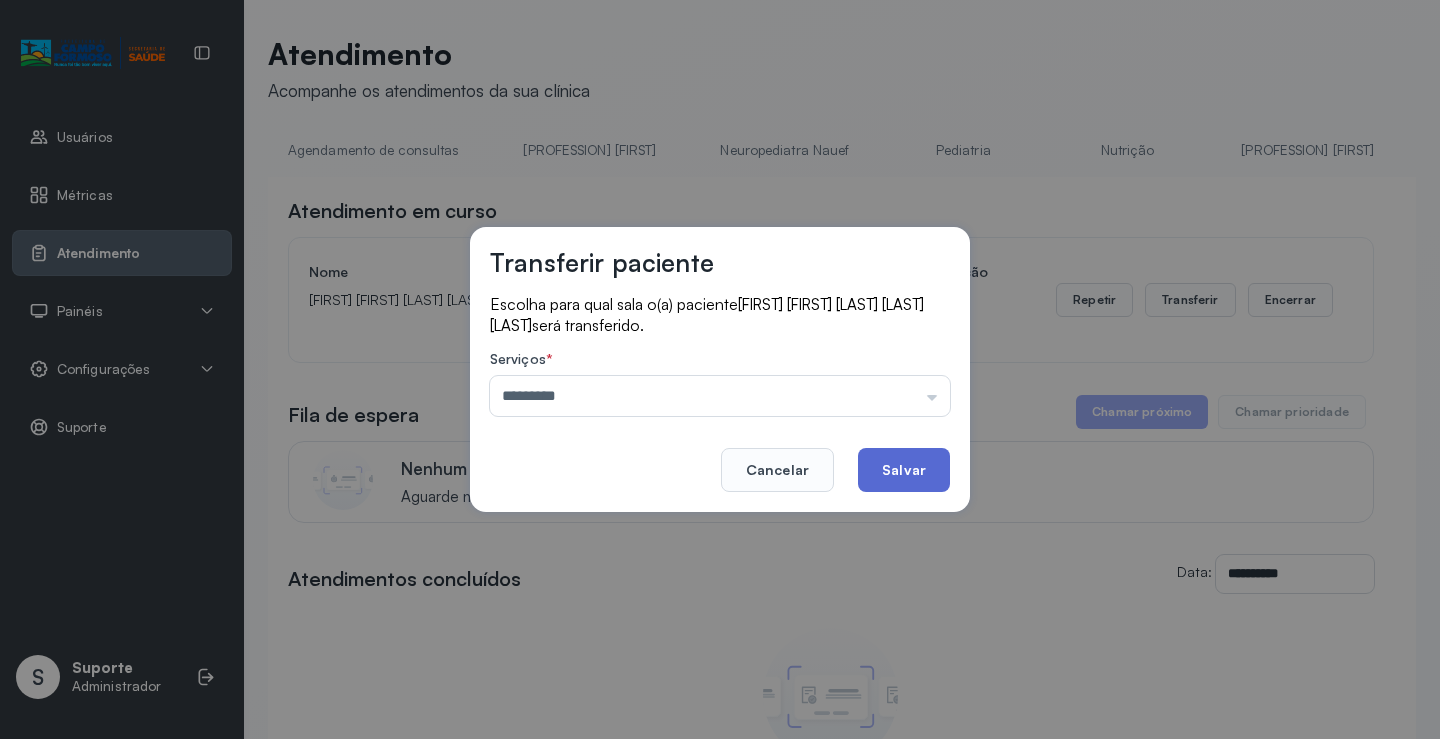 click on "Salvar" 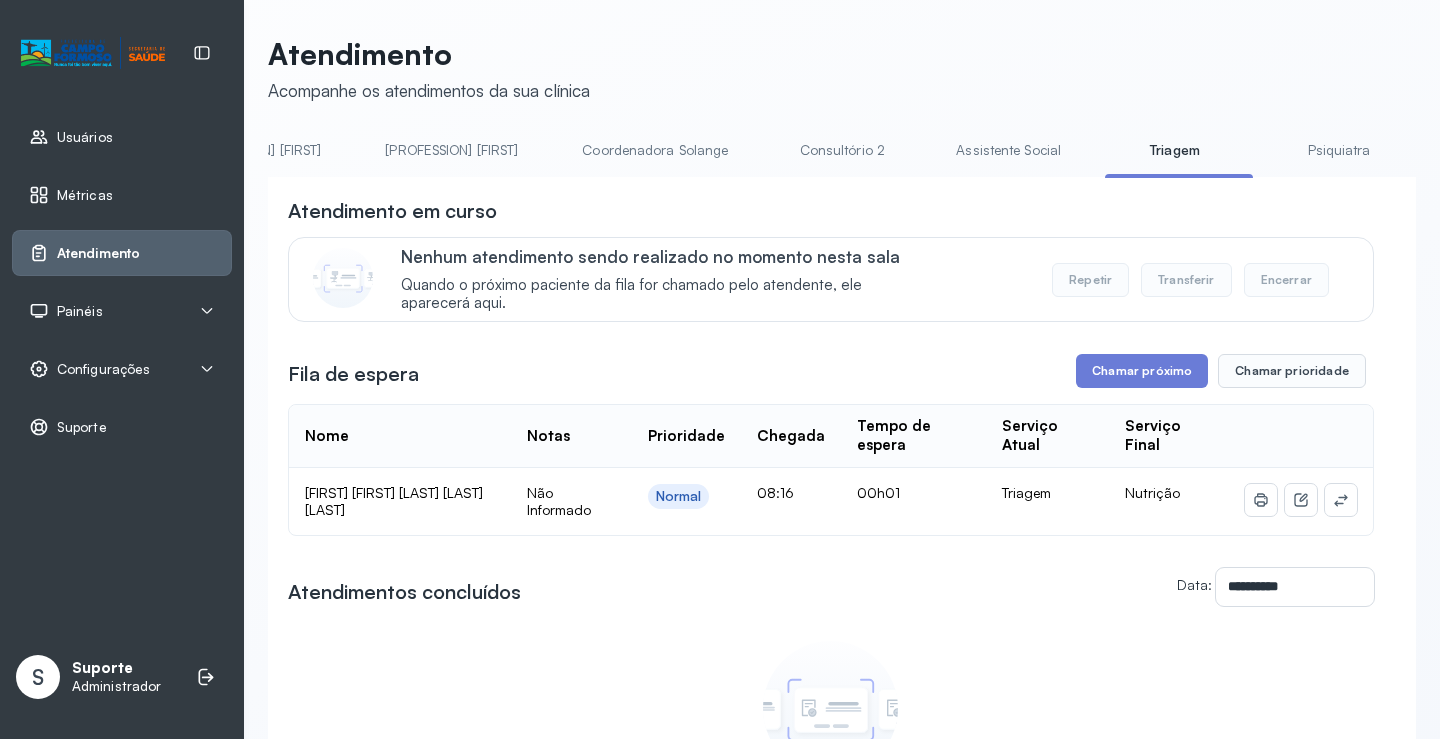 scroll, scrollTop: 0, scrollLeft: 1058, axis: horizontal 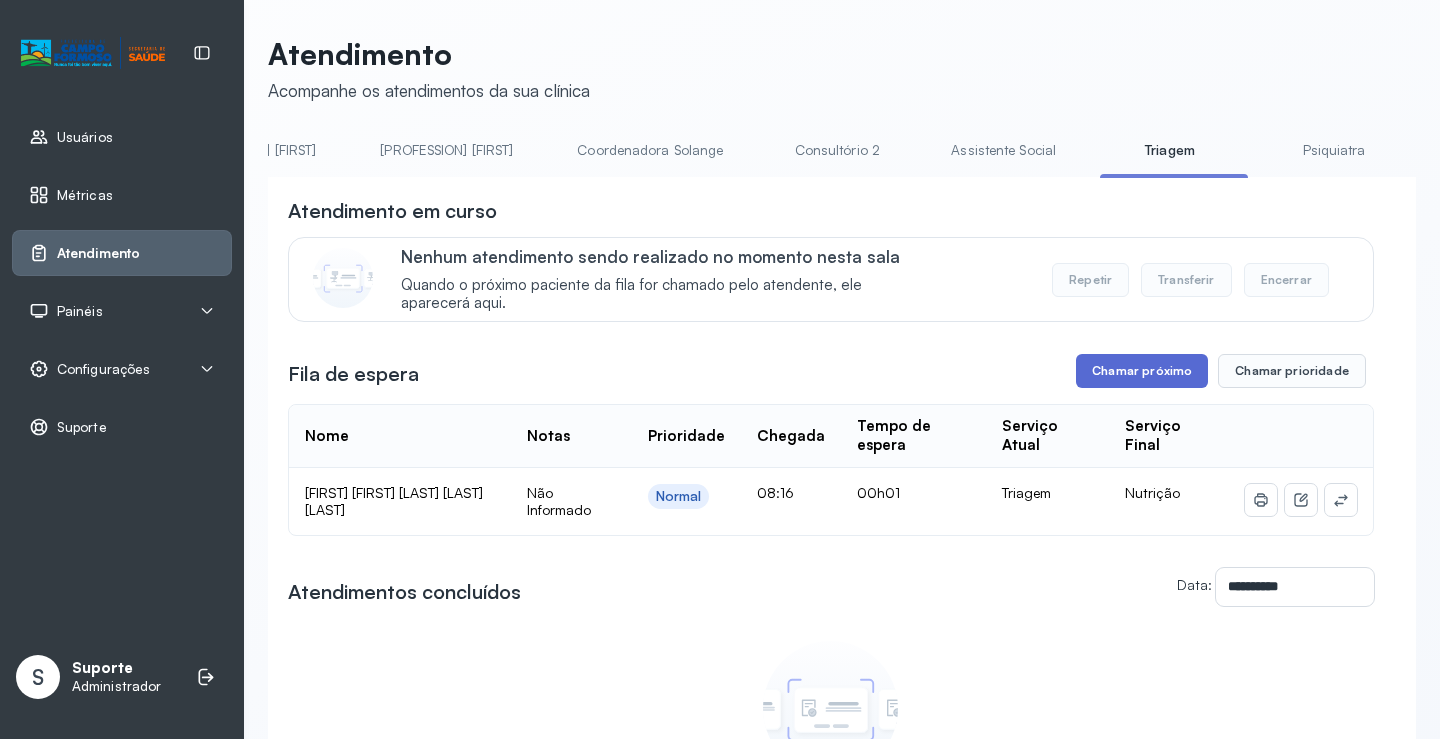 click on "Chamar próximo" at bounding box center [1142, 371] 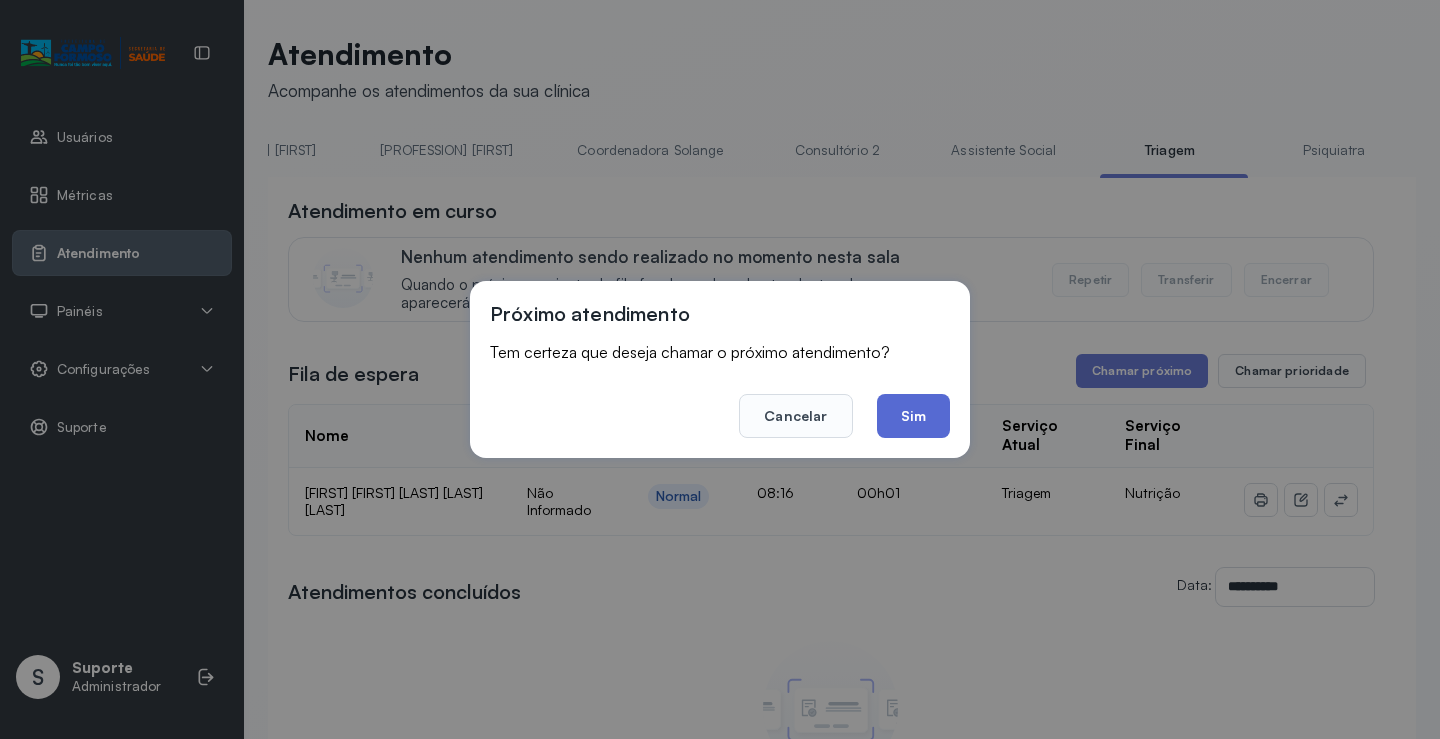 click on "Sim" 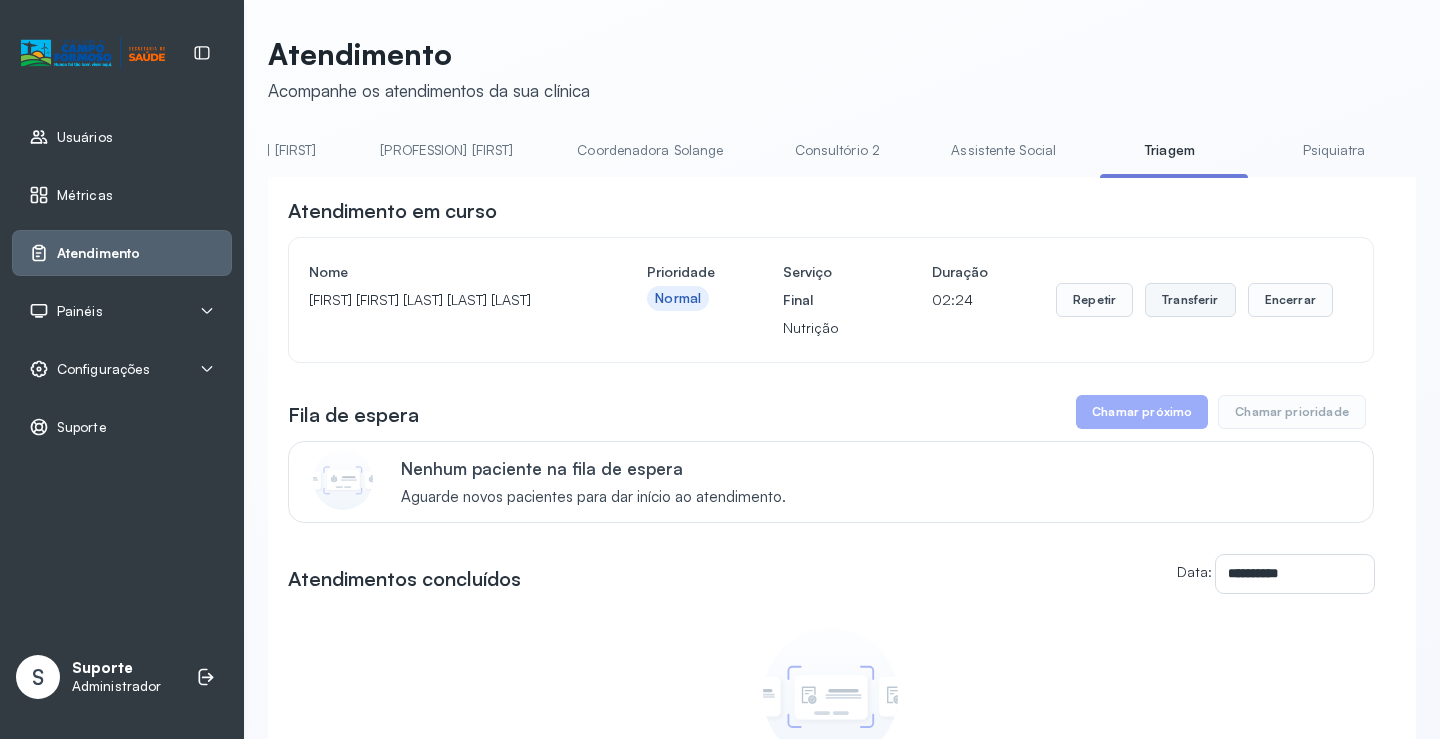 click on "Transferir" at bounding box center [1190, 300] 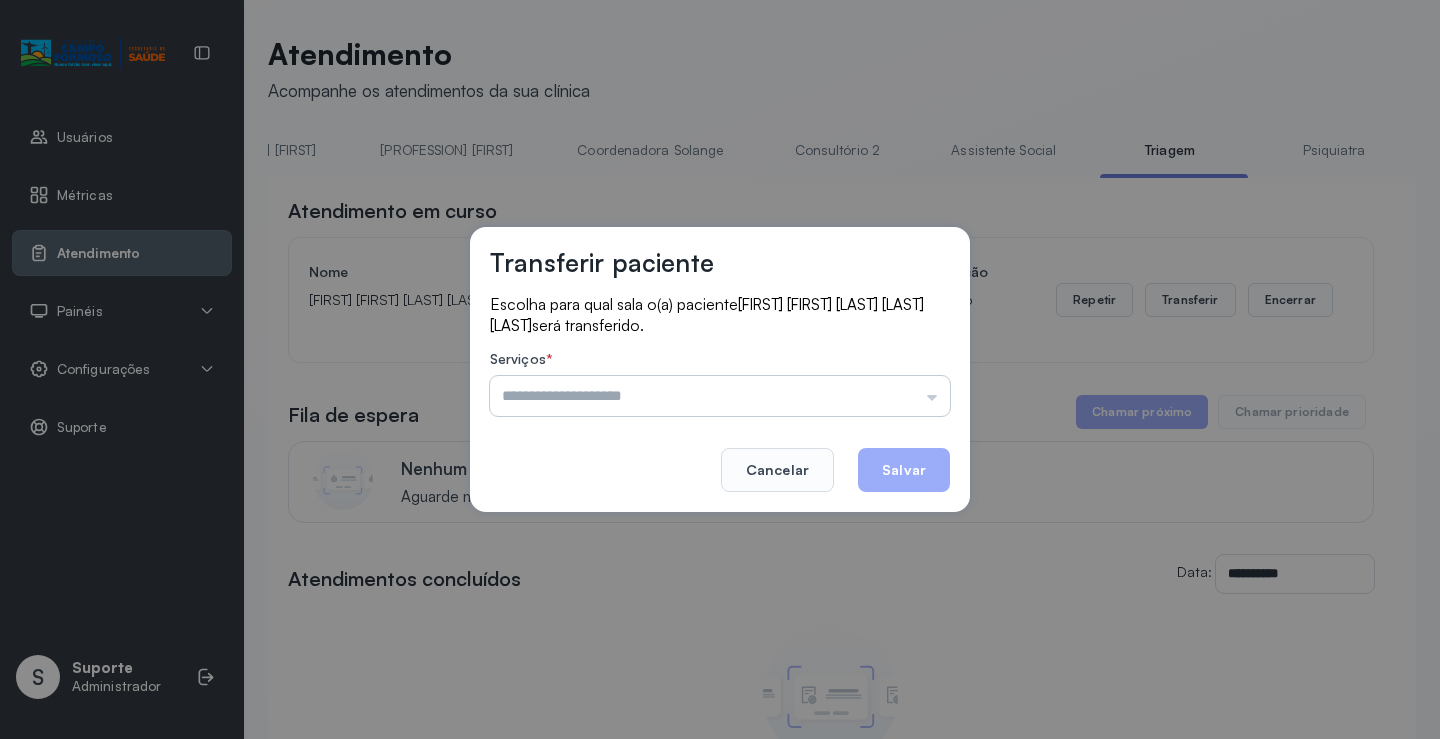 click at bounding box center [720, 396] 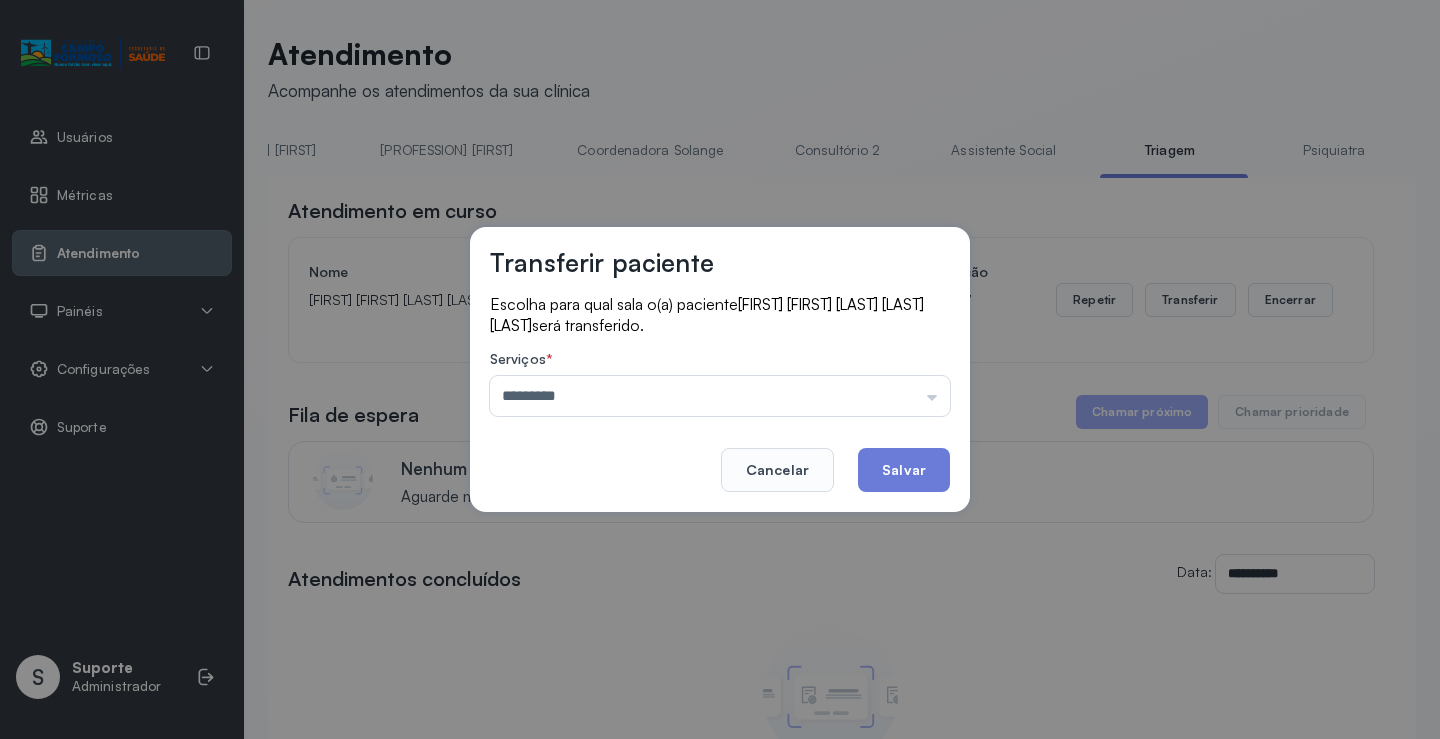click on "Transferir paciente Escolha para qual sala o(a) paciente  [FIRST] [FIRST] [LAST] [LAST] [LAST]  será transferido.  Serviços  *  ********* Psicologo [NAME] Neuropediatra Nauef Pediatria Nutrição Psicologa [NAME] Agendamento de consultas Fisioterapeuta [NAME] Coordenadora [NAME] Consultório 2 Assistente Social Psiquiatra Fisioterapeuta [NAME] Fisioterapeuta [NAME] Neuropediatra [NAME] Cancelar Salvar" at bounding box center [720, 369] 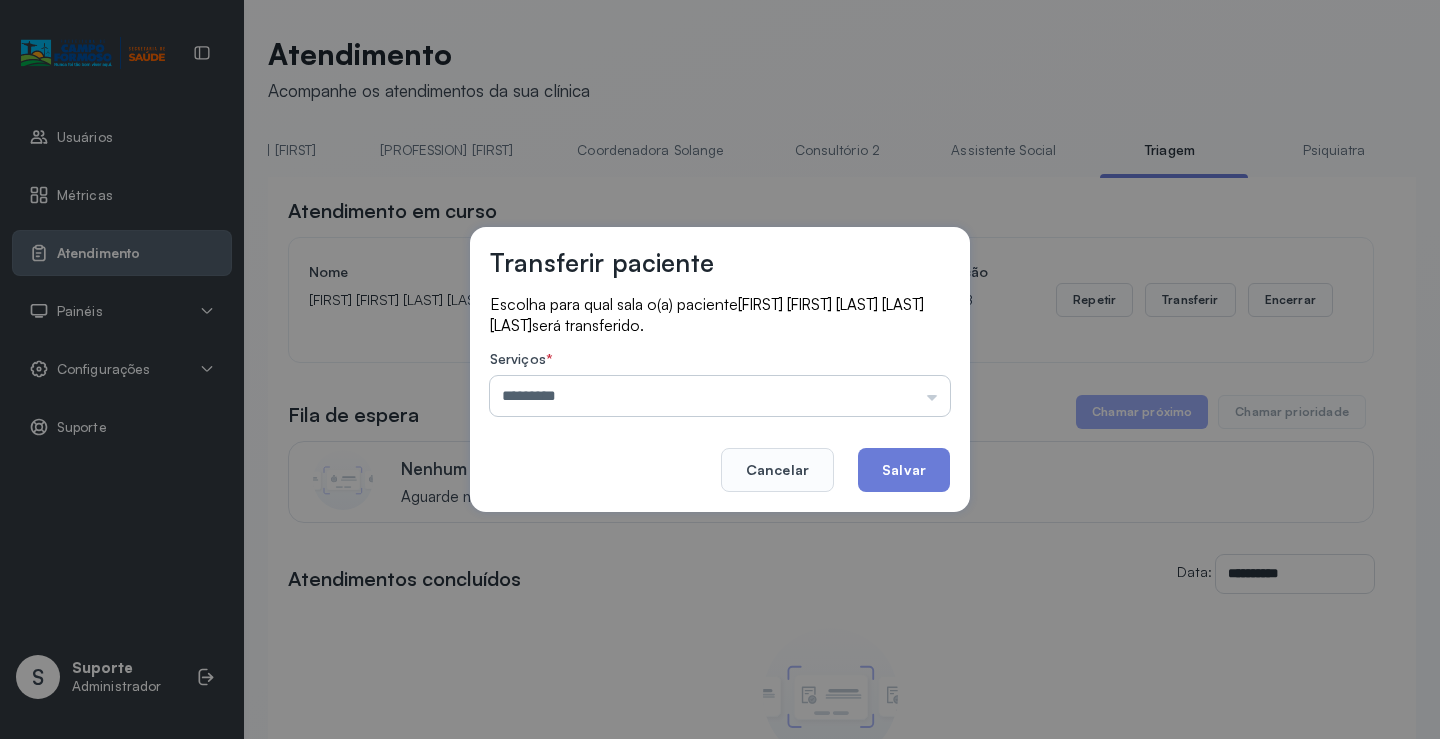 click on "*********" at bounding box center (720, 396) 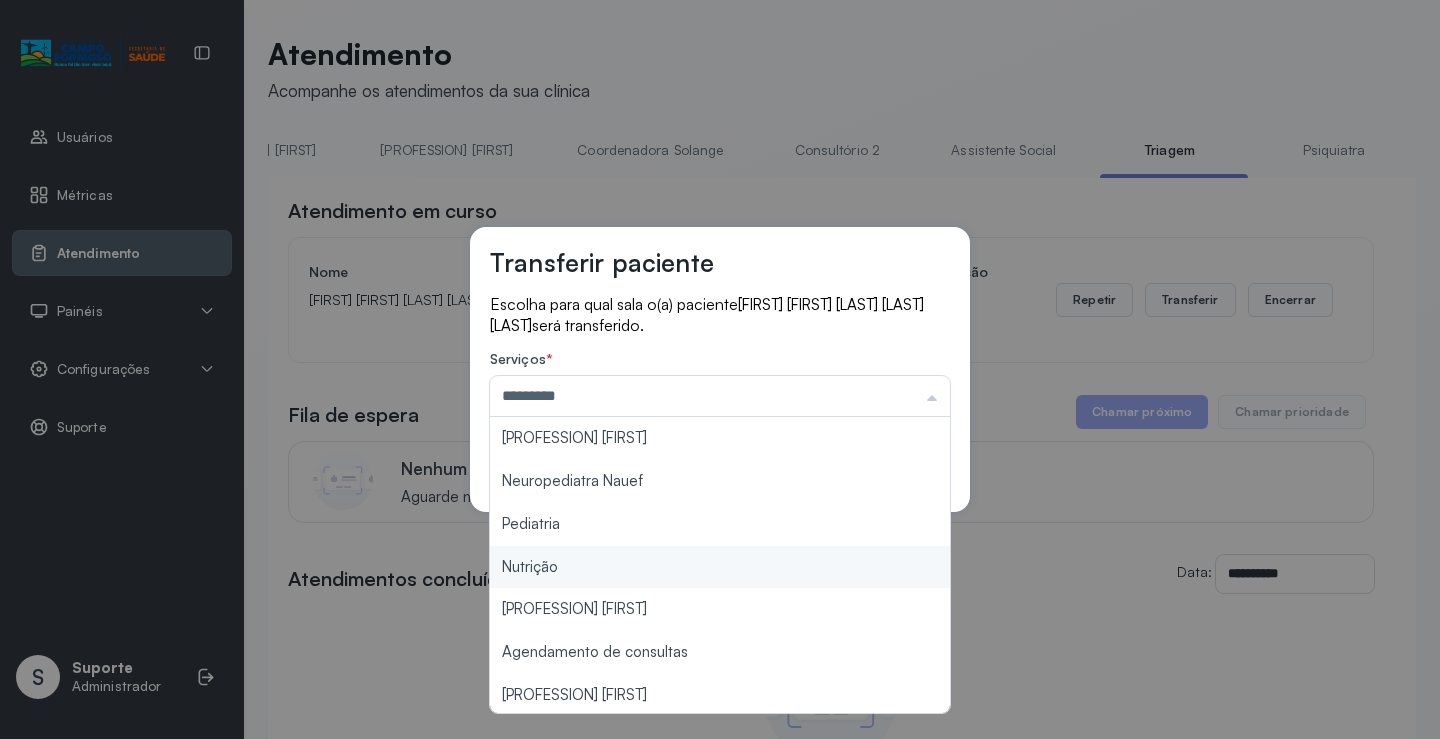 type on "********" 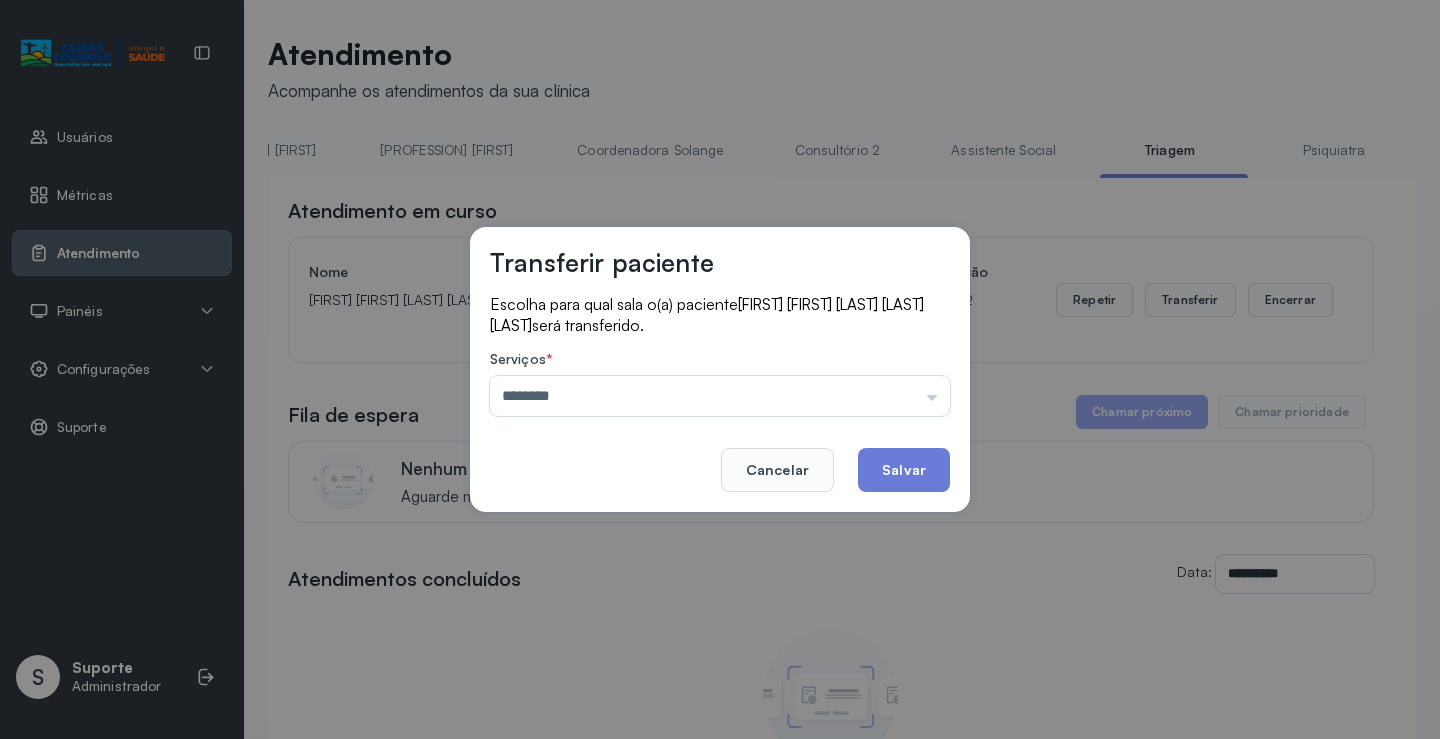 click on "Transferir paciente Escolha para qual sala o(a) paciente  [FIRST] [FIRST] [LAST] [LAST] [LAST]  será transferido.  Serviços  *  ******** Psicologo [NAME] Neuropediatra Nauef Pediatria Nutrição Psicologa [NAME] Agendamento de consultas Fisioterapeuta [NAME] Coordenadora [NAME] Consultório 2 Assistente Social Psiquiatra Fisioterapeuta [NAME] Fisioterapeuta [NAME] Neuropediatra [NAME] Cancelar Salvar" at bounding box center (720, 369) 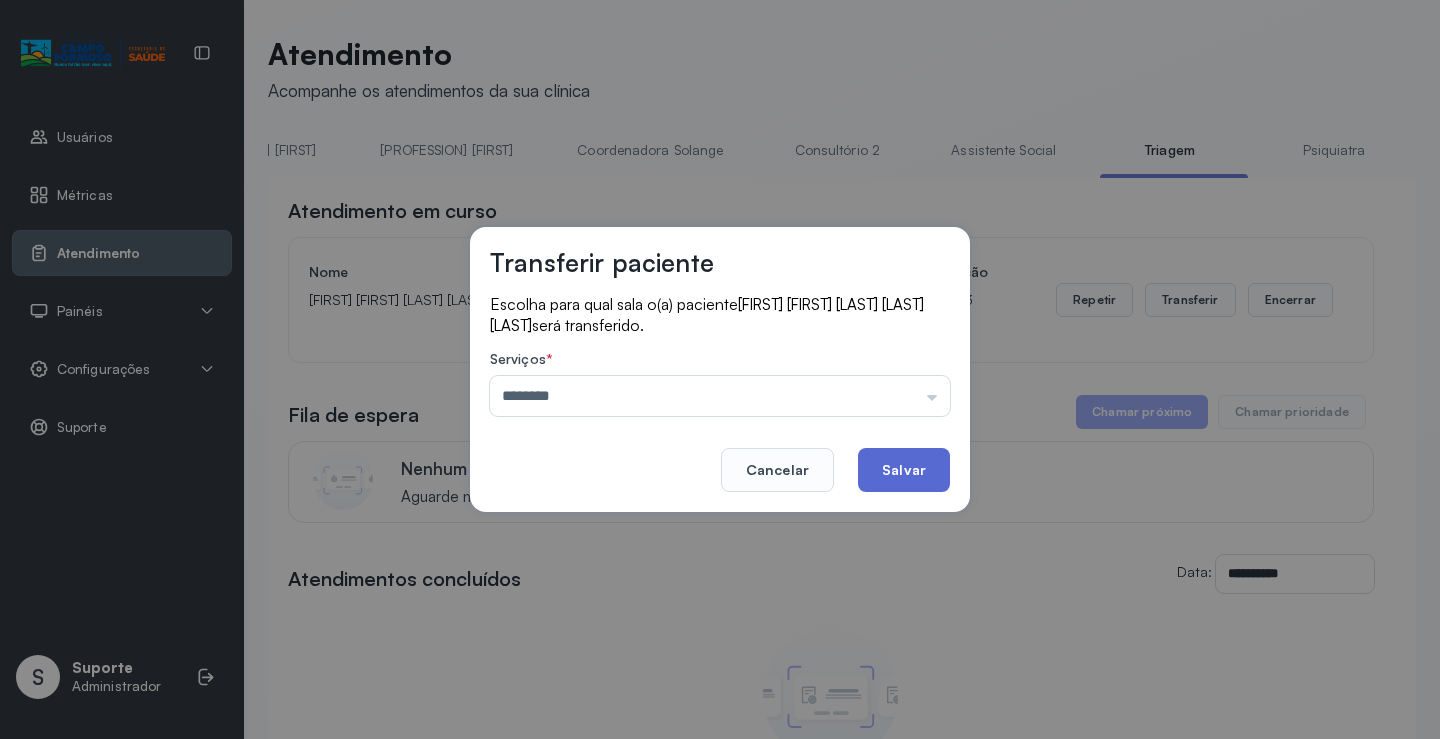 click on "Salvar" 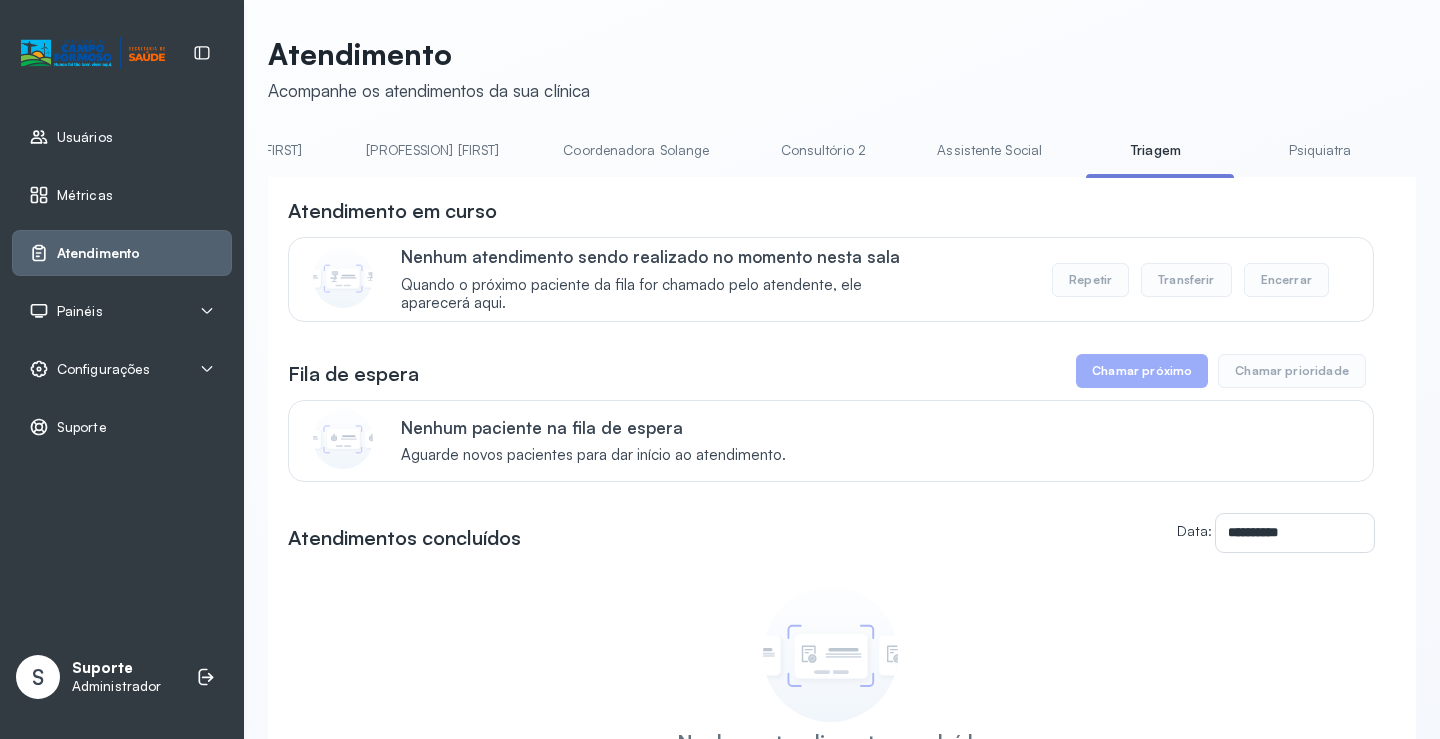 scroll, scrollTop: 0, scrollLeft: 1075, axis: horizontal 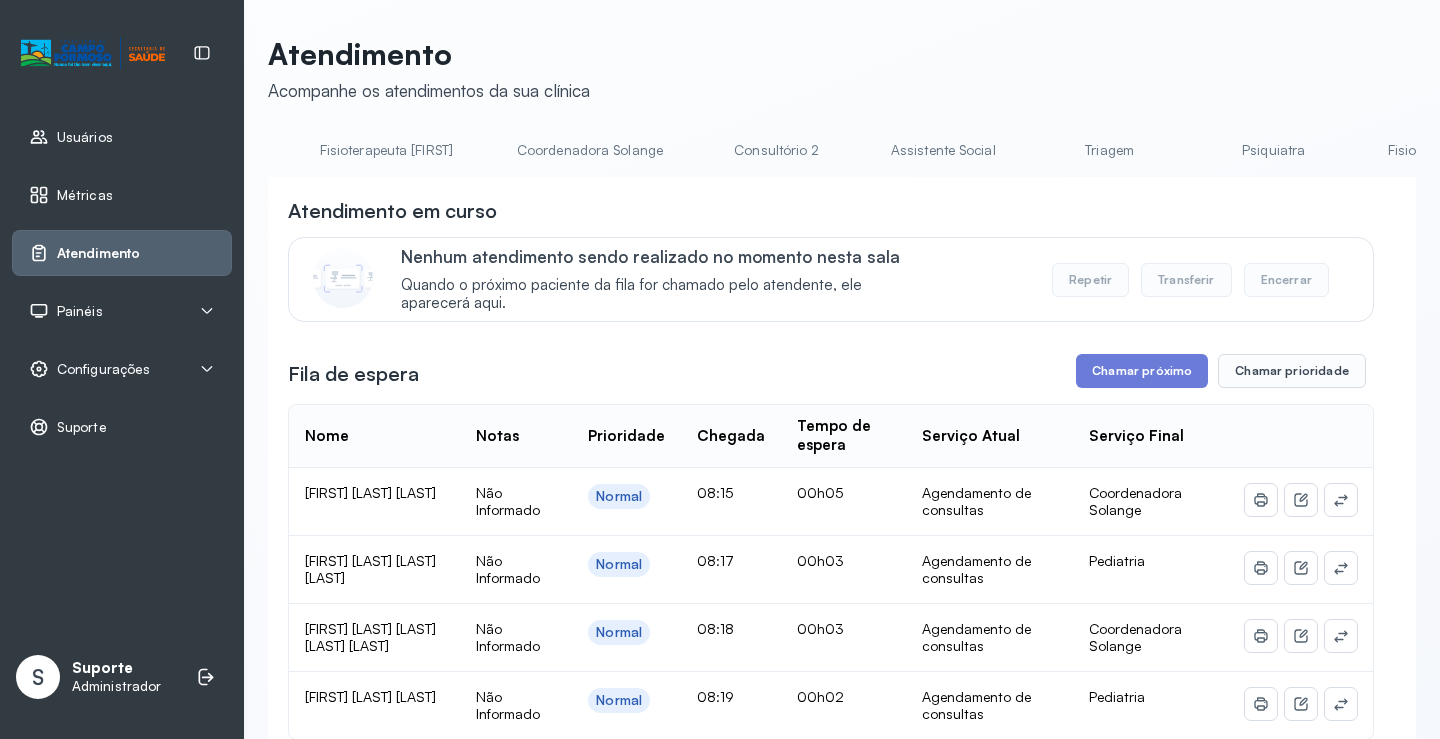click on "Triagem" at bounding box center (1110, 150) 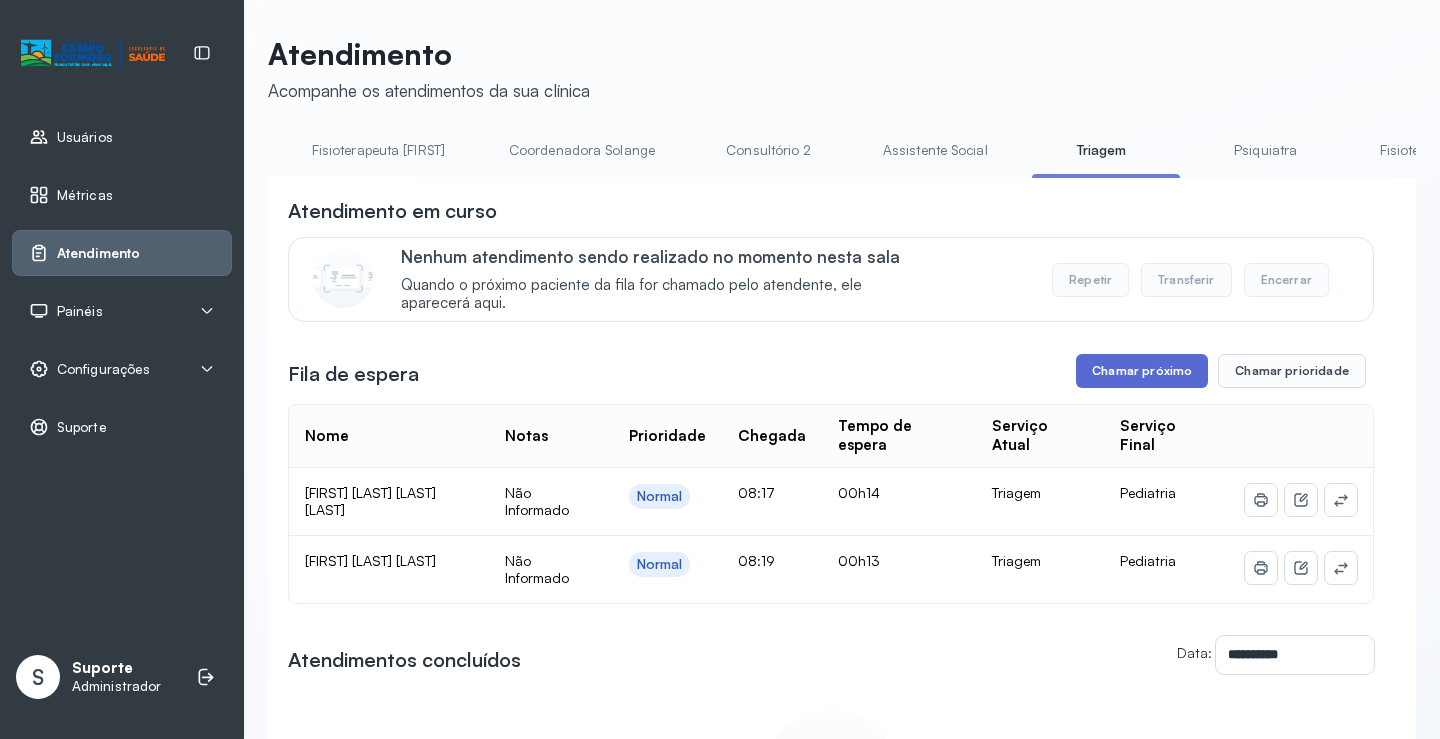 click on "Chamar próximo" at bounding box center [1142, 371] 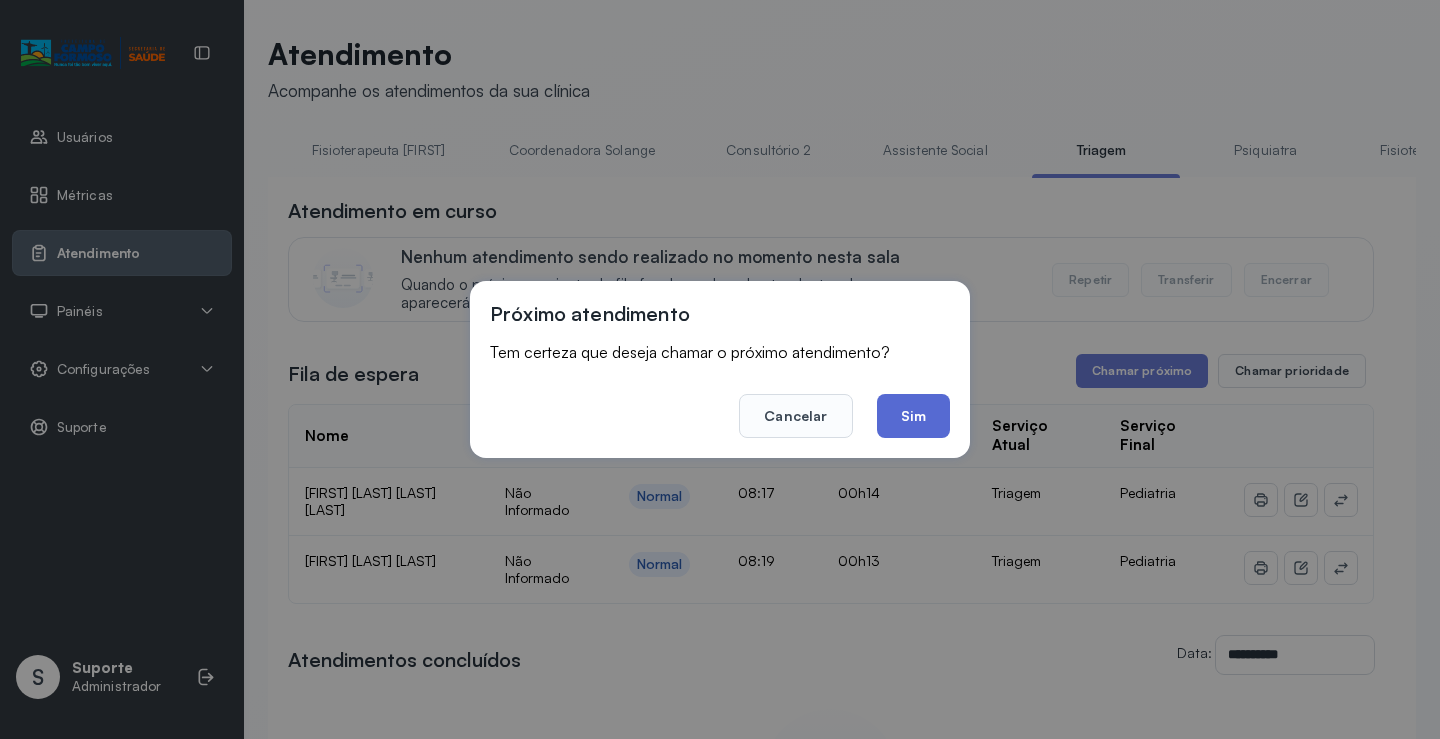 click on "Sim" 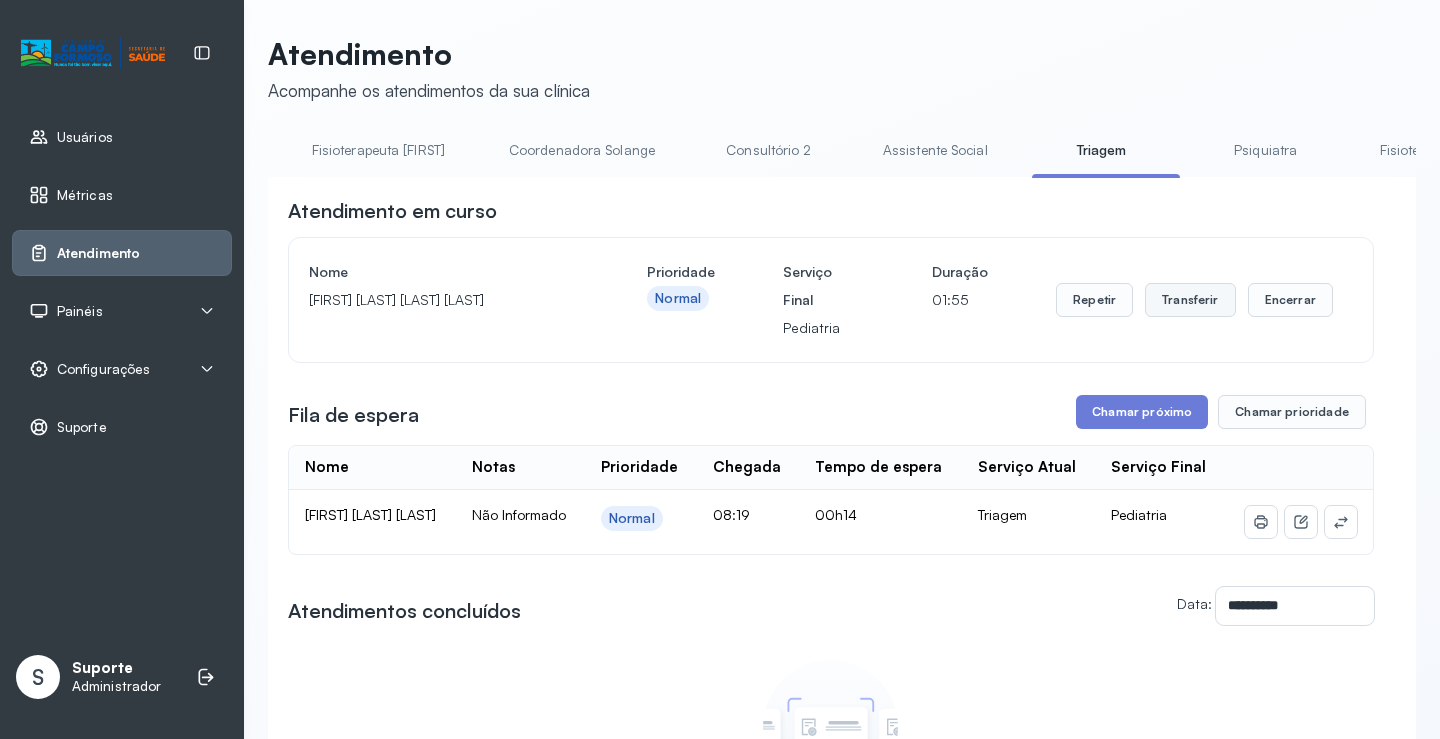 click on "Transferir" at bounding box center [1190, 300] 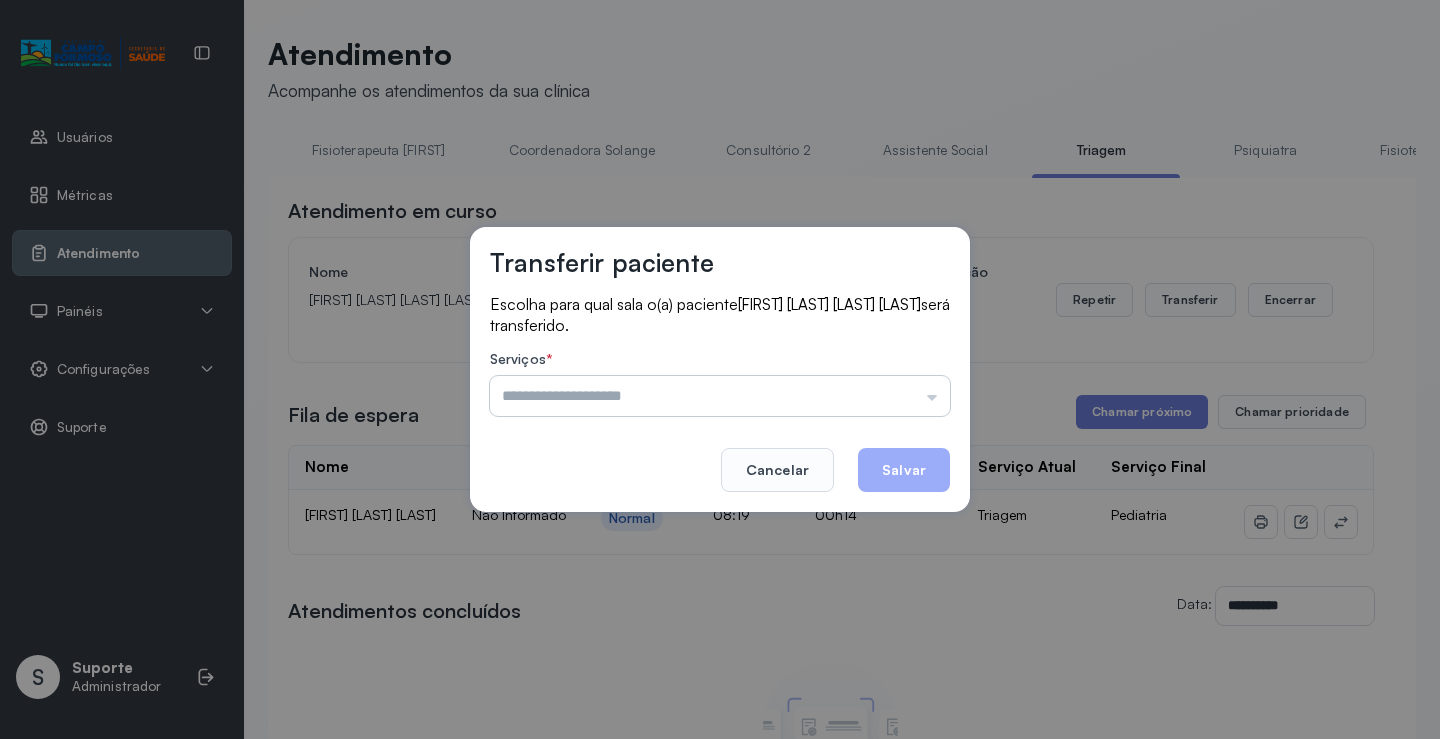 click at bounding box center [720, 396] 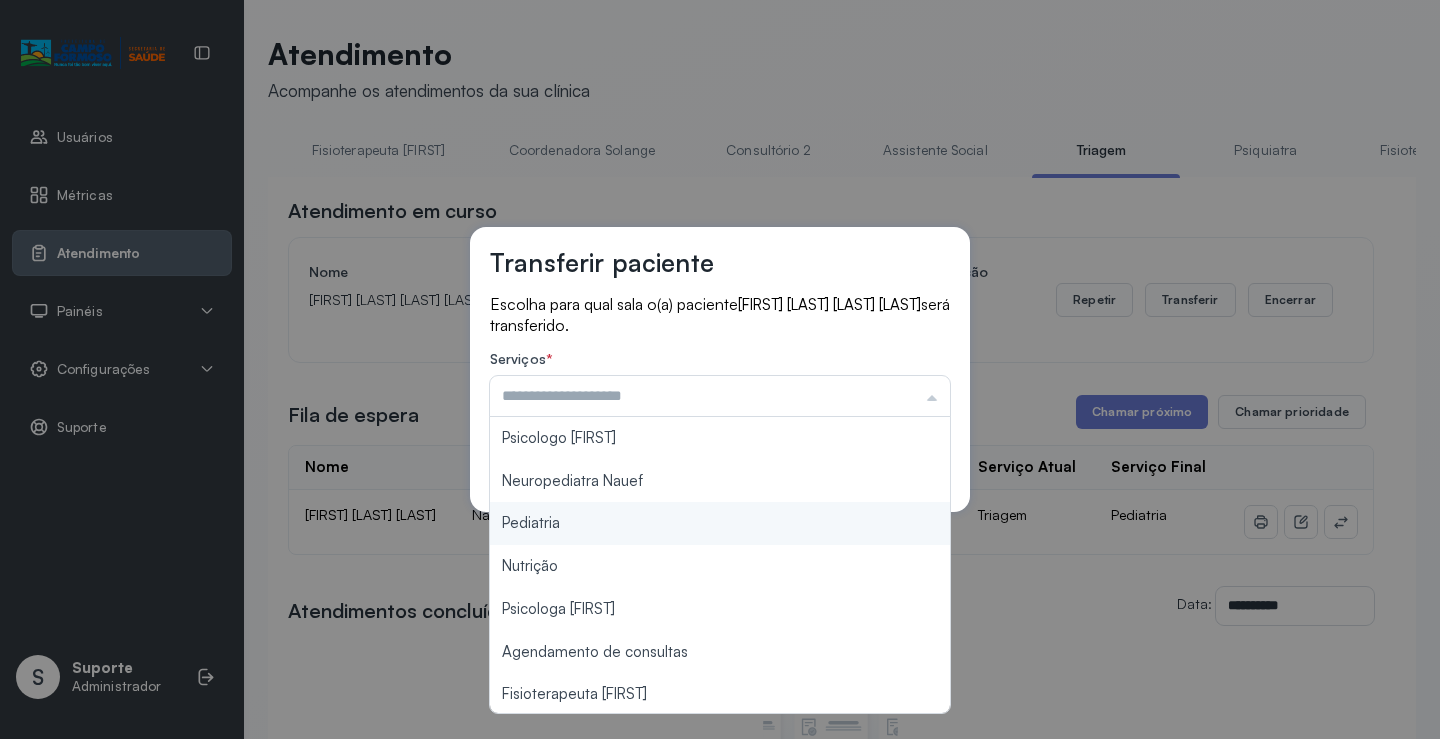 type on "*********" 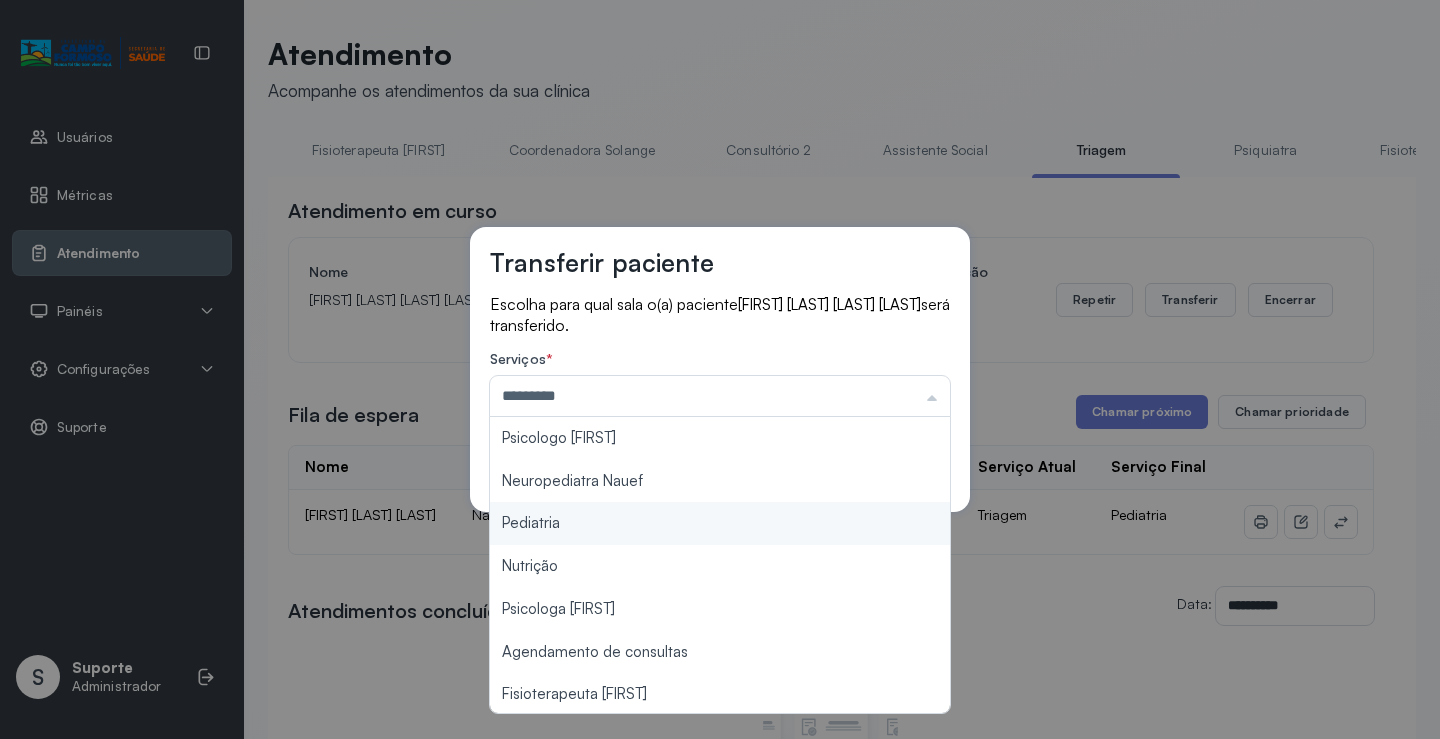 click on "Transferir paciente Escolha para qual sala o(a) paciente  JOAO GABRIEL RODRIGUES DE SOUSA  será transferido.  Serviços  *  ********* Psicologo Pedro Neuropediatra Nauef Pediatria Nutrição Psicologa Alana Agendamento de consultas Fisioterapeuta Janusia Coordenadora Solange Consultório 2 Assistente Social Psiquiatra Fisioterapeuta Francyne Fisioterapeuta Morgana Neuropediatra João Cancelar Salvar" at bounding box center (720, 369) 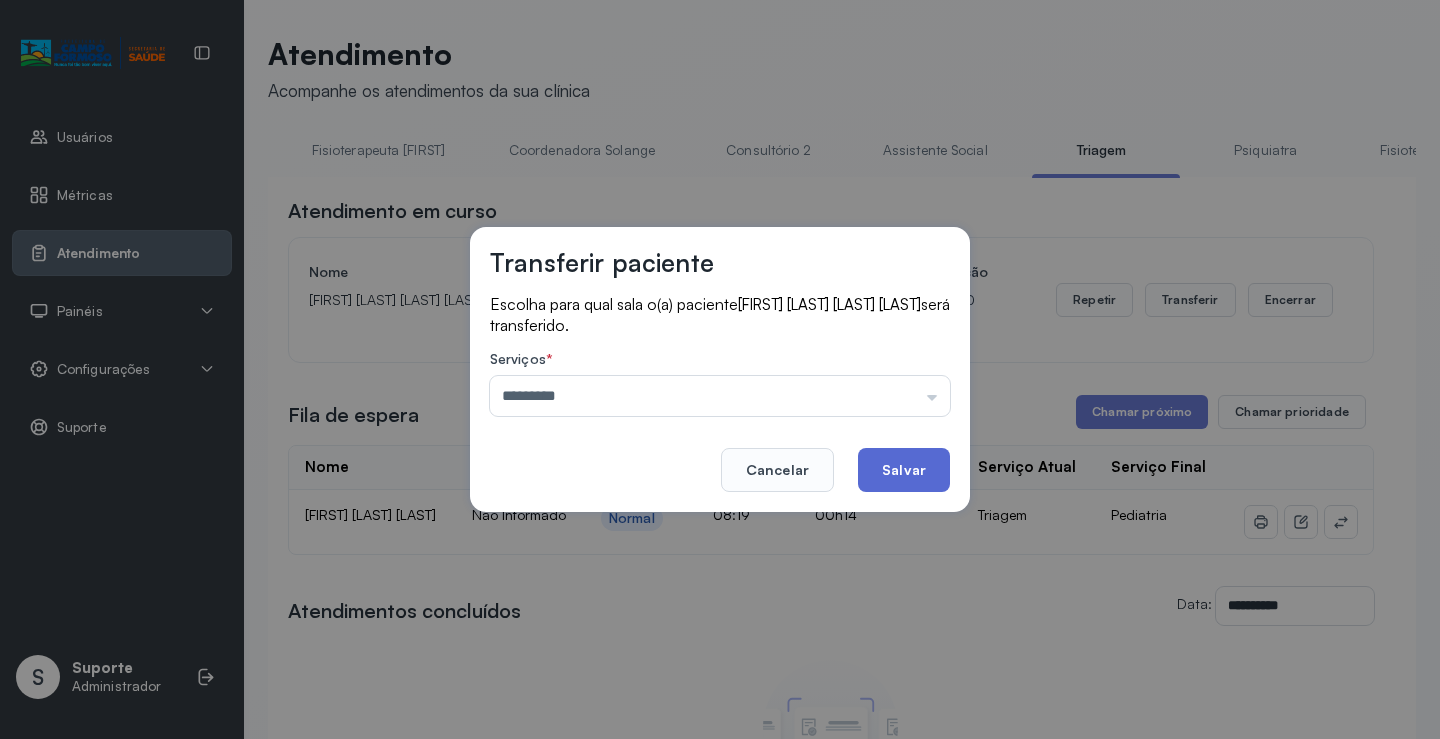 click on "Salvar" 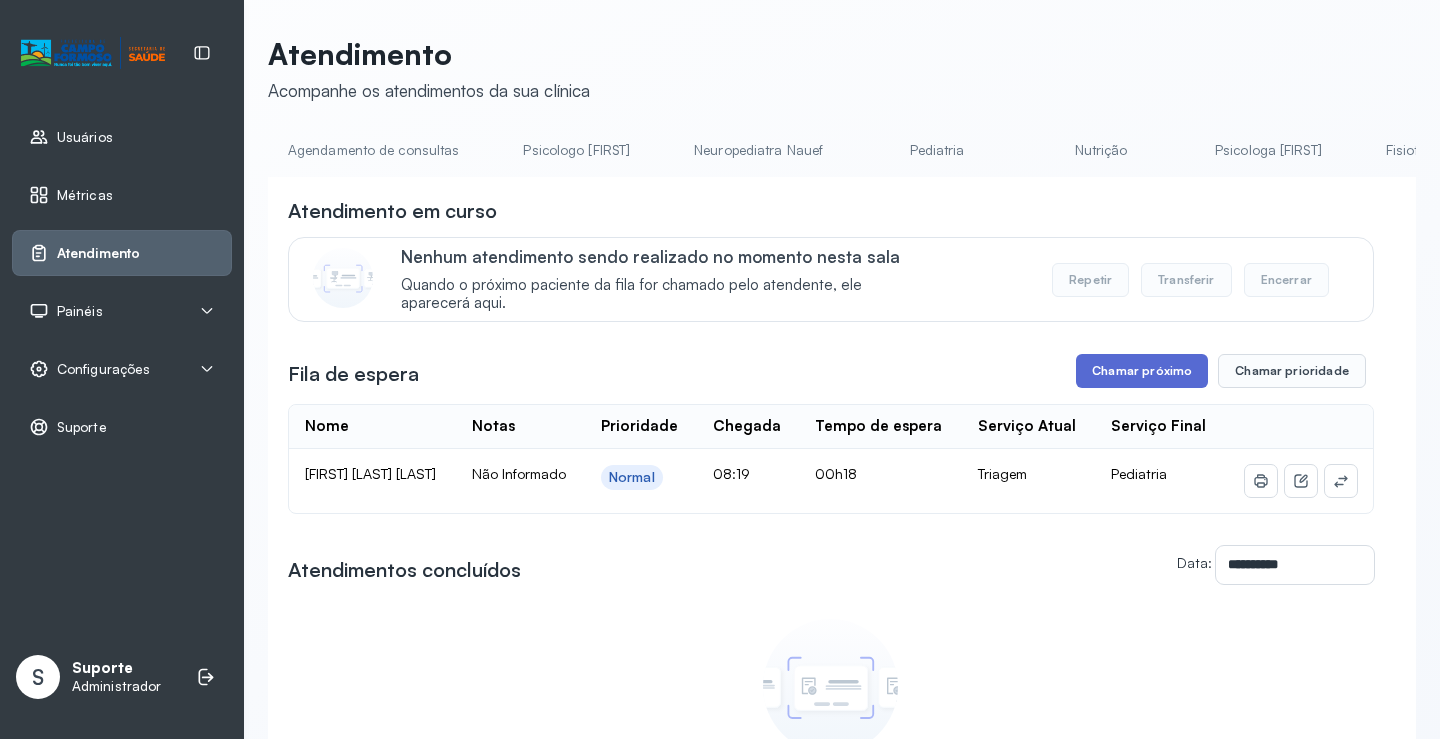 click on "Chamar próximo" at bounding box center (1142, 371) 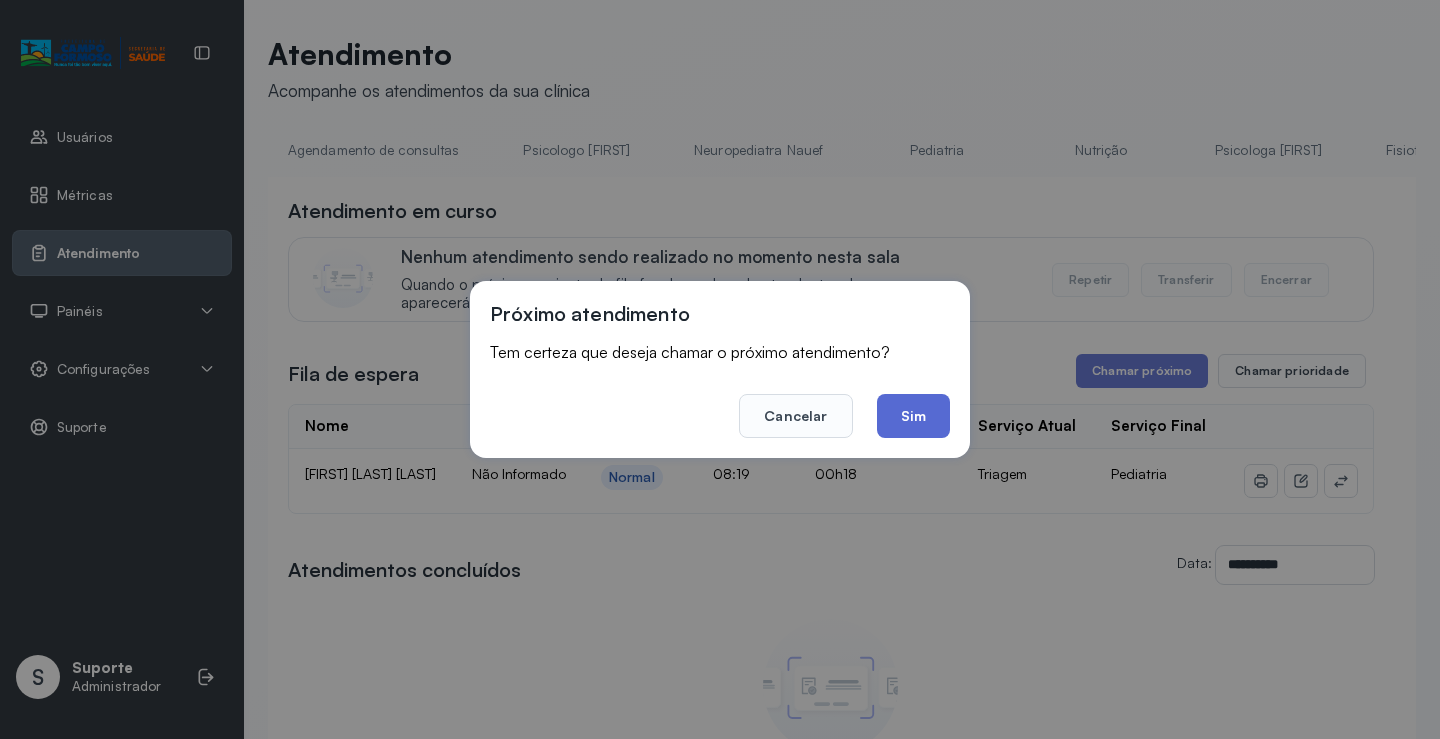 click on "Sim" 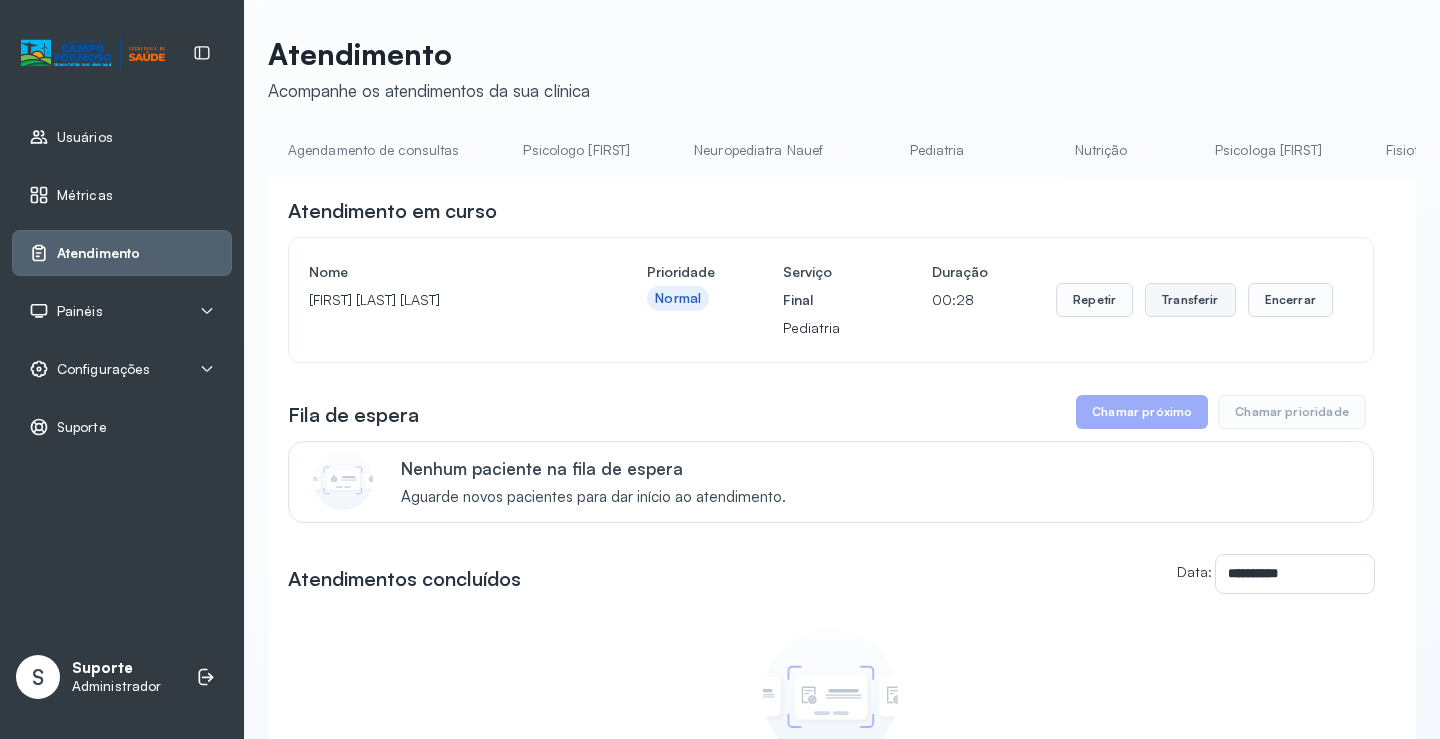 click on "Transferir" at bounding box center [1190, 300] 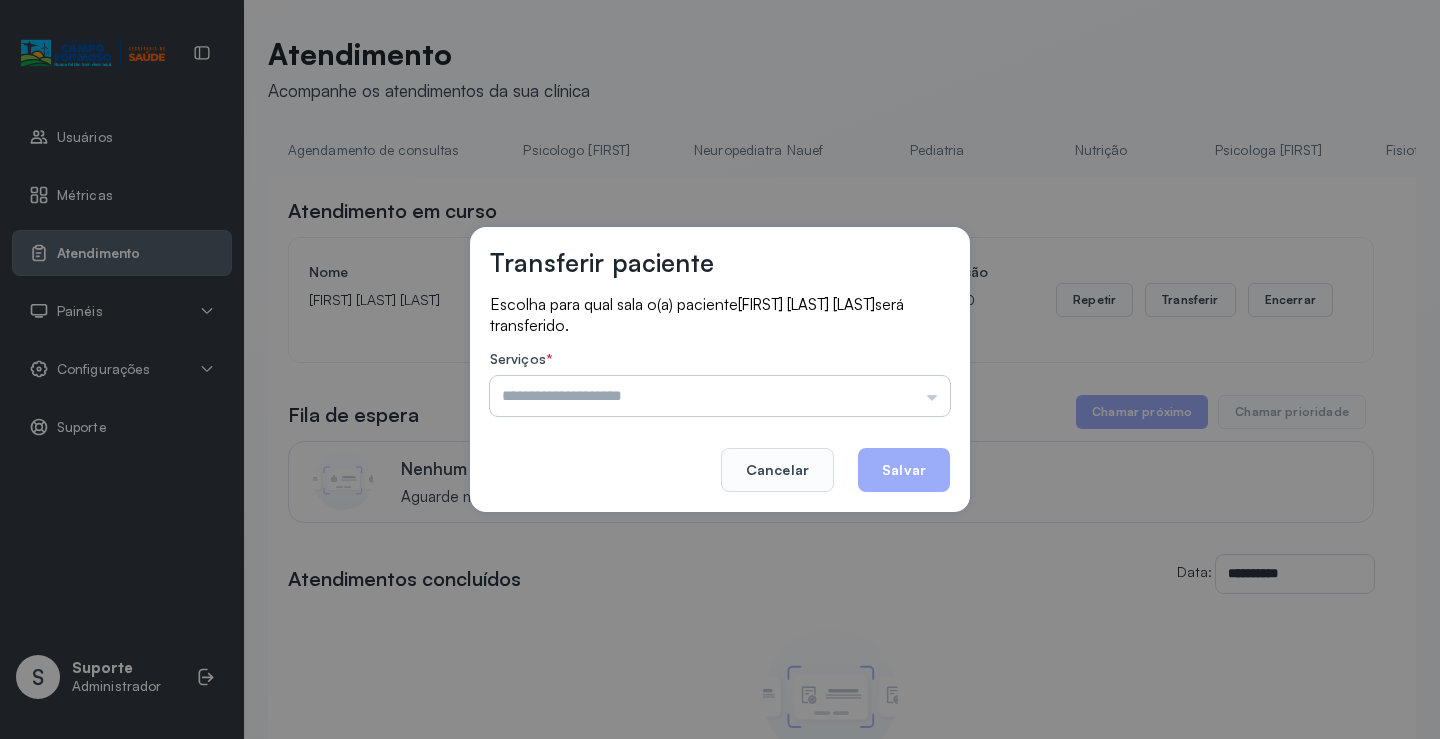 click at bounding box center [720, 396] 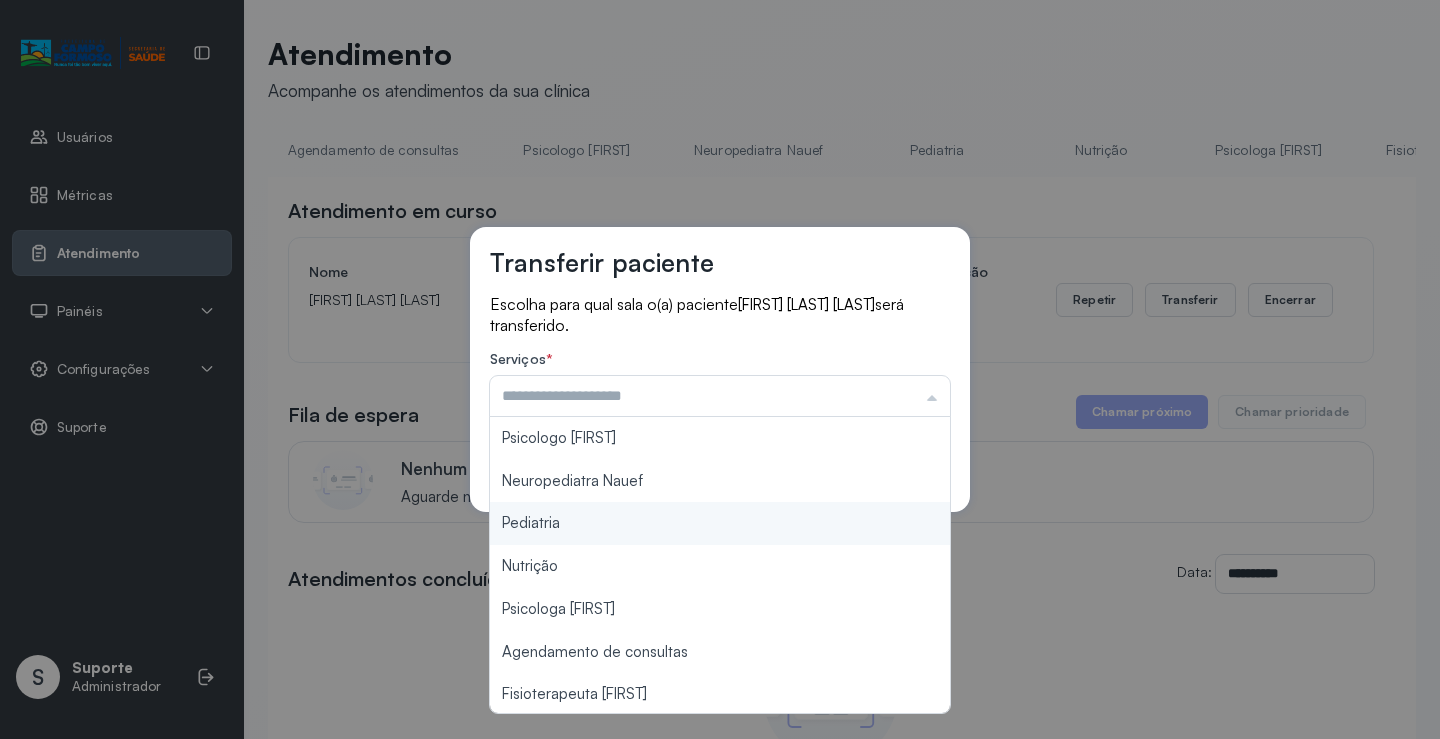 type on "*********" 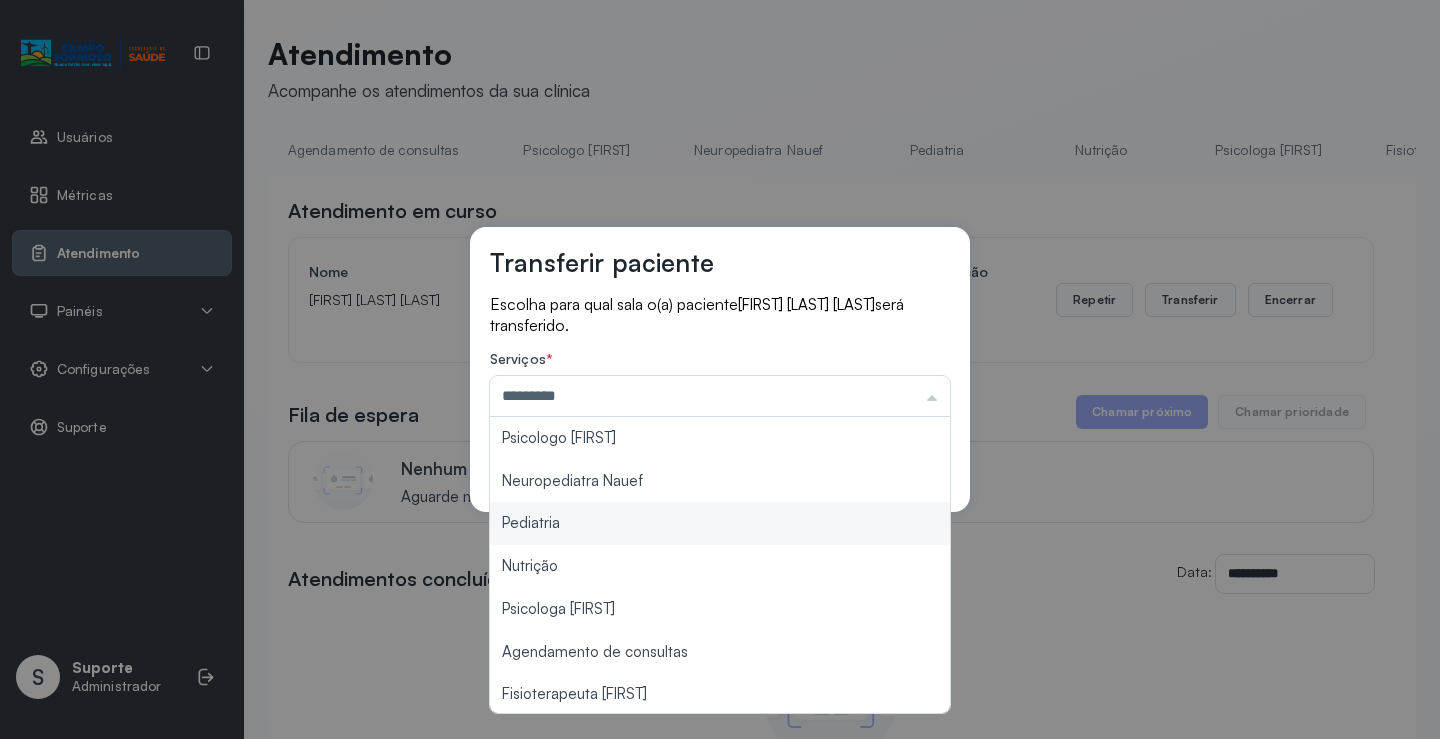 click on "Transferir paciente Escolha para qual sala o(a) paciente  ALICE MIRANDA DA CRUZ  será transferido.  Serviços  *  ********* Psicologo Pedro Neuropediatra Nauef Pediatria Nutrição Psicologa Alana Agendamento de consultas Fisioterapeuta Janusia Coordenadora Solange Consultório 2 Assistente Social Psiquiatra Fisioterapeuta Francyne Fisioterapeuta Morgana Neuropediatra João Cancelar Salvar" at bounding box center [720, 369] 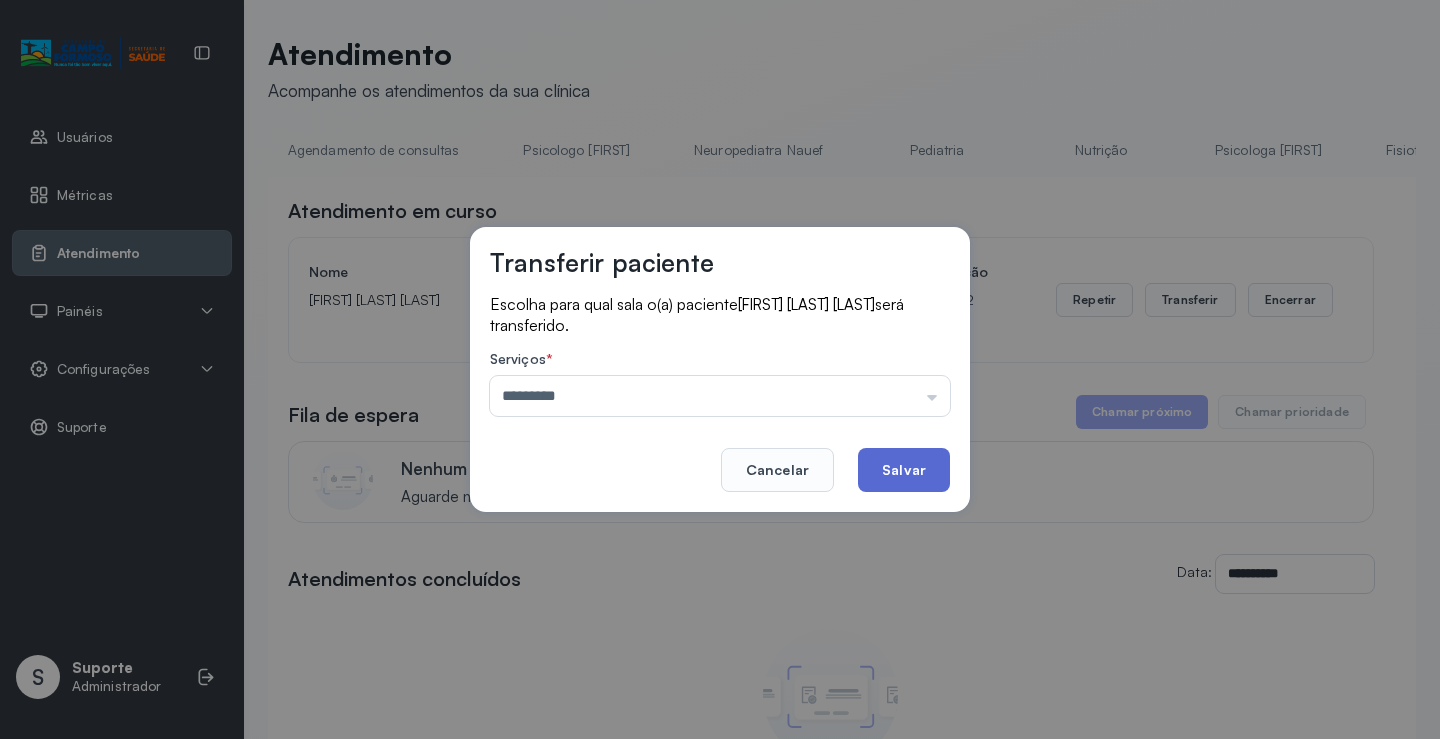 click on "Salvar" 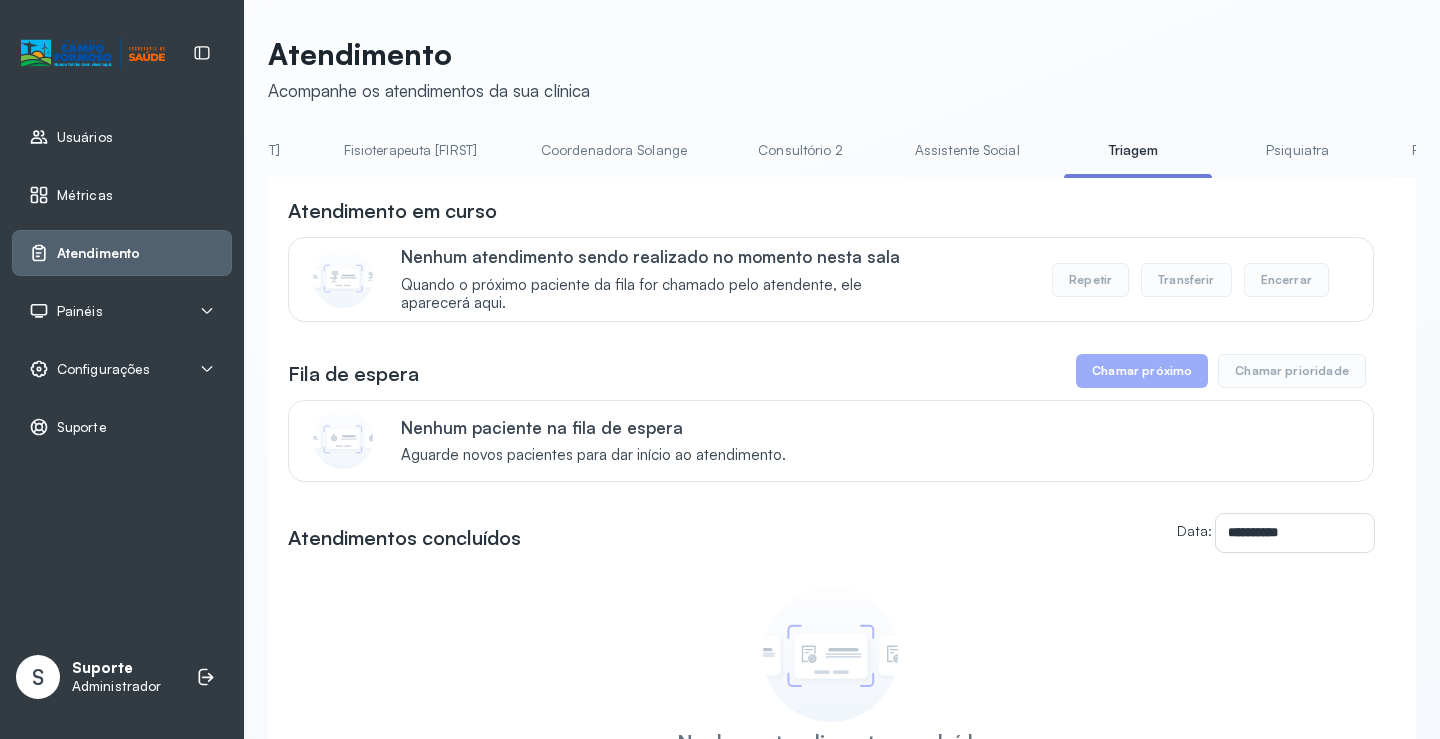 scroll, scrollTop: 0, scrollLeft: 1043, axis: horizontal 